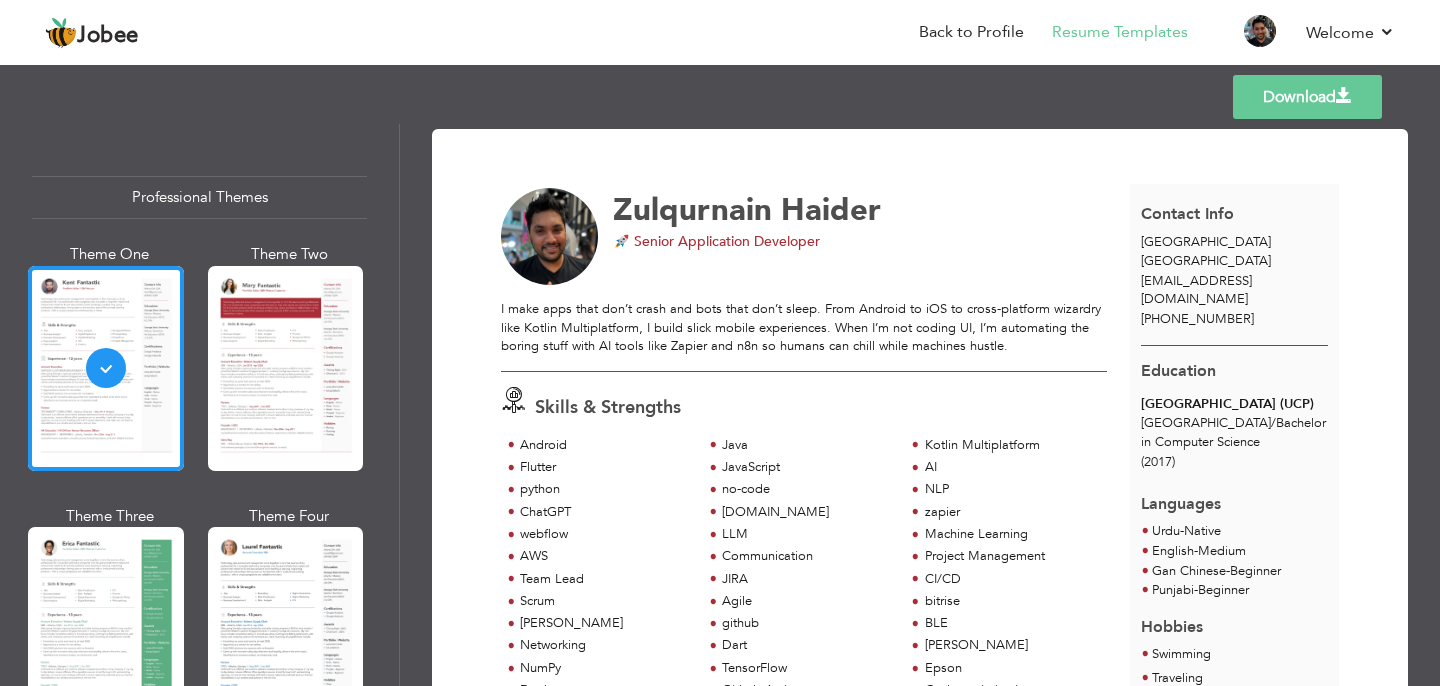 scroll, scrollTop: 0, scrollLeft: 0, axis: both 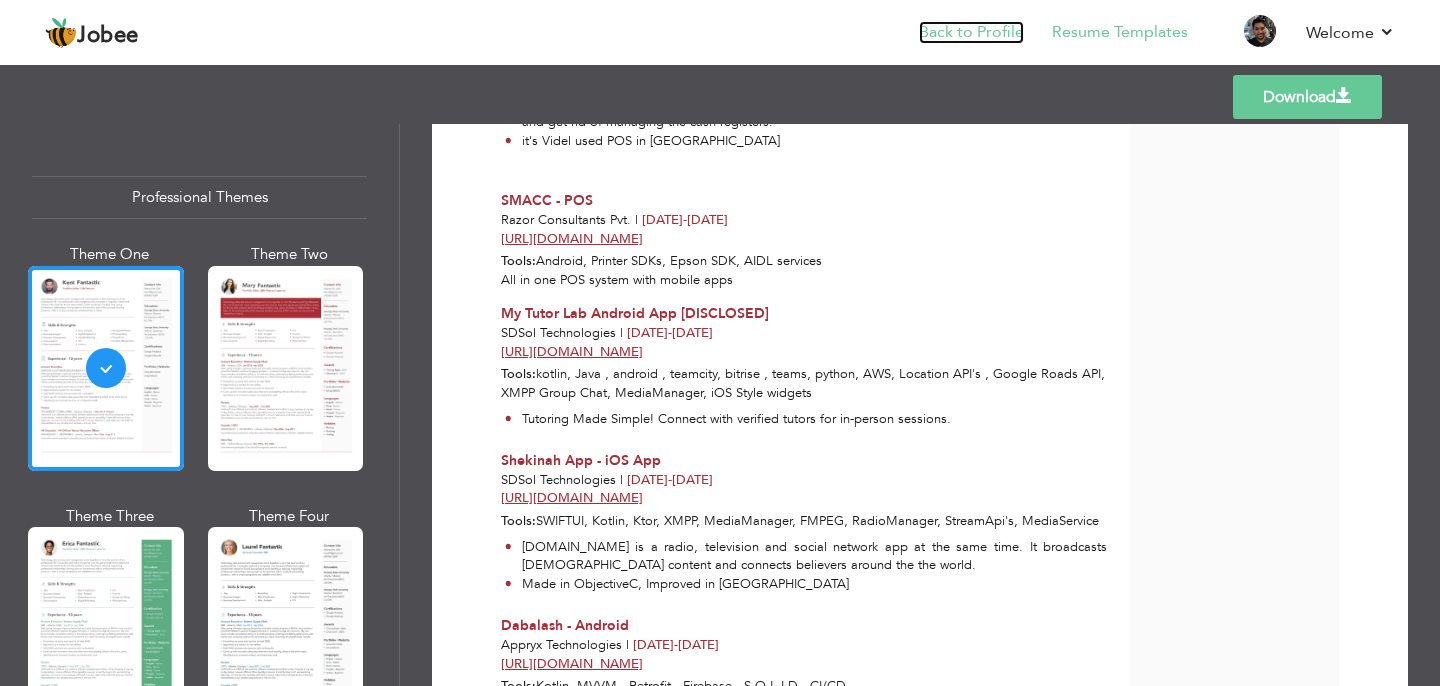 click on "Back to Profile" at bounding box center (971, 32) 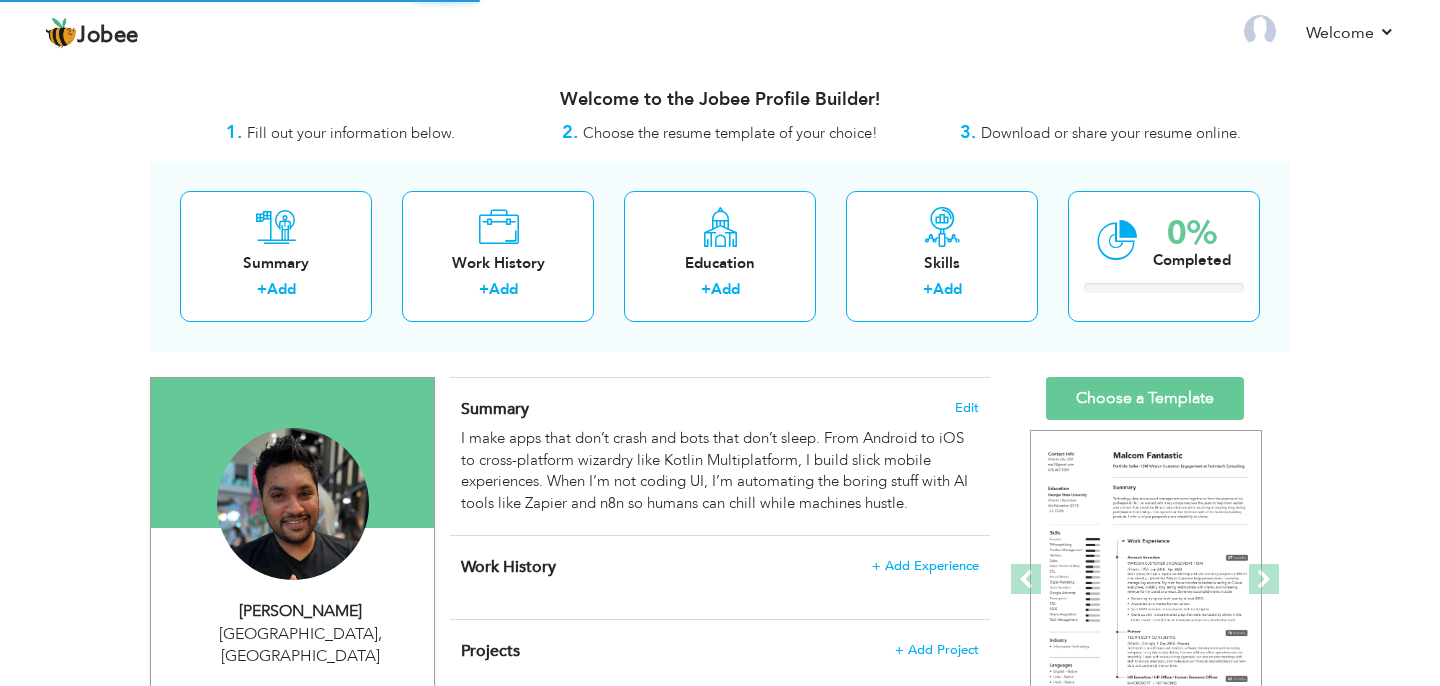 scroll, scrollTop: 0, scrollLeft: 0, axis: both 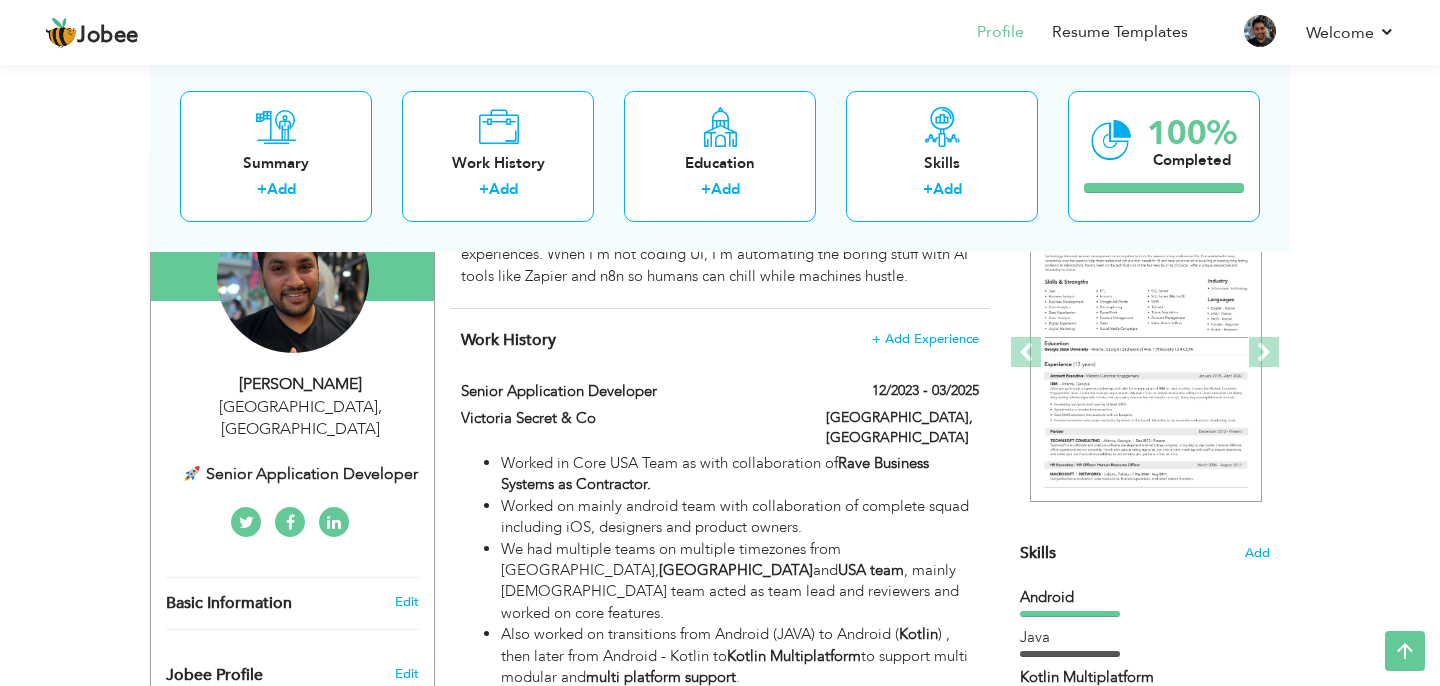 click on "," at bounding box center [380, 407] 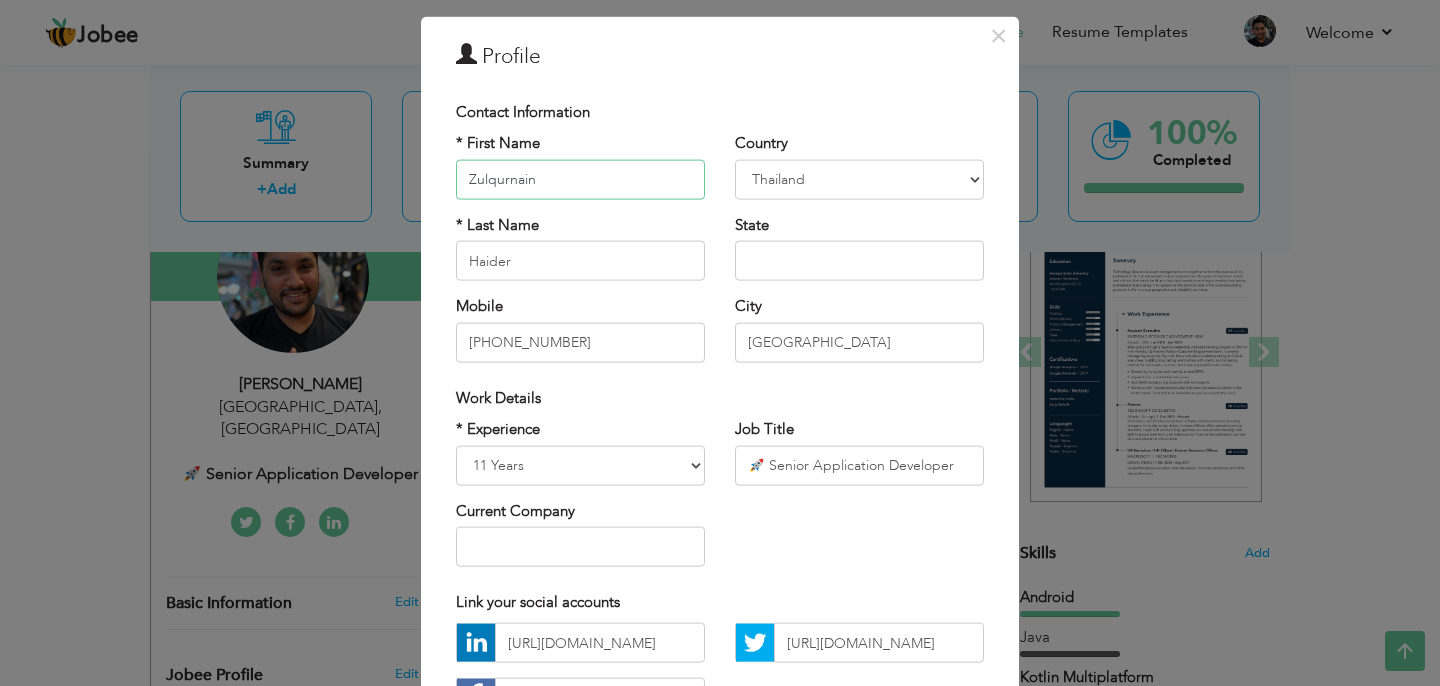 scroll, scrollTop: 46, scrollLeft: 0, axis: vertical 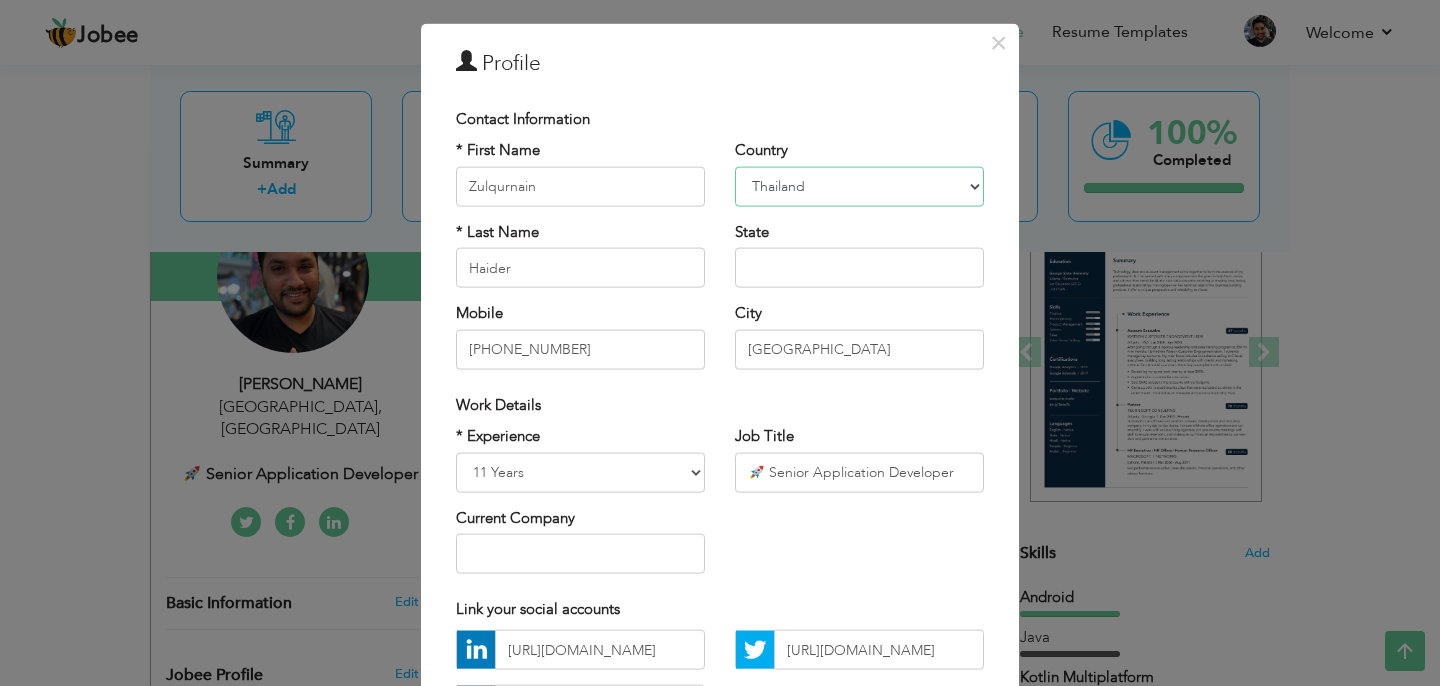 click on "Afghanistan Albania Algeria American Samoa Andorra Angola Anguilla Antarctica Antigua and Barbuda Argentina Armenia Aruba Australia Austria Azerbaijan Bahamas Bahrain Bangladesh Barbados Belarus Belgium Belize Benin Bermuda Bhutan Bolivia Bosnia-Herzegovina Botswana Bouvet Island Brazil British Indian Ocean Territory Brunei Darussalam Bulgaria Burkina Faso Burundi Cambodia Cameroon Canada Cape Verde Cayman Islands Central African Republic Chad Chile China Christmas Island Cocos (Keeling) Islands Colombia Comoros Congo Congo, Dem. Republic Cook Islands Costa Rica Croatia Cuba Cyprus Czech Rep Denmark Djibouti Dominica Dominican Republic Ecuador Egypt El Salvador Equatorial Guinea Eritrea Estonia Ethiopia European Union Falkland Islands (Malvinas) Faroe Islands Fiji Finland France French Guiana French Southern Territories Gabon Gambia Georgia Germany Ghana Gibraltar Great Britain Greece Greenland Grenada Guadeloupe (French) Guam (USA) Guatemala Guernsey Guinea Guinea Bissau Guyana Haiti Honduras Hong Kong India" at bounding box center [859, 186] 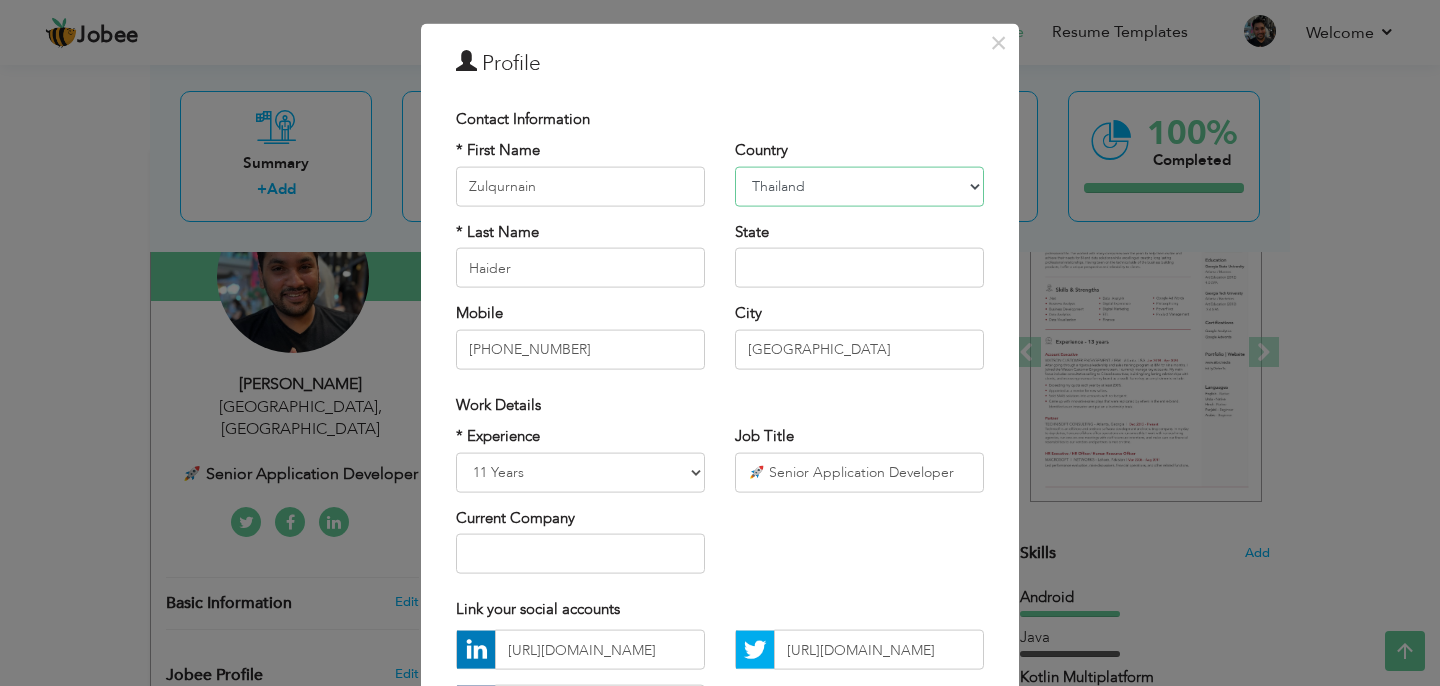select on "number:166" 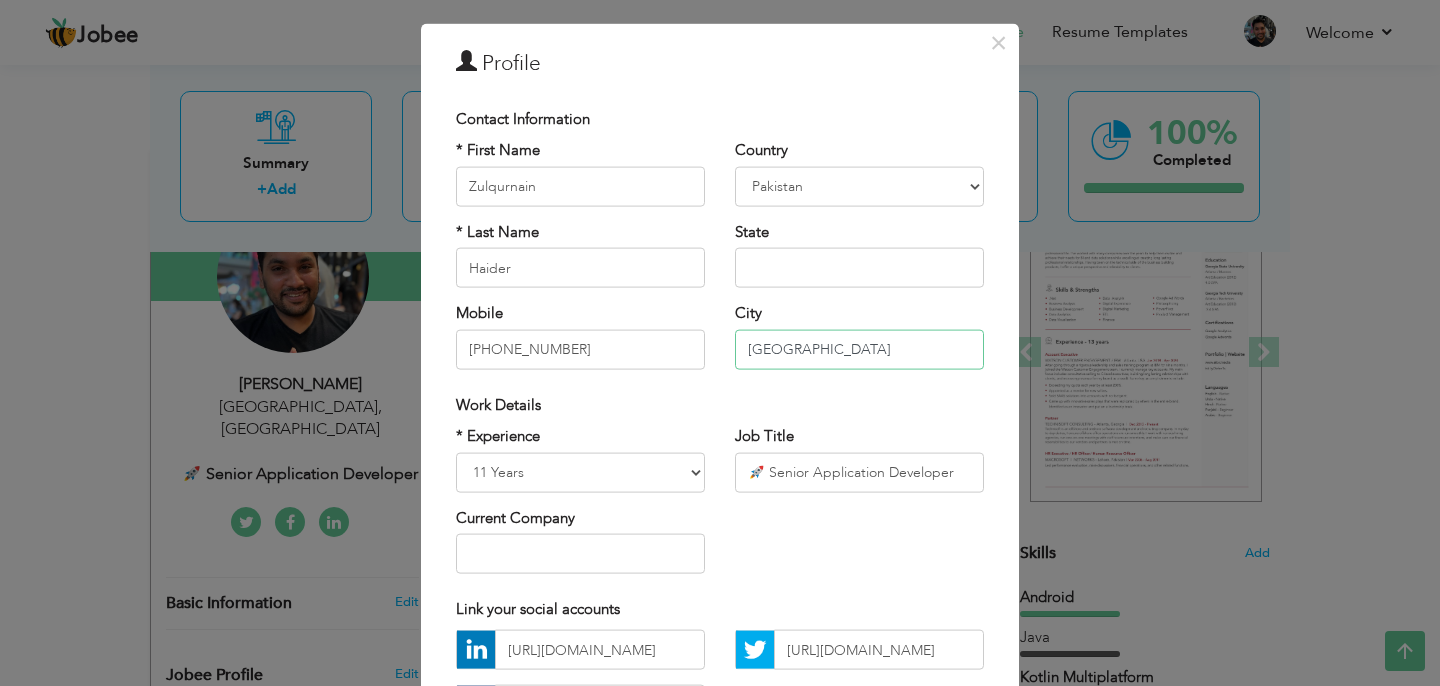 click on "Bangkok" at bounding box center (859, 349) 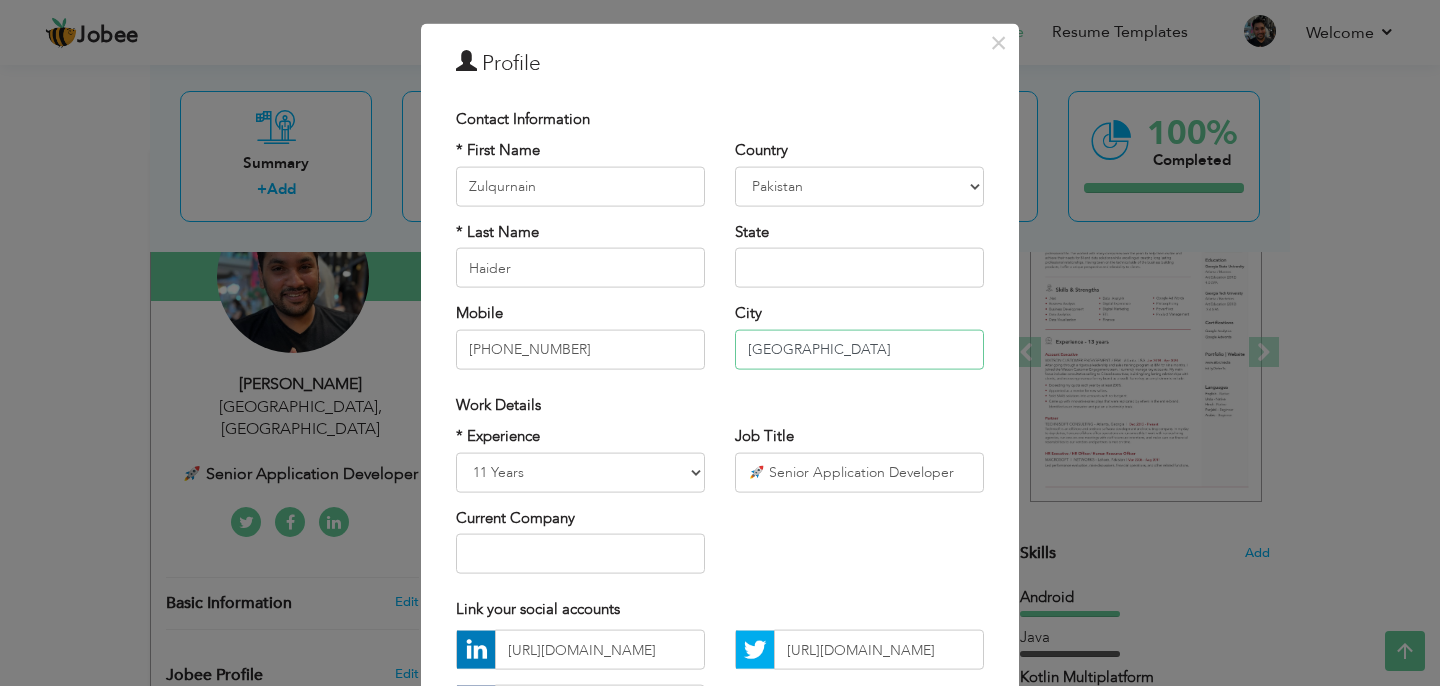 click on "Bangkok" at bounding box center (859, 349) 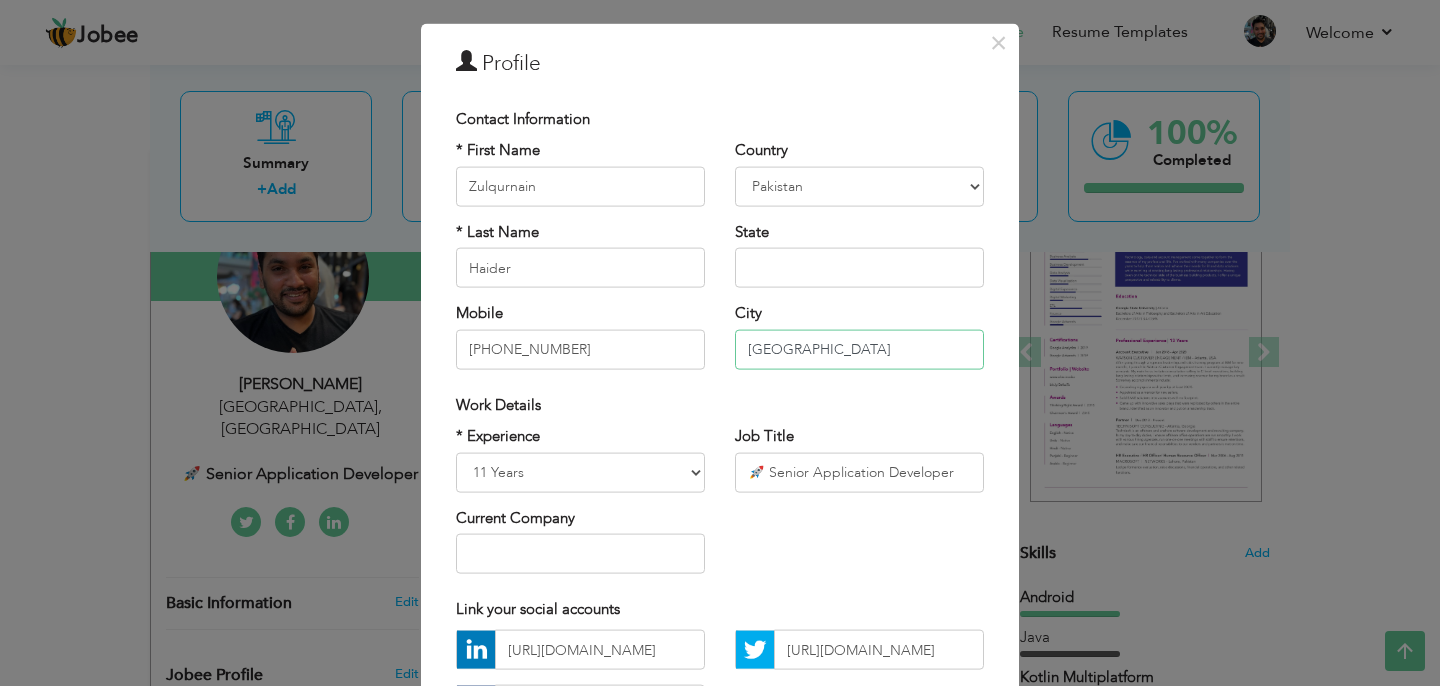 type on "[GEOGRAPHIC_DATA]" 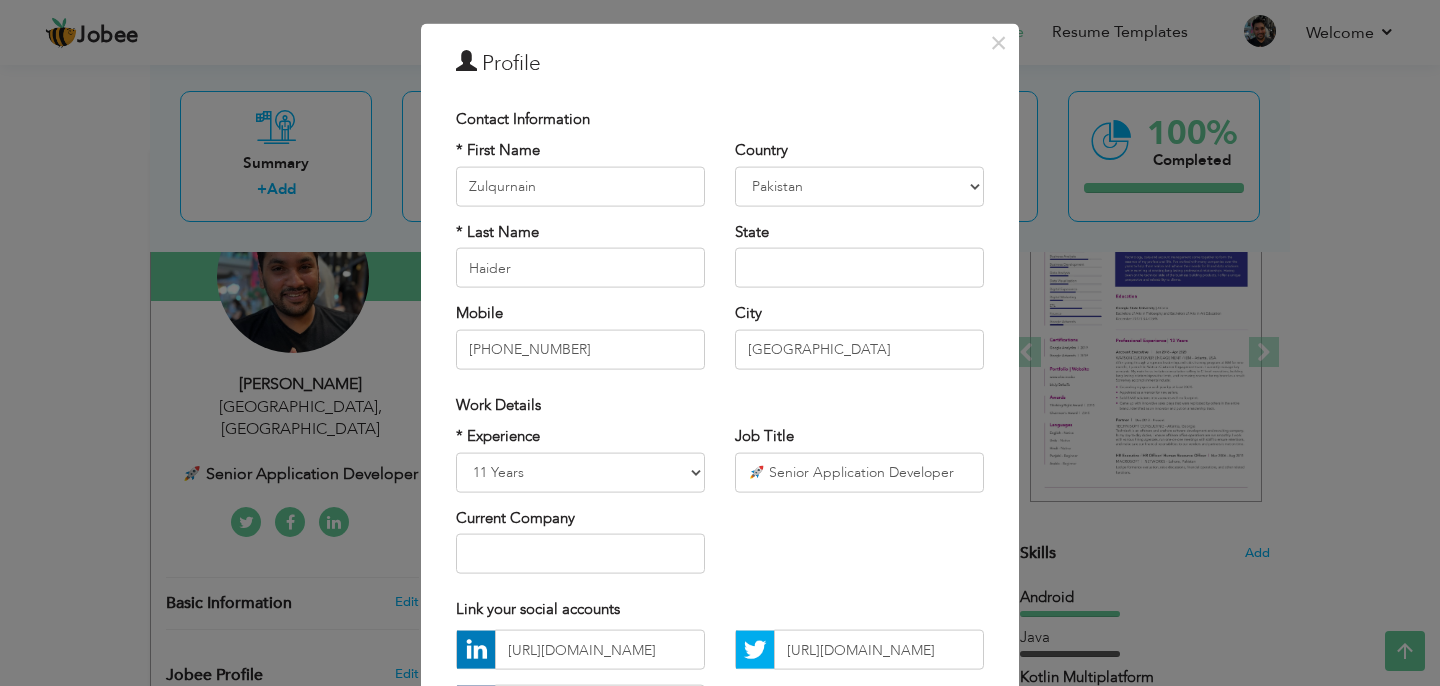 click on "Work Details" at bounding box center [720, 404] 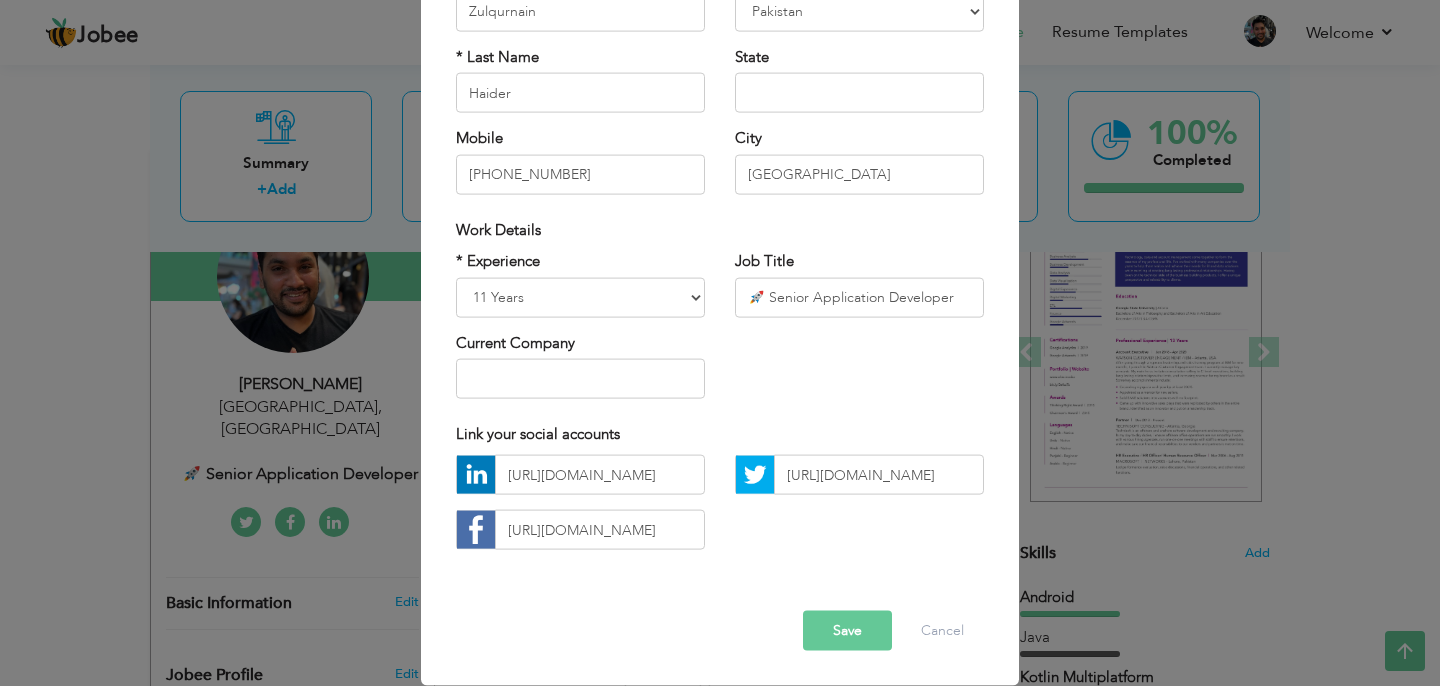 click on "Save" at bounding box center [847, 631] 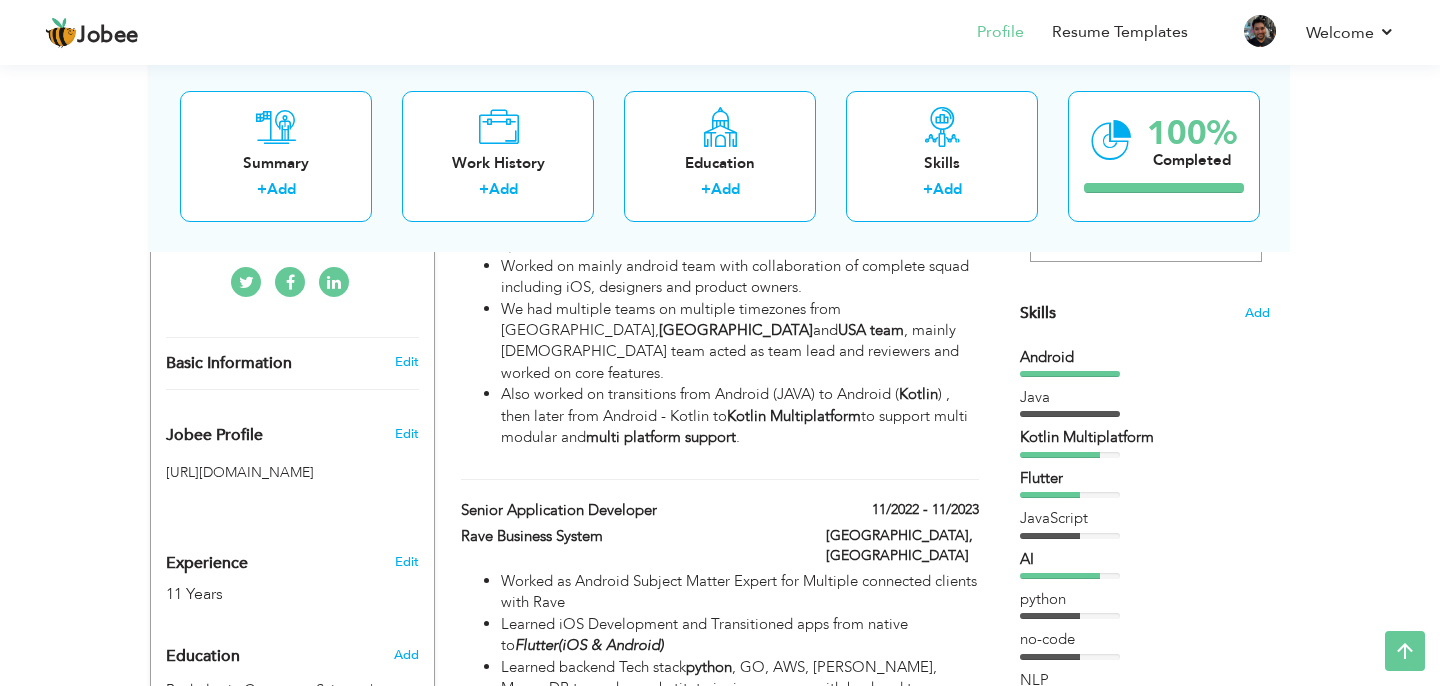 scroll, scrollTop: 470, scrollLeft: 0, axis: vertical 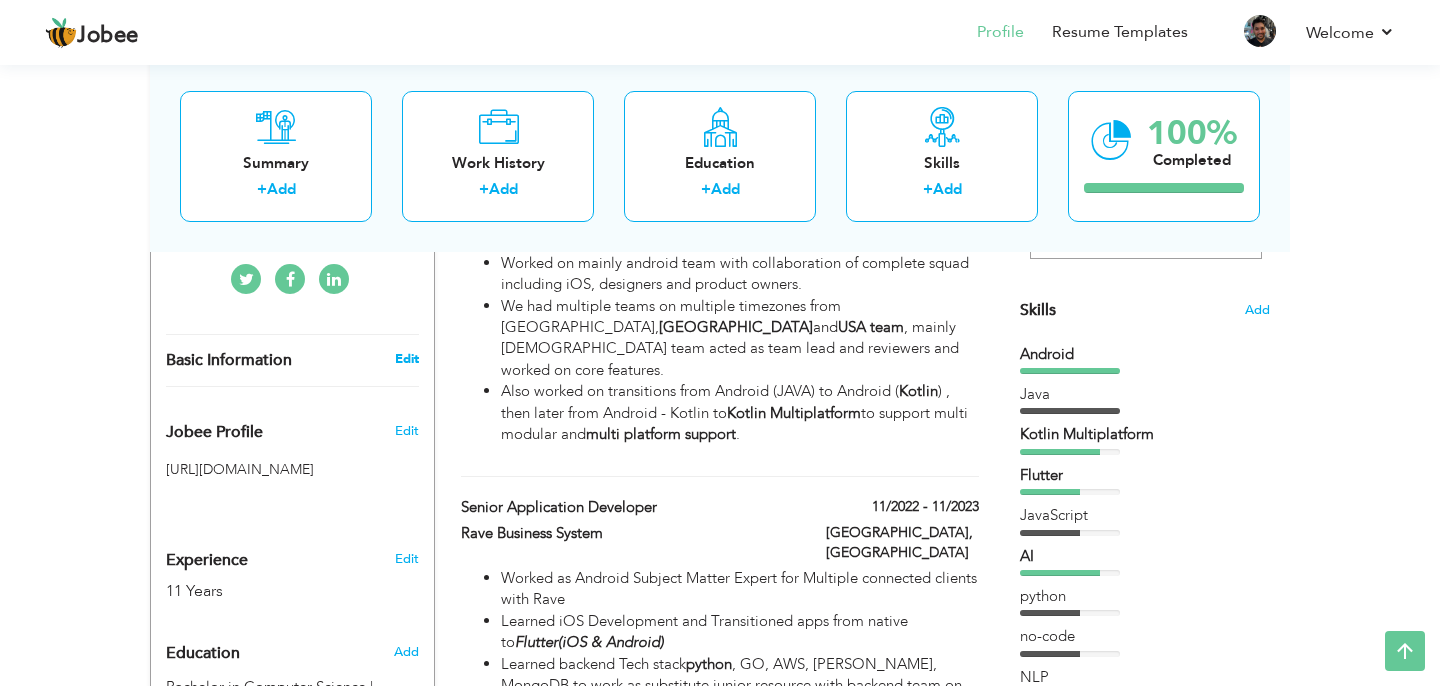 click on "Edit" at bounding box center (407, 359) 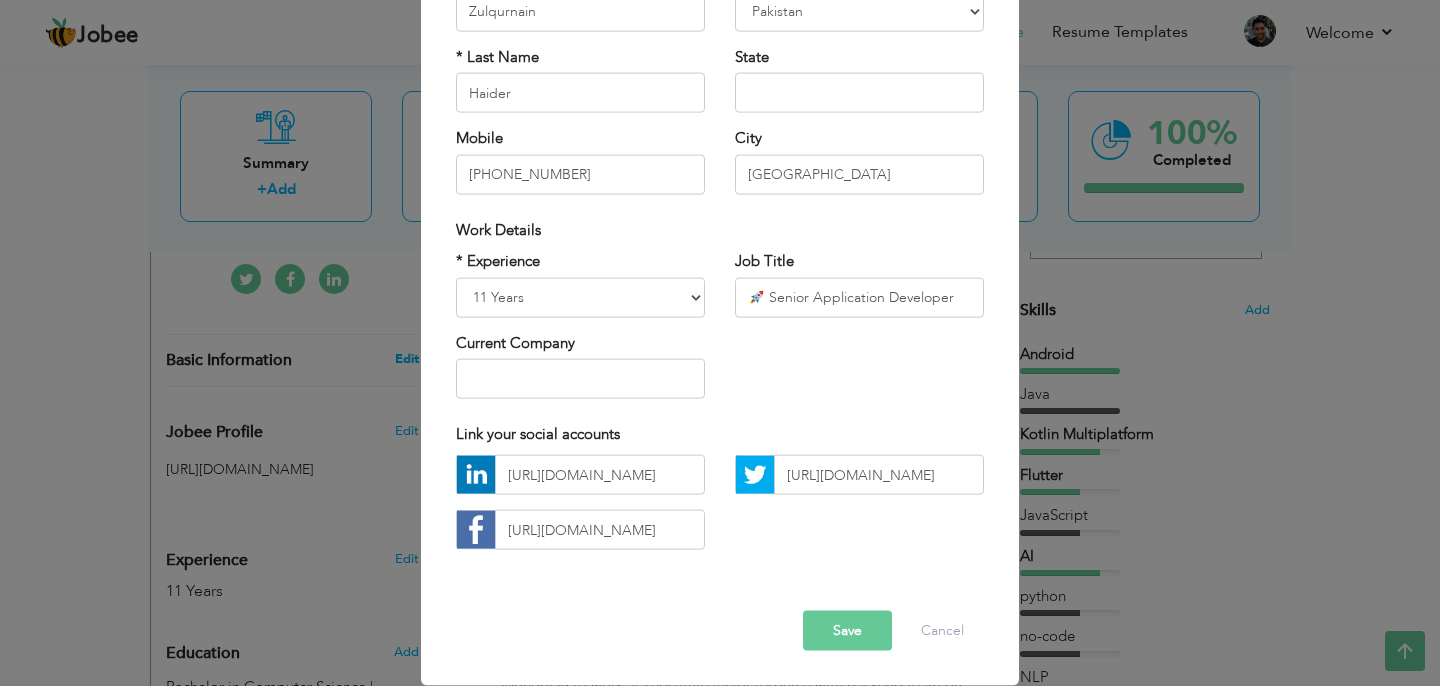 scroll, scrollTop: 0, scrollLeft: 0, axis: both 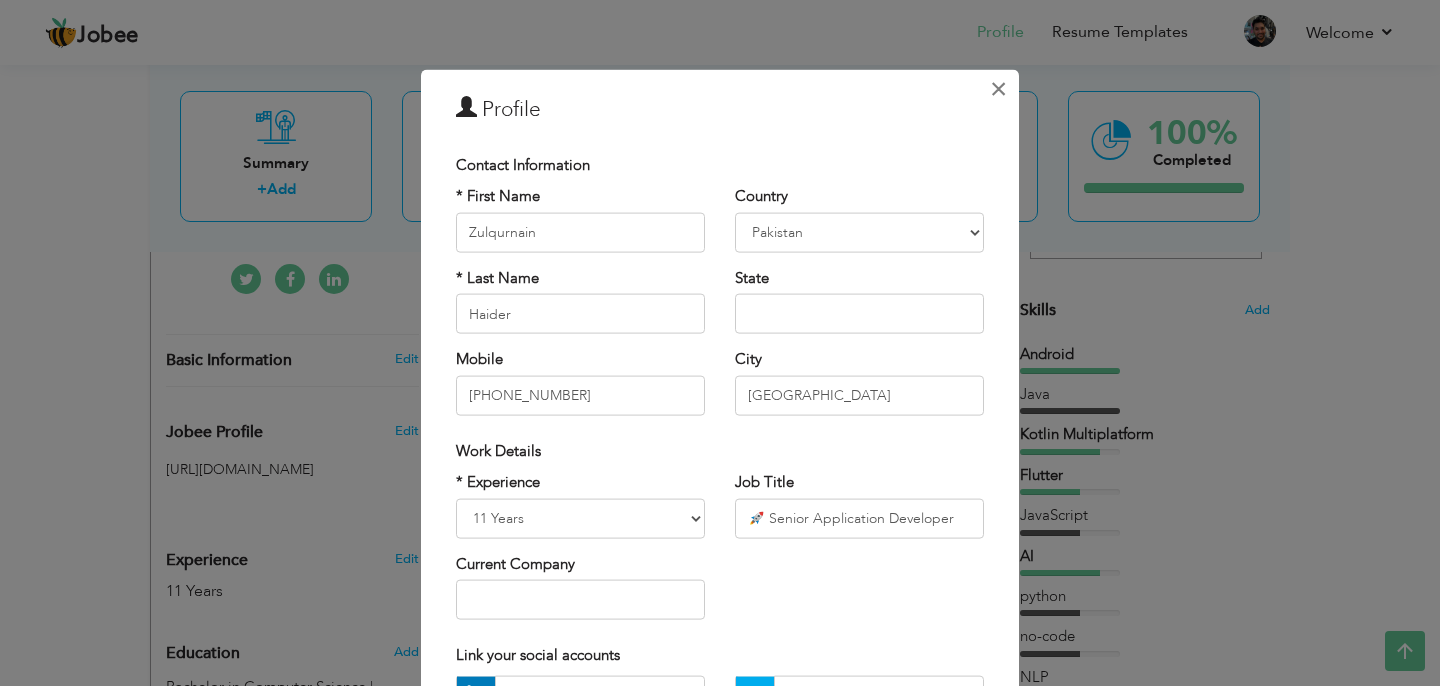 click on "×" at bounding box center [998, 89] 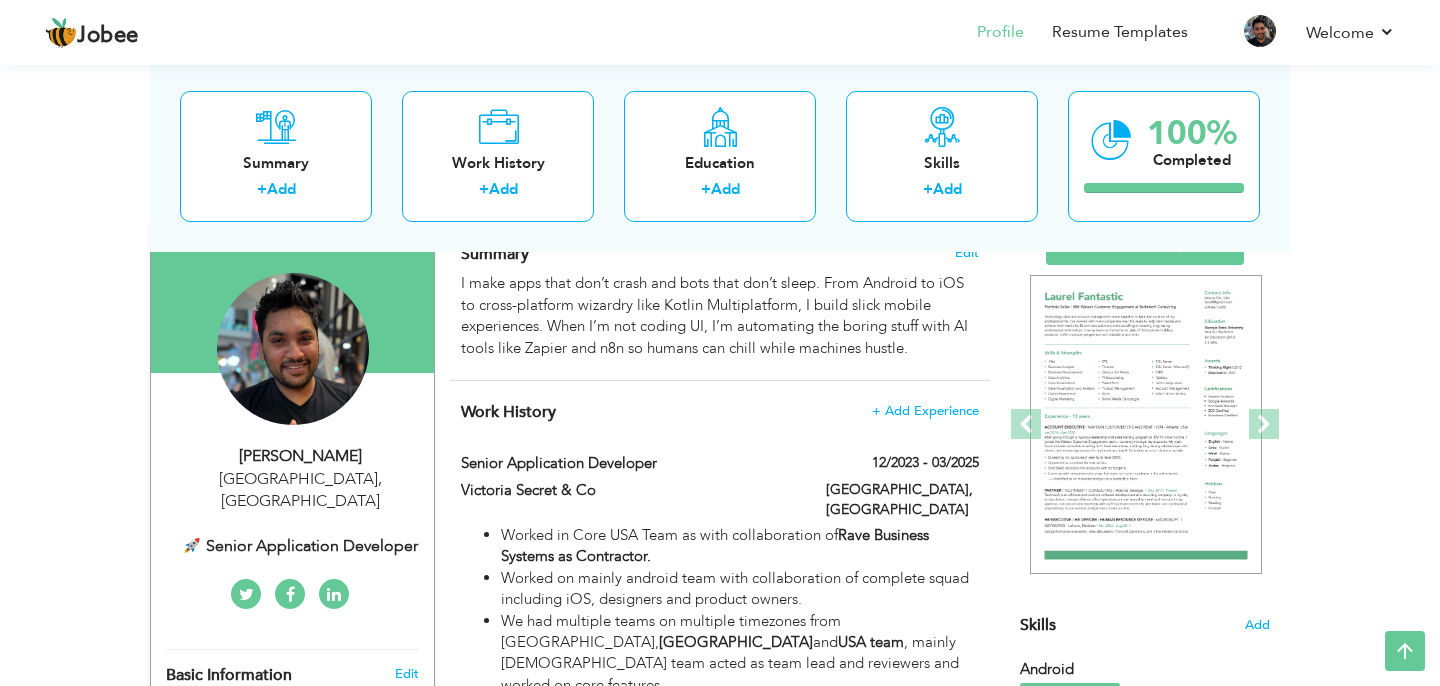scroll, scrollTop: 84, scrollLeft: 0, axis: vertical 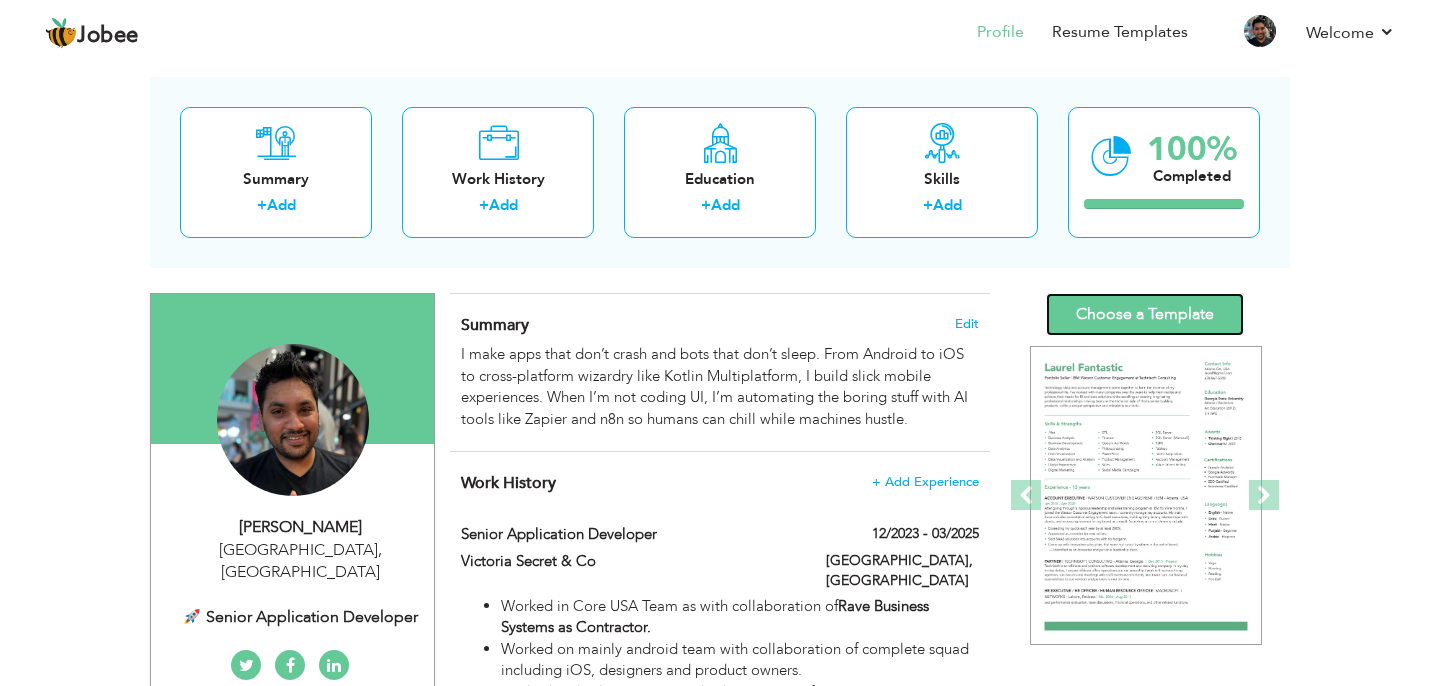click on "Choose a Template" at bounding box center (1145, 314) 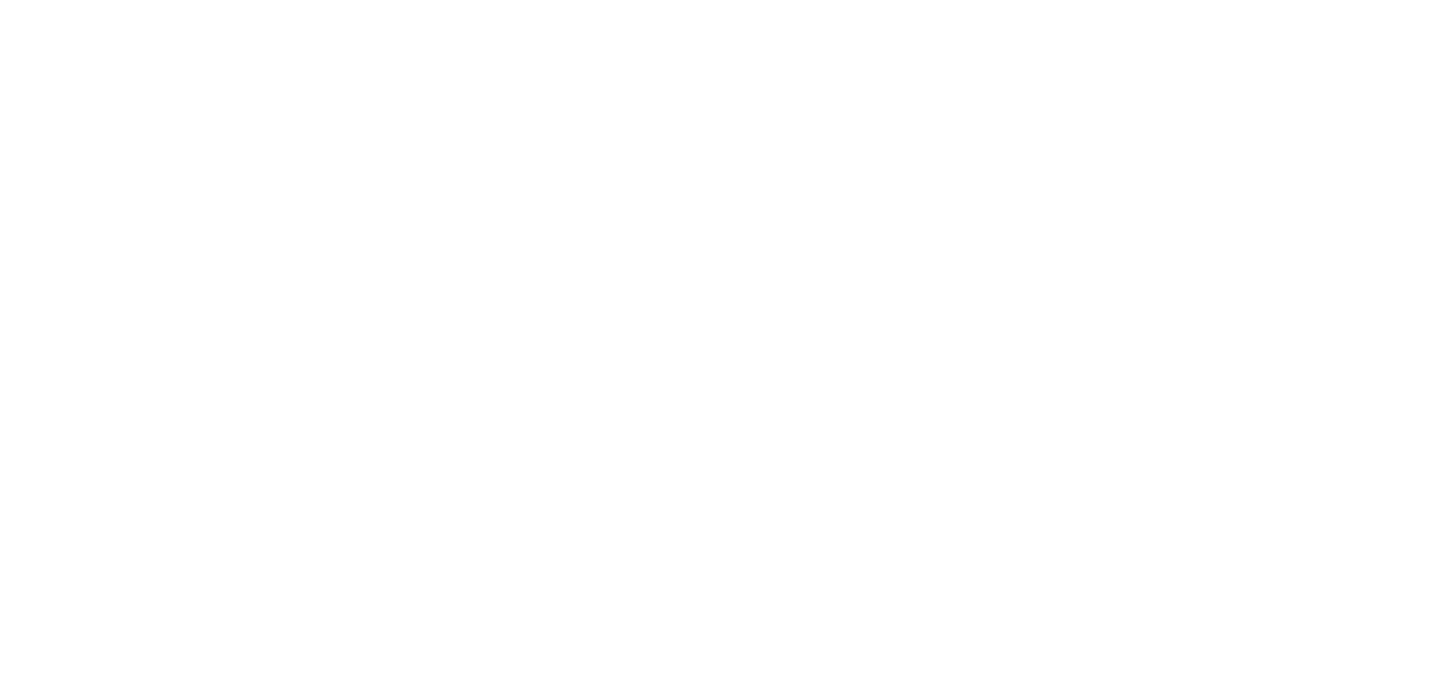 scroll, scrollTop: 0, scrollLeft: 0, axis: both 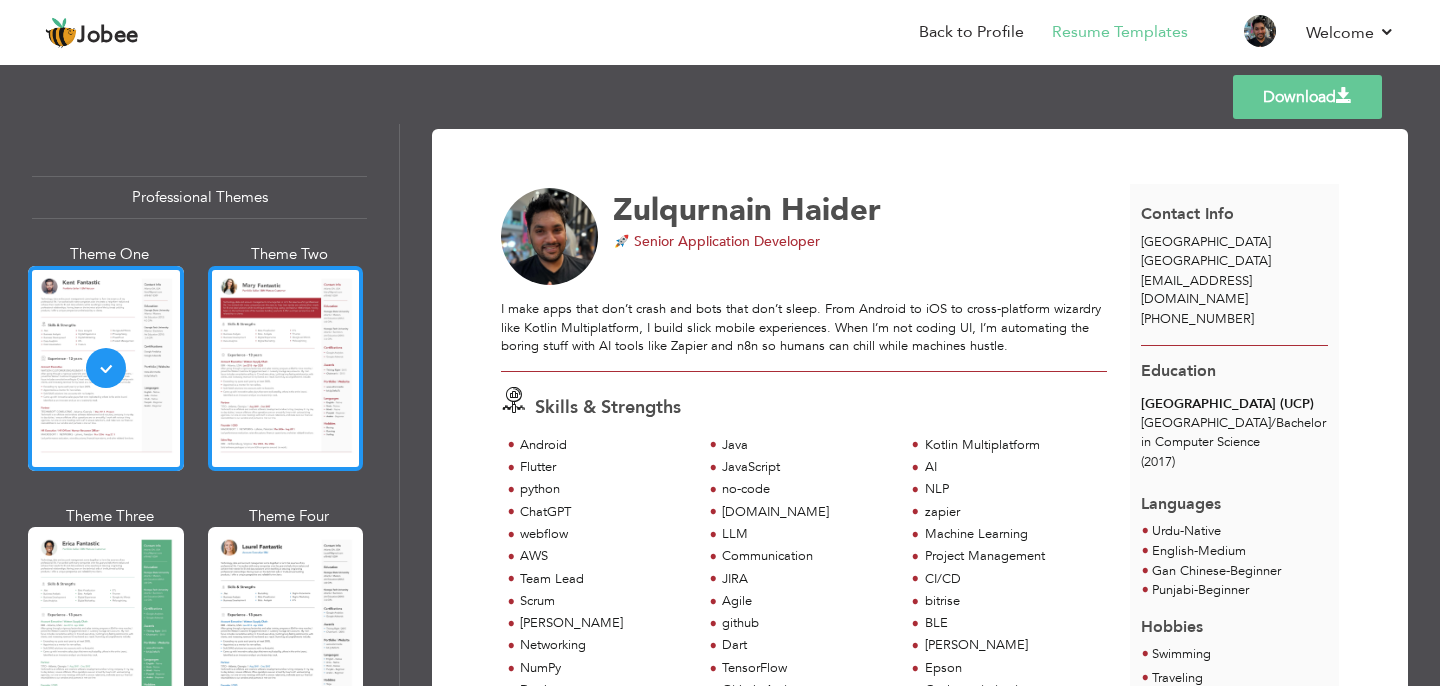 click at bounding box center (286, 368) 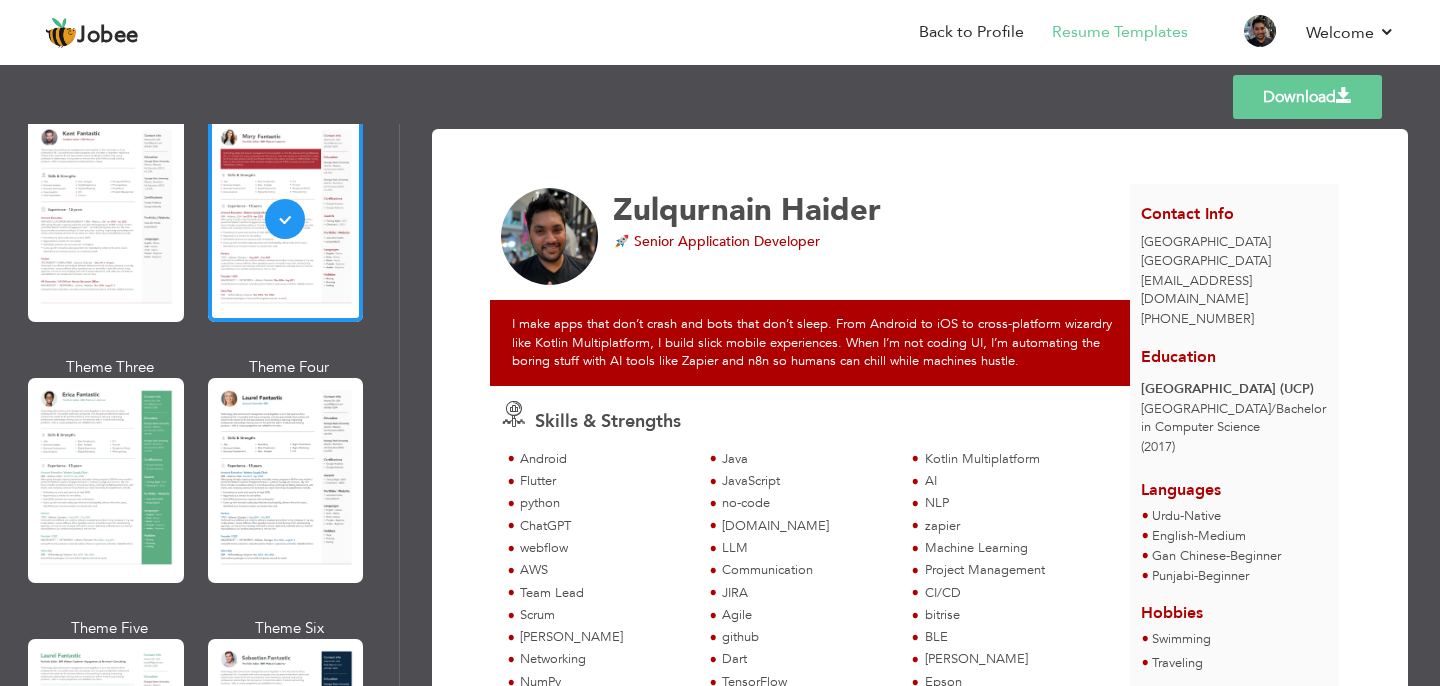 scroll, scrollTop: 155, scrollLeft: 0, axis: vertical 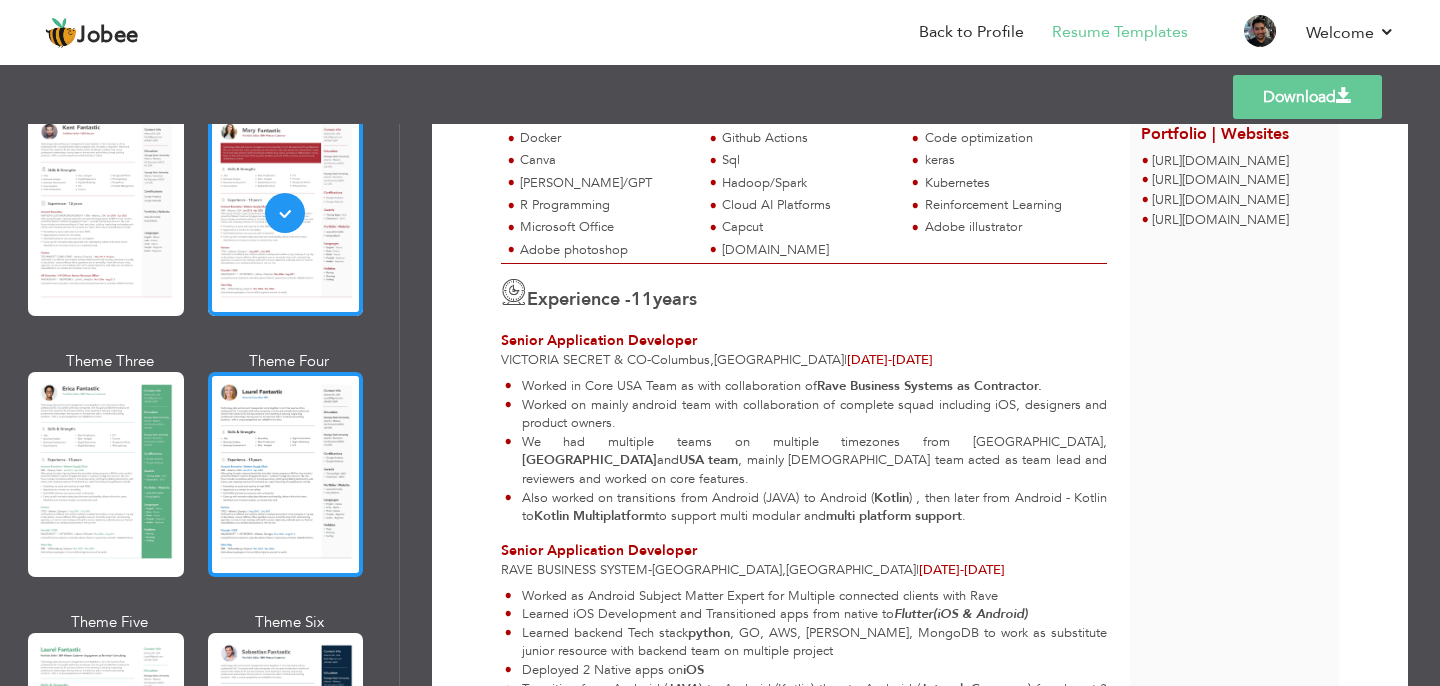 click at bounding box center [286, 474] 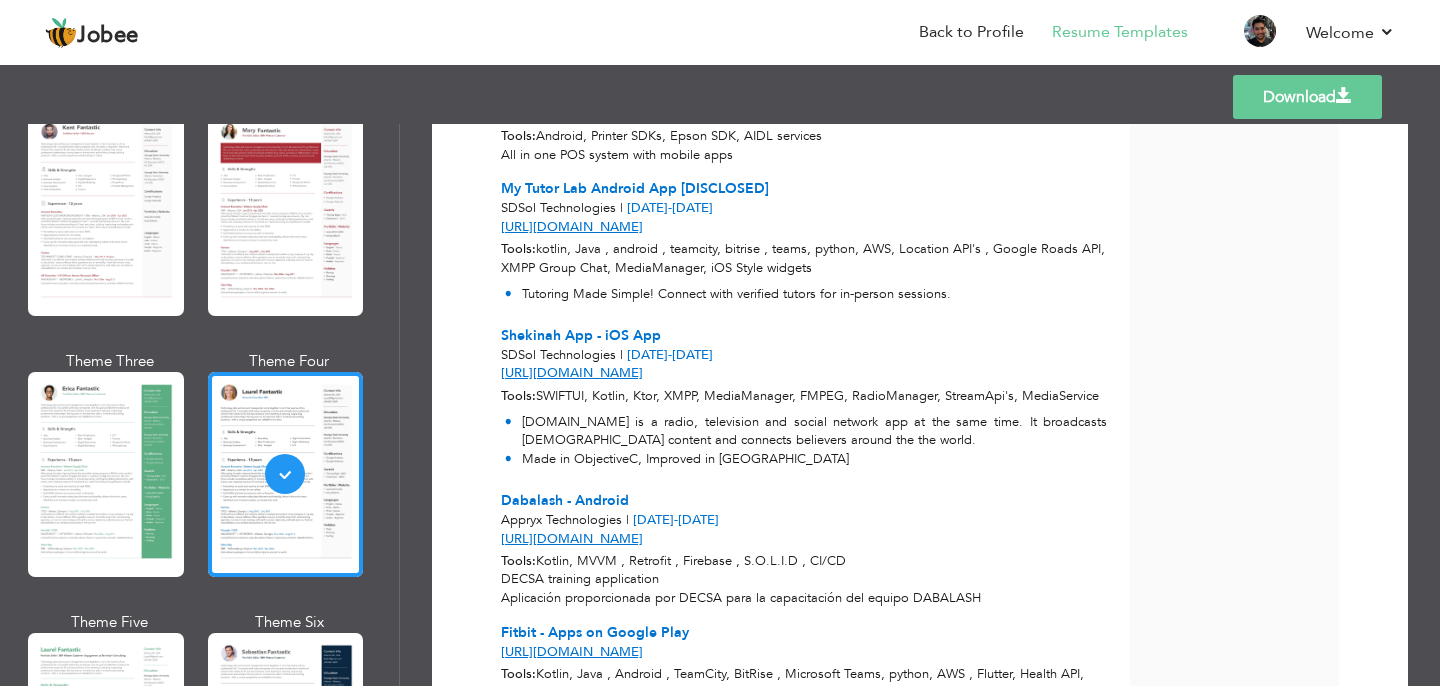 scroll, scrollTop: 4031, scrollLeft: 0, axis: vertical 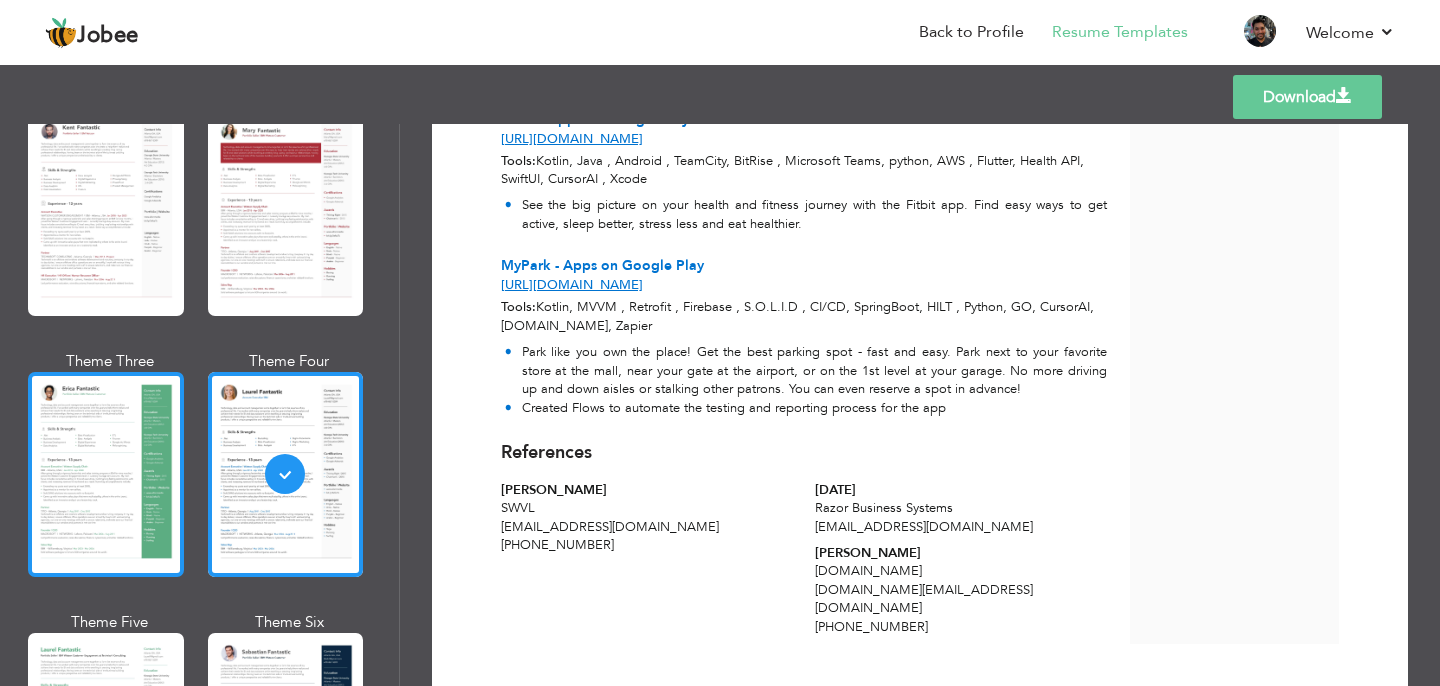 click at bounding box center [106, 474] 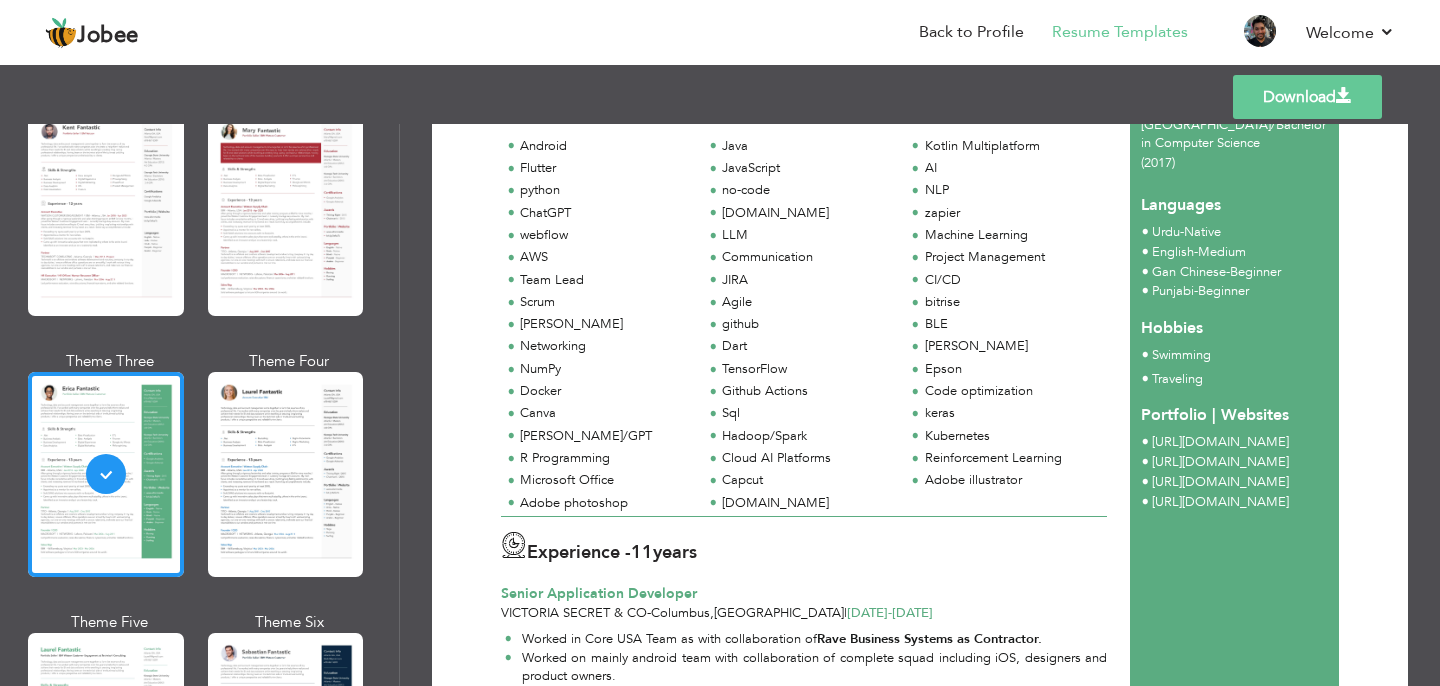 scroll, scrollTop: 359, scrollLeft: 0, axis: vertical 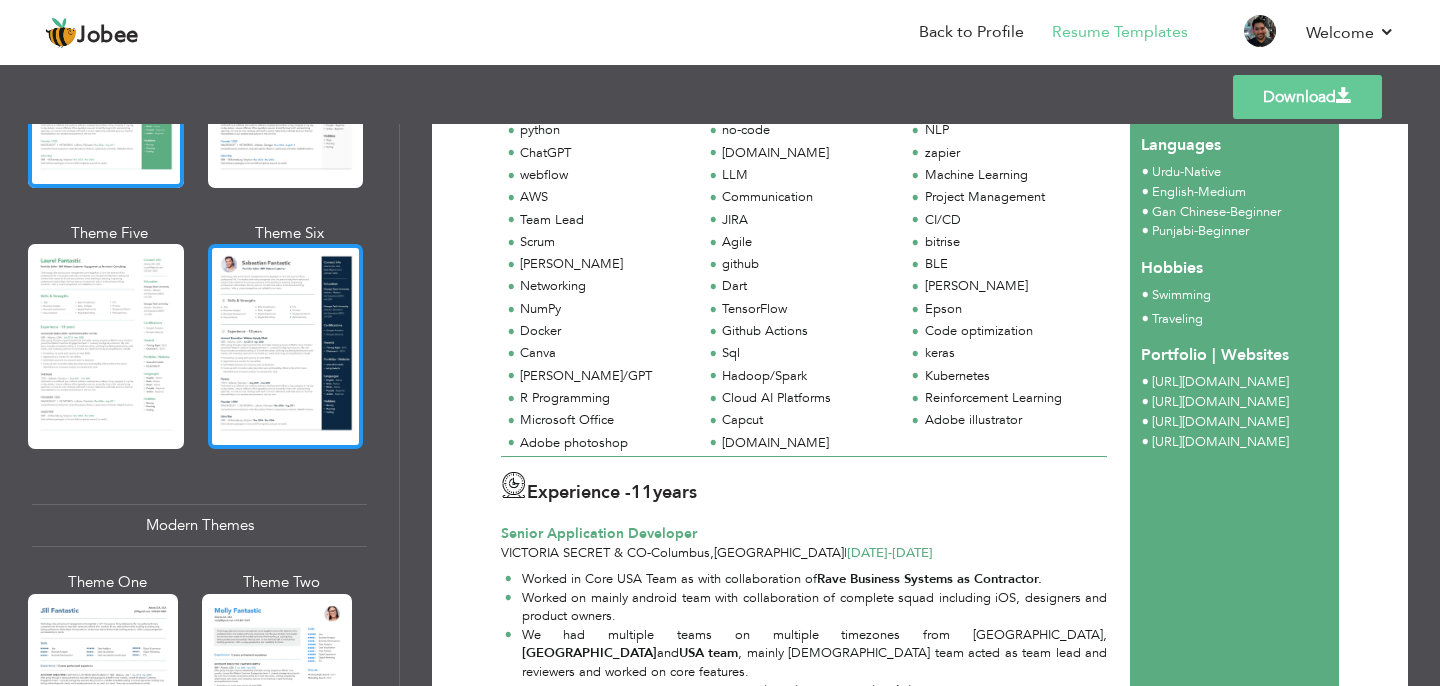 click at bounding box center [286, 346] 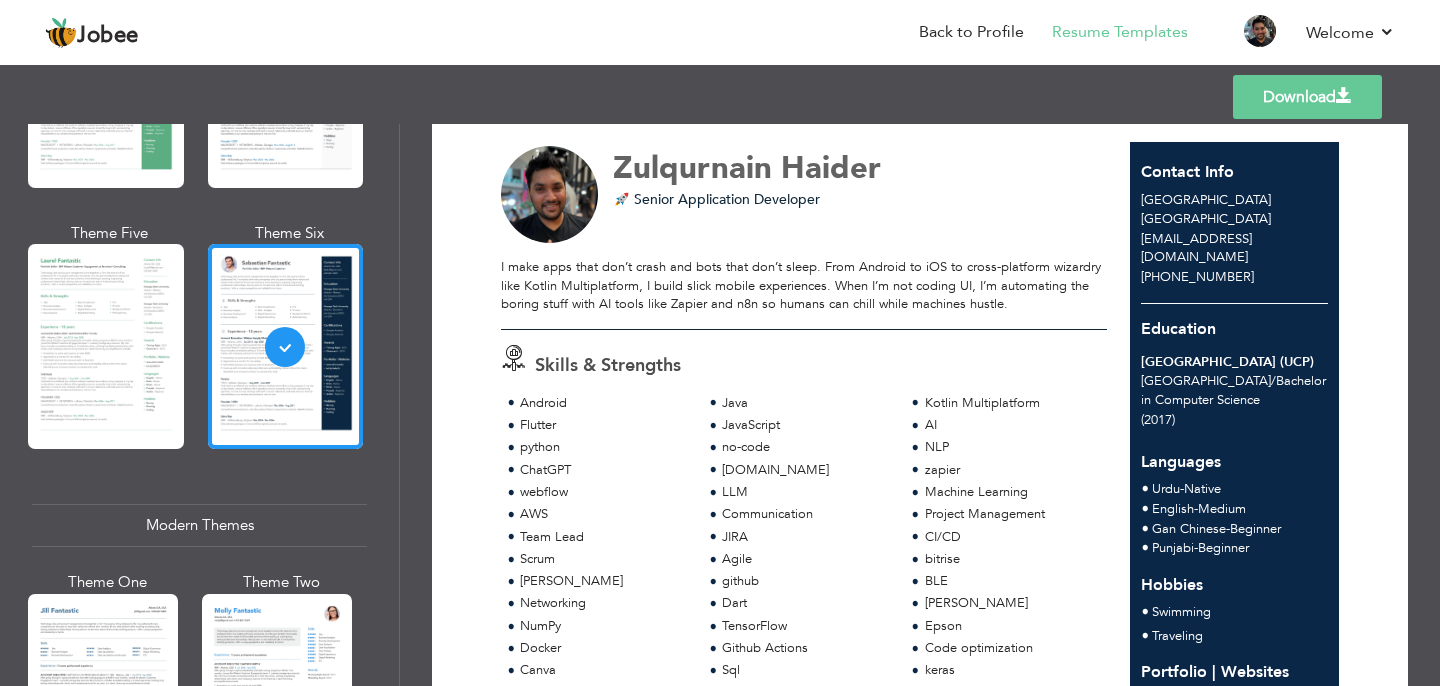scroll, scrollTop: 0, scrollLeft: 0, axis: both 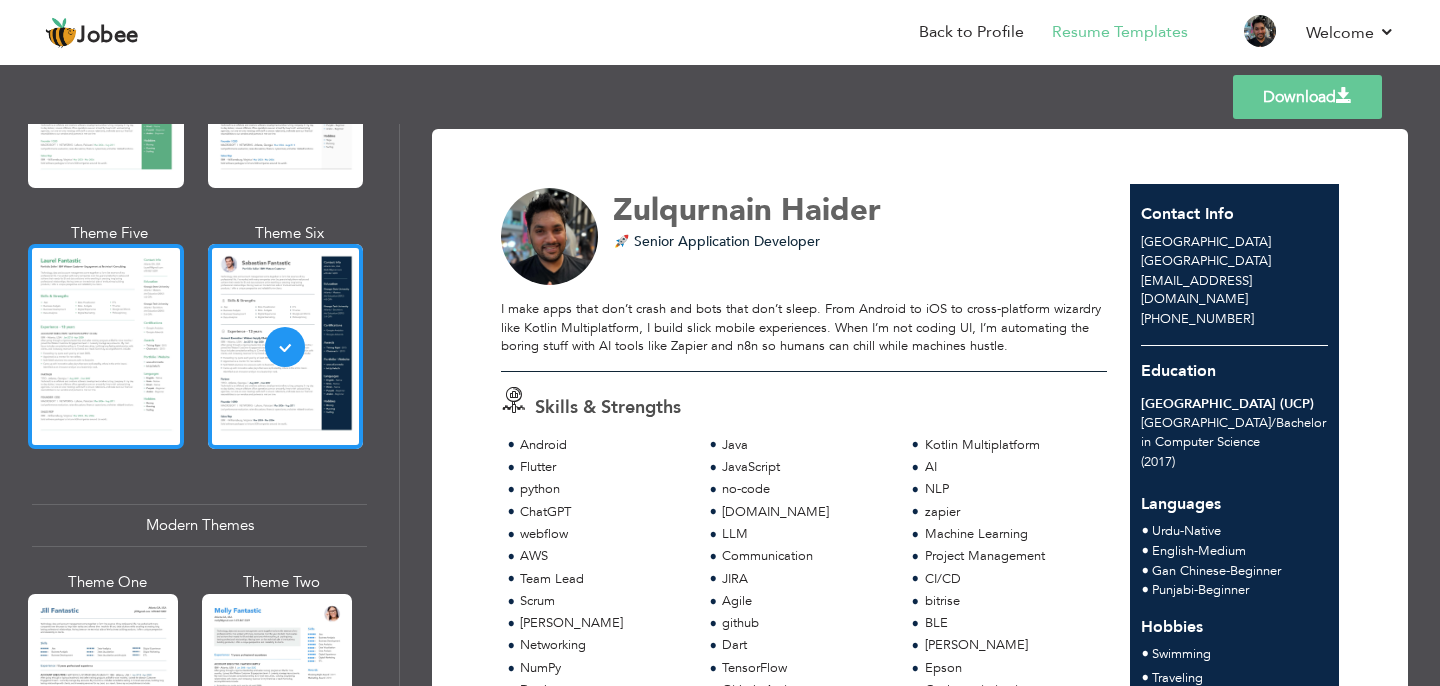 click at bounding box center [106, 346] 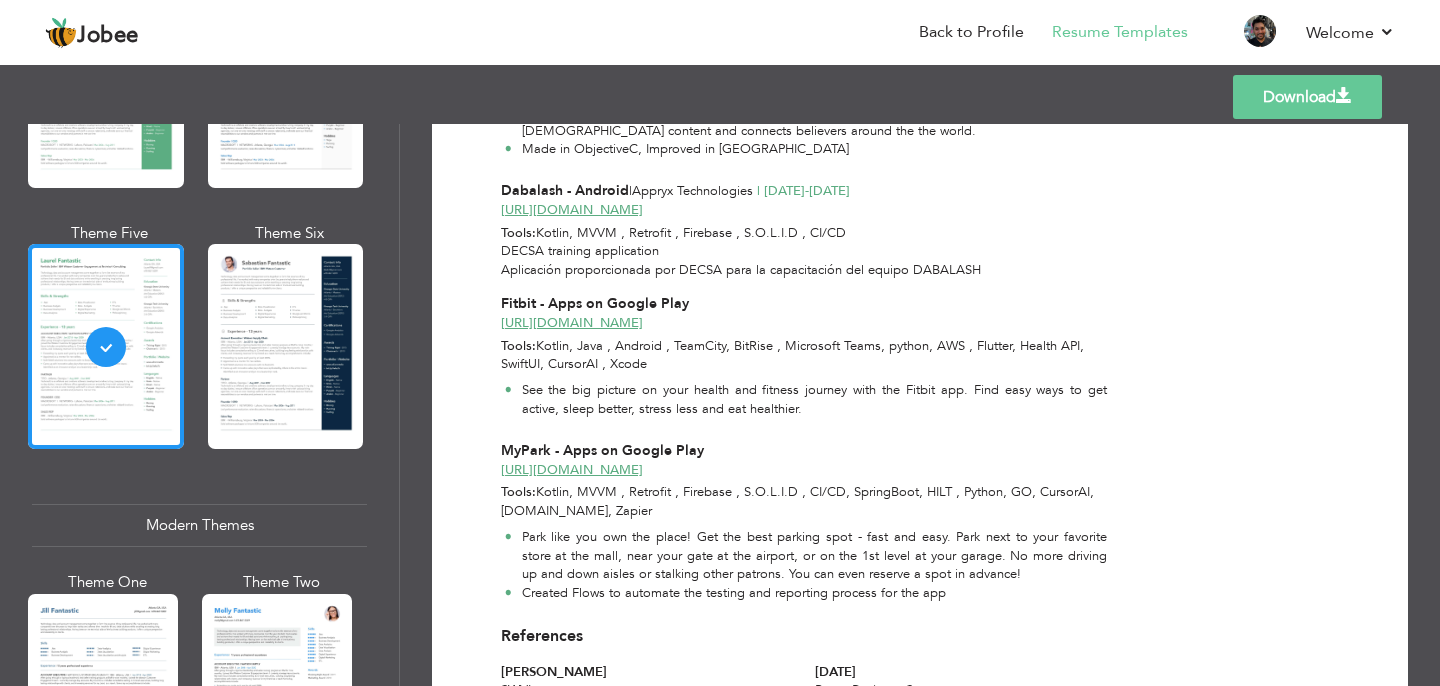 scroll, scrollTop: 3712, scrollLeft: 0, axis: vertical 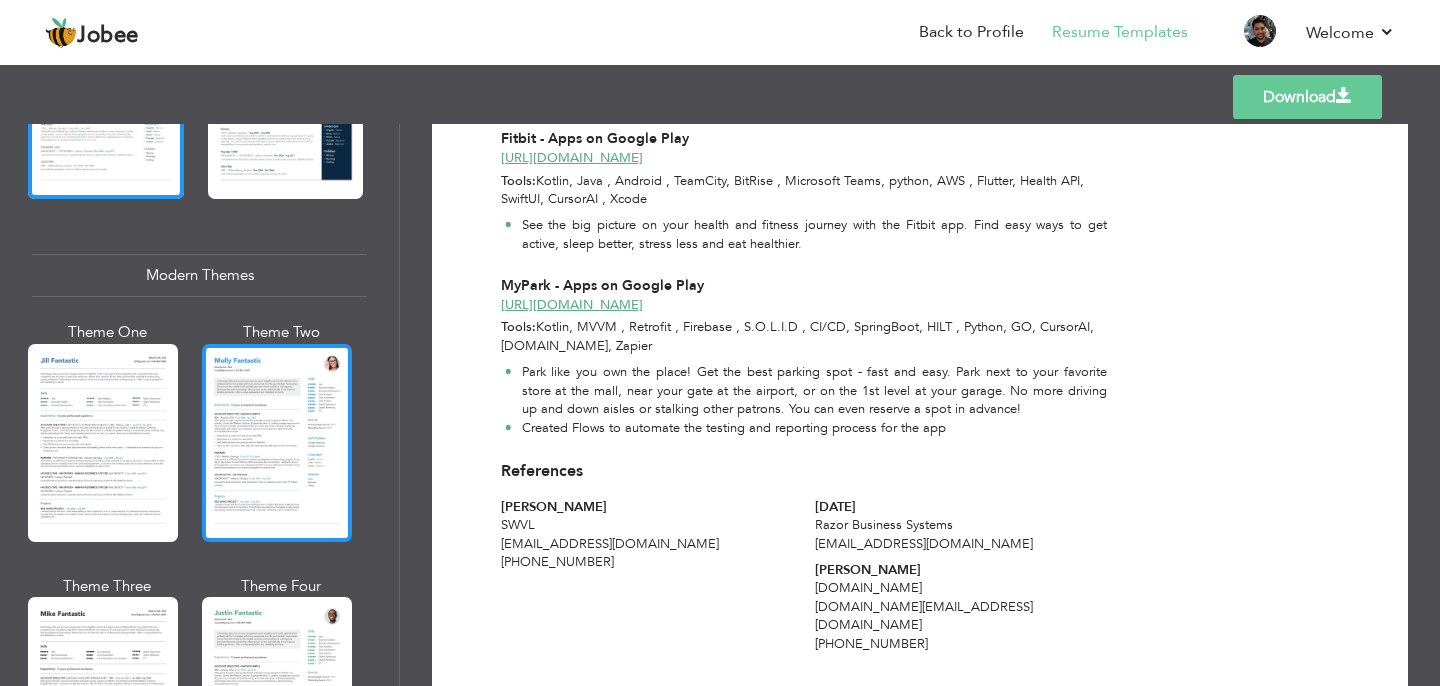 click at bounding box center [277, 443] 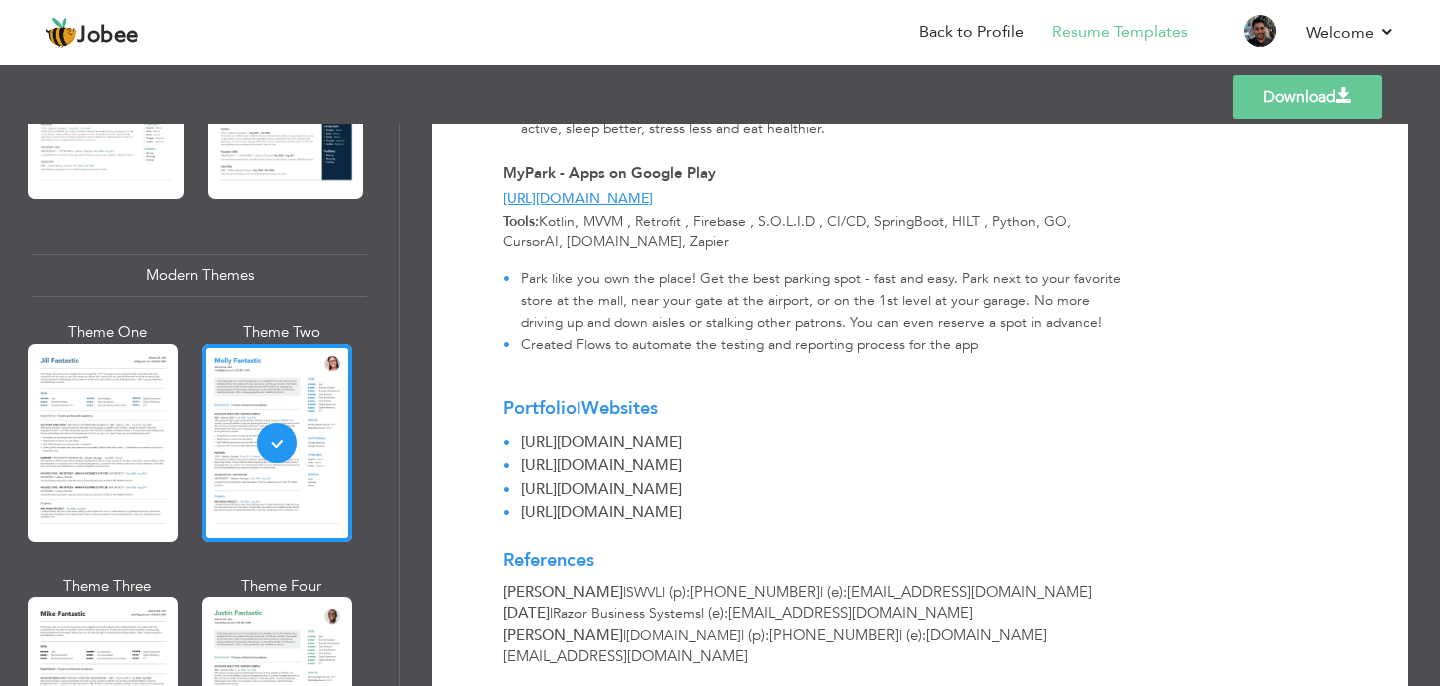 scroll, scrollTop: 4600, scrollLeft: 0, axis: vertical 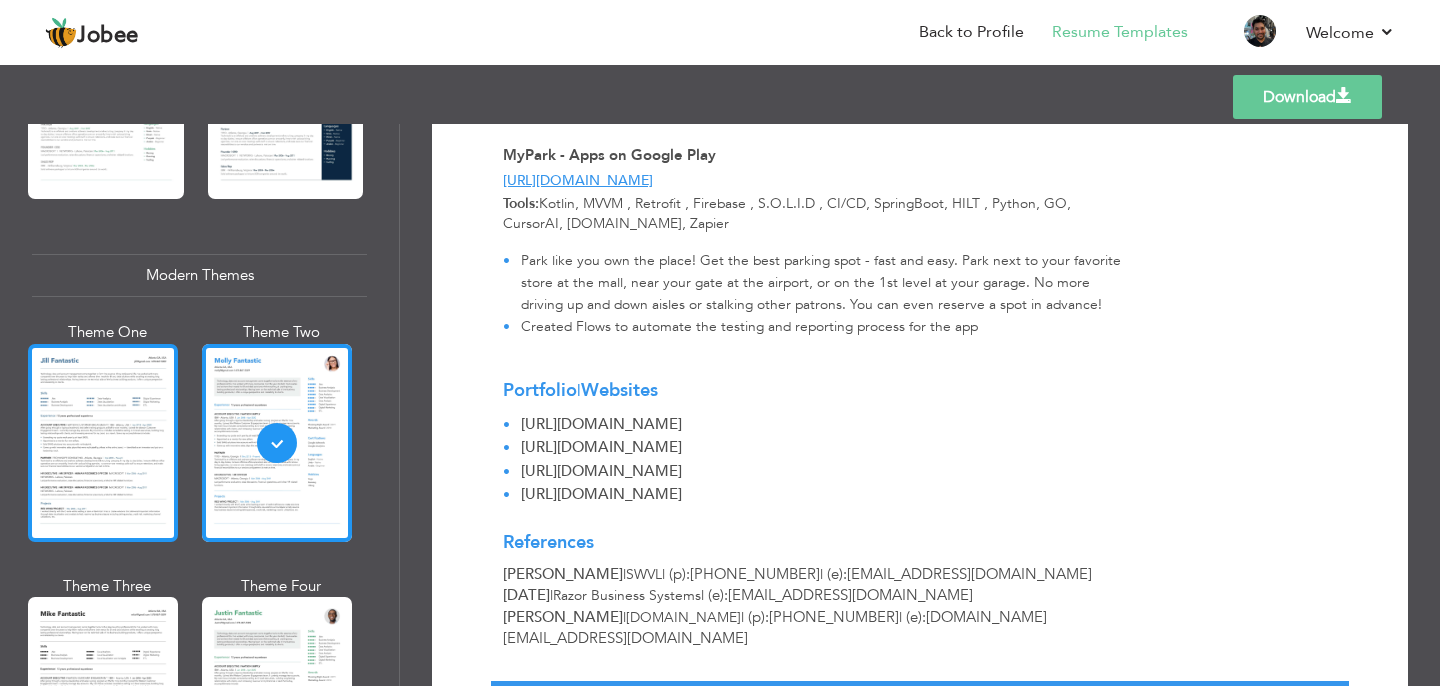click at bounding box center (103, 443) 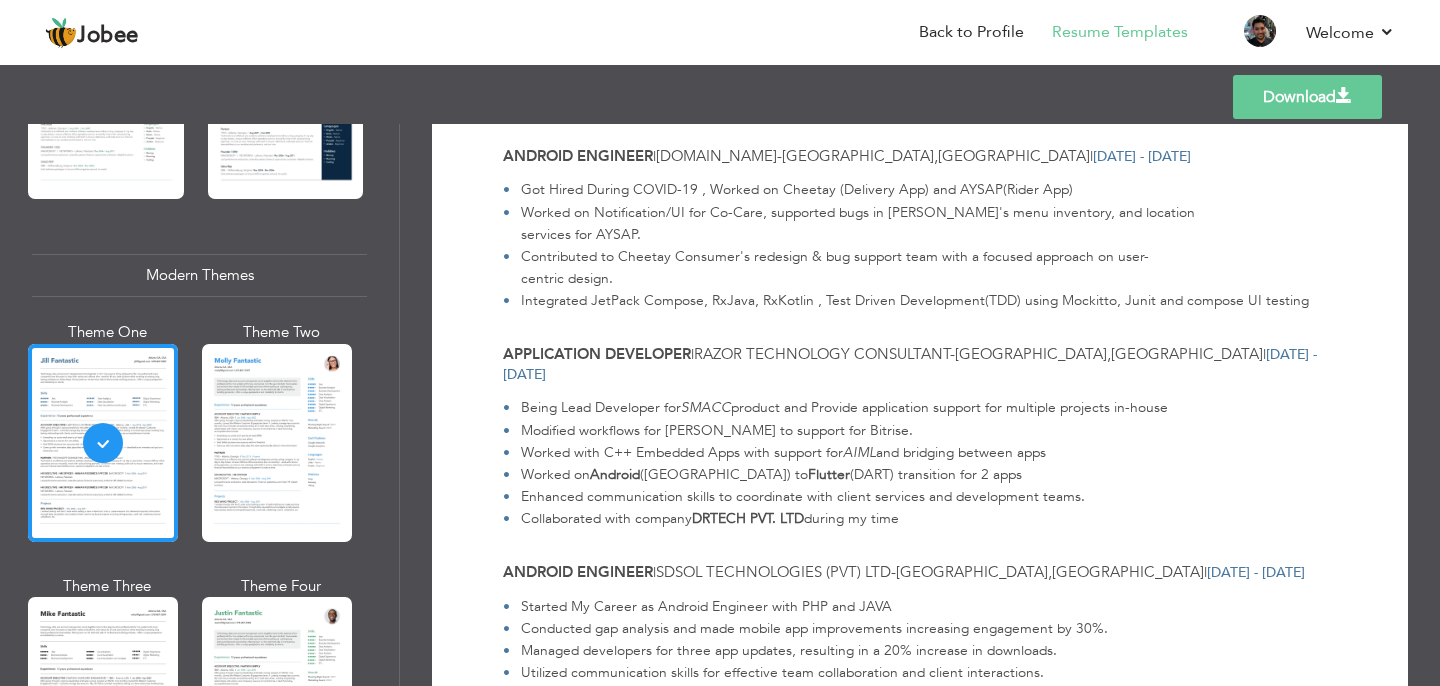 scroll, scrollTop: 1429, scrollLeft: 0, axis: vertical 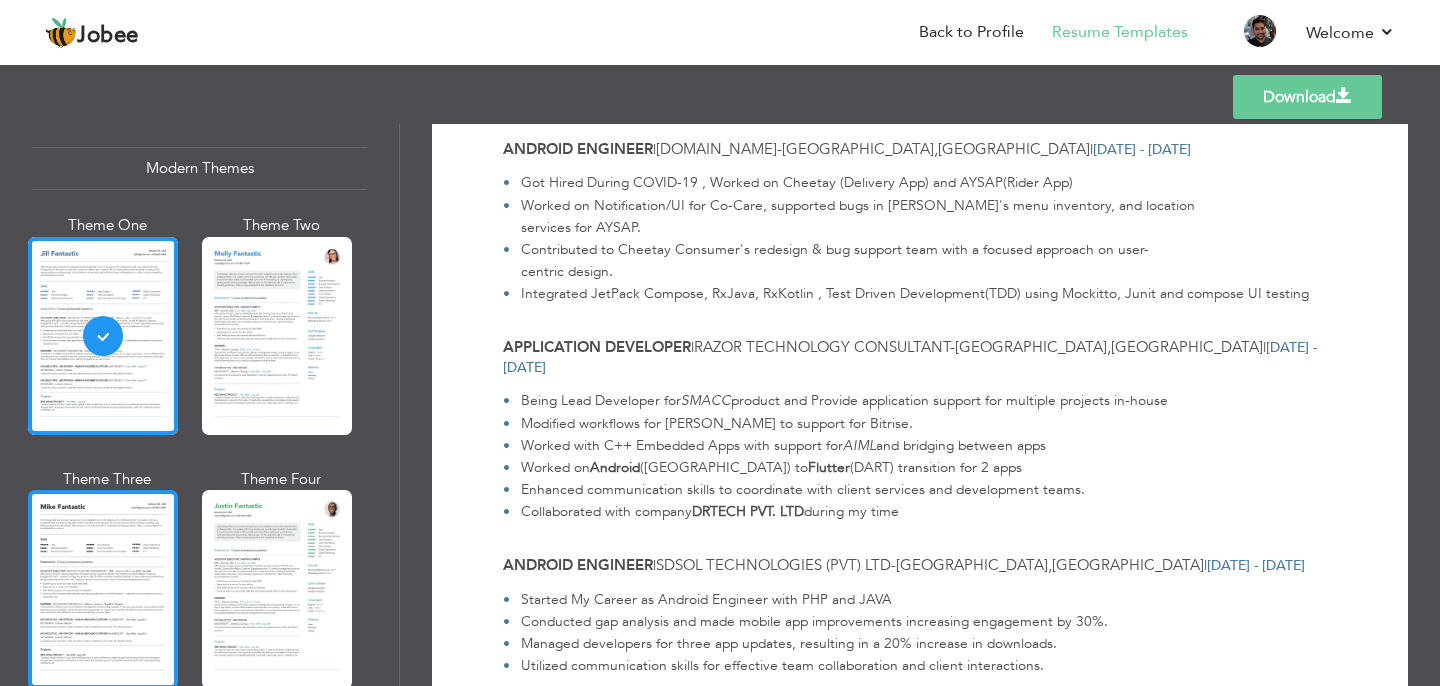 click at bounding box center [103, 589] 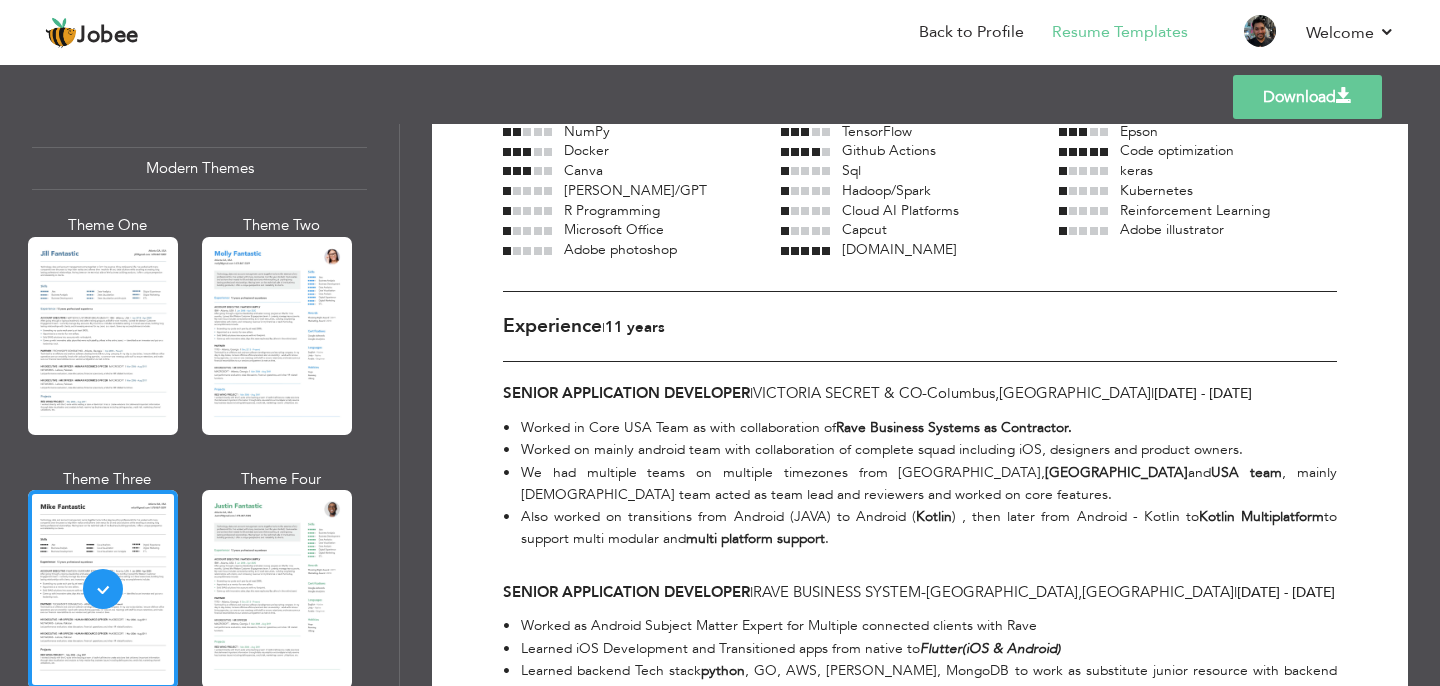 scroll, scrollTop: 421, scrollLeft: 0, axis: vertical 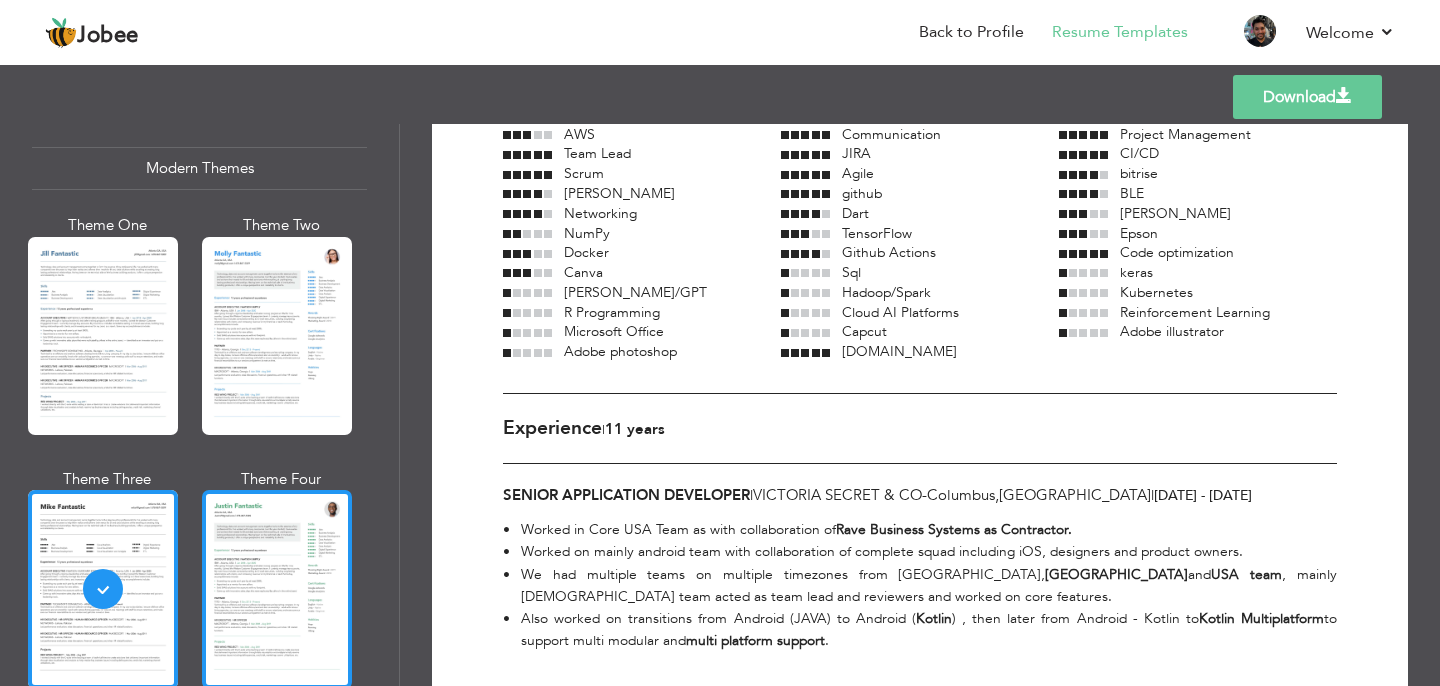 click at bounding box center [277, 589] 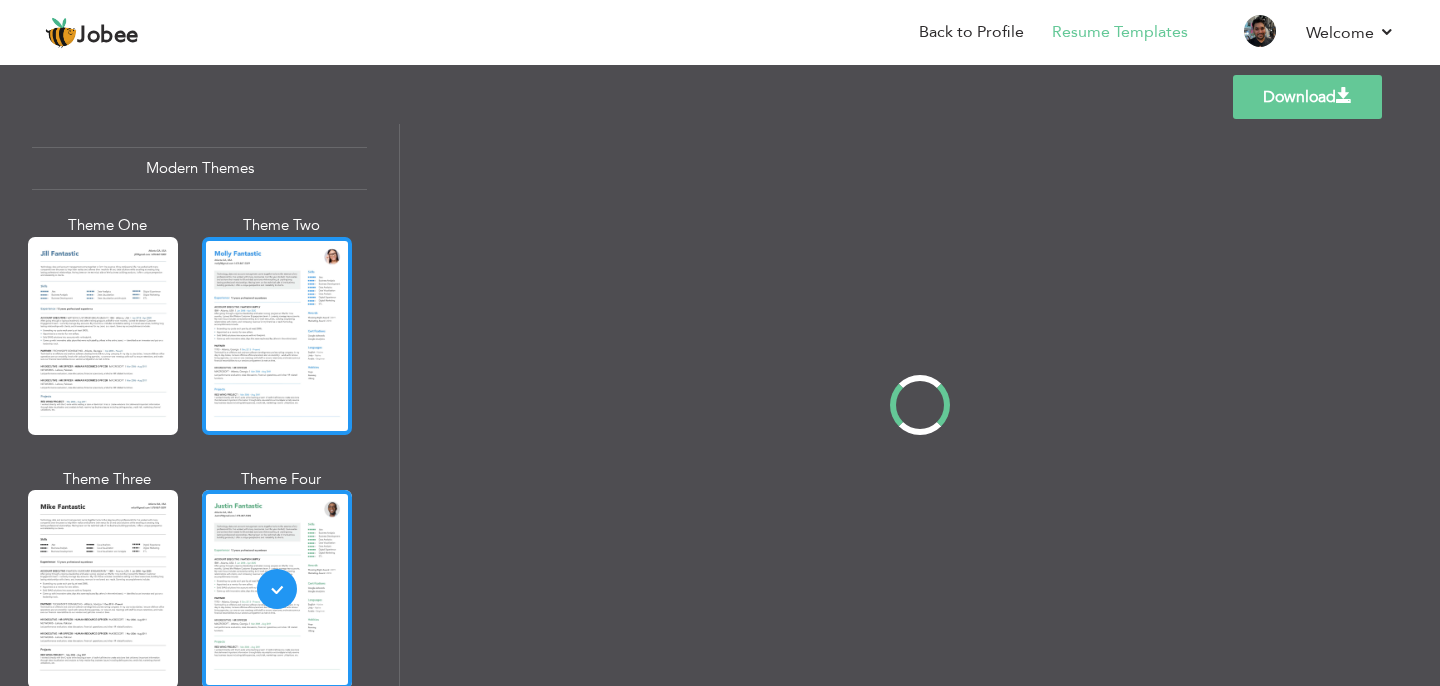 scroll, scrollTop: 0, scrollLeft: 0, axis: both 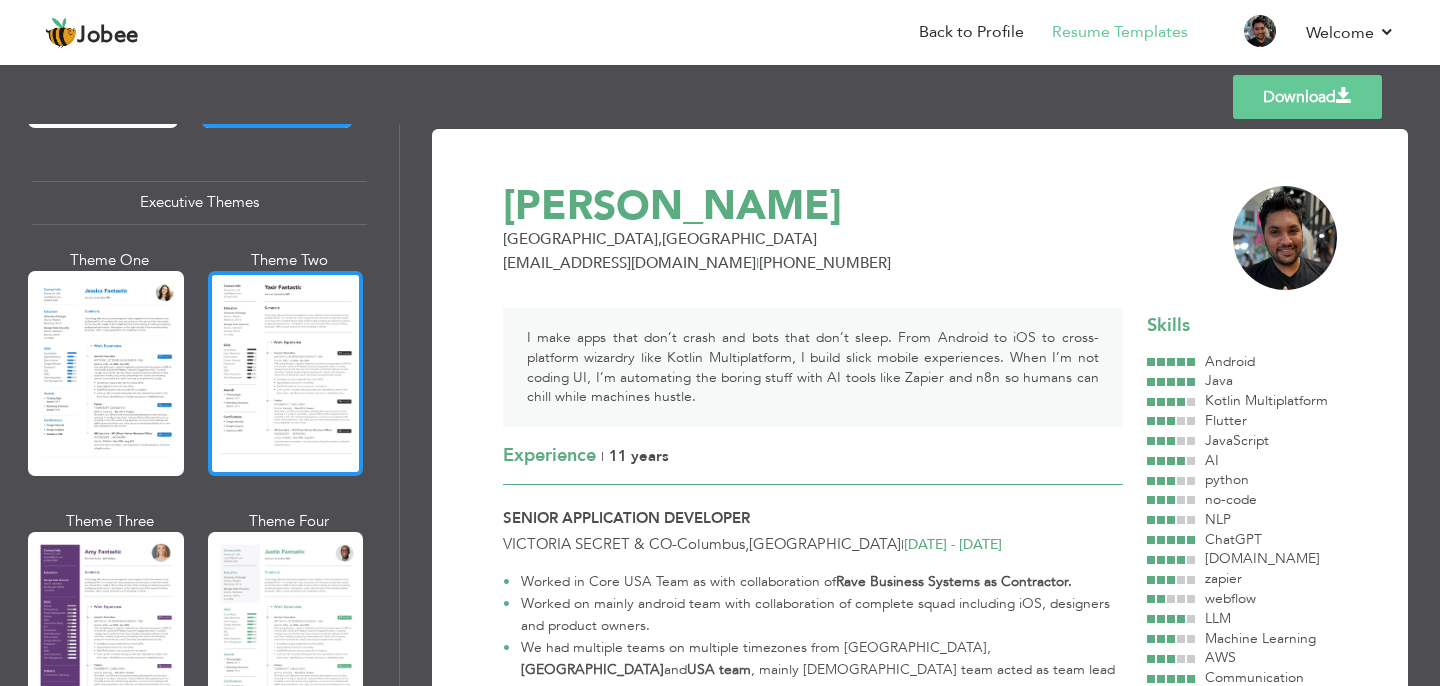 click at bounding box center [286, 373] 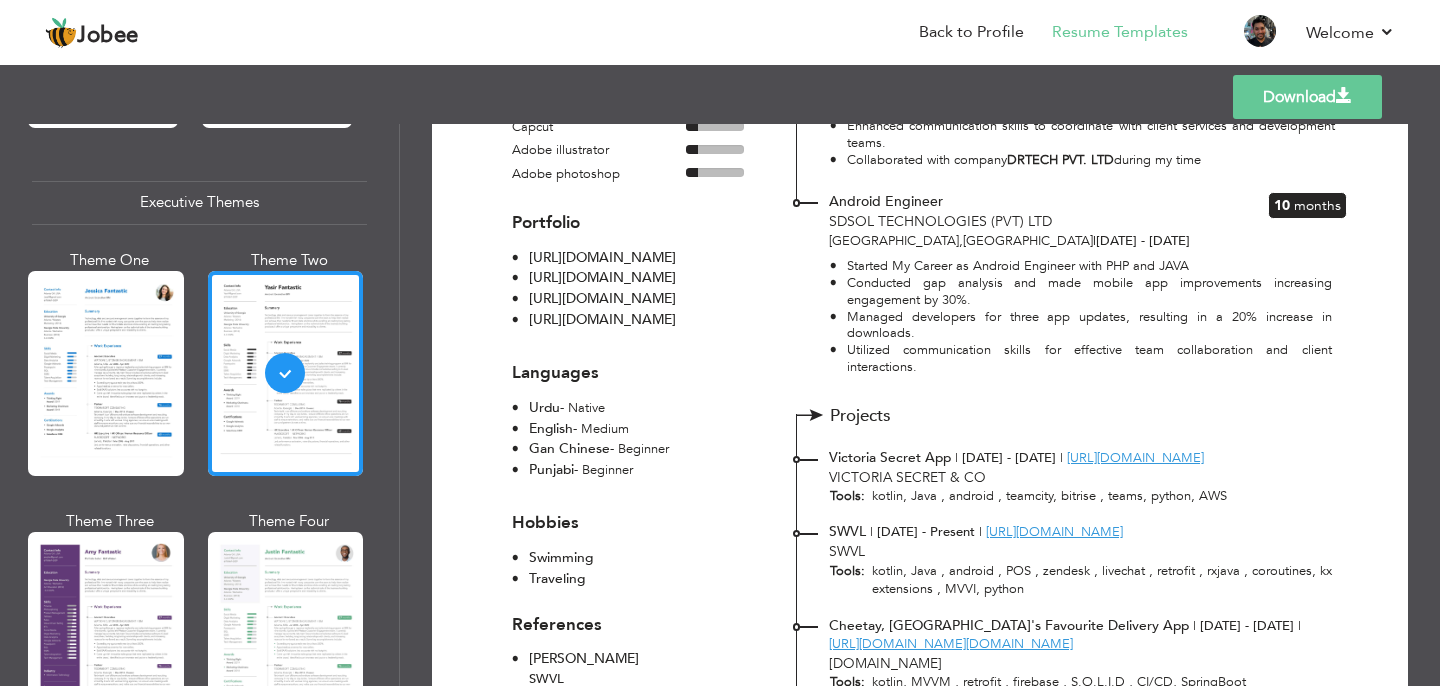 scroll, scrollTop: 1511, scrollLeft: 0, axis: vertical 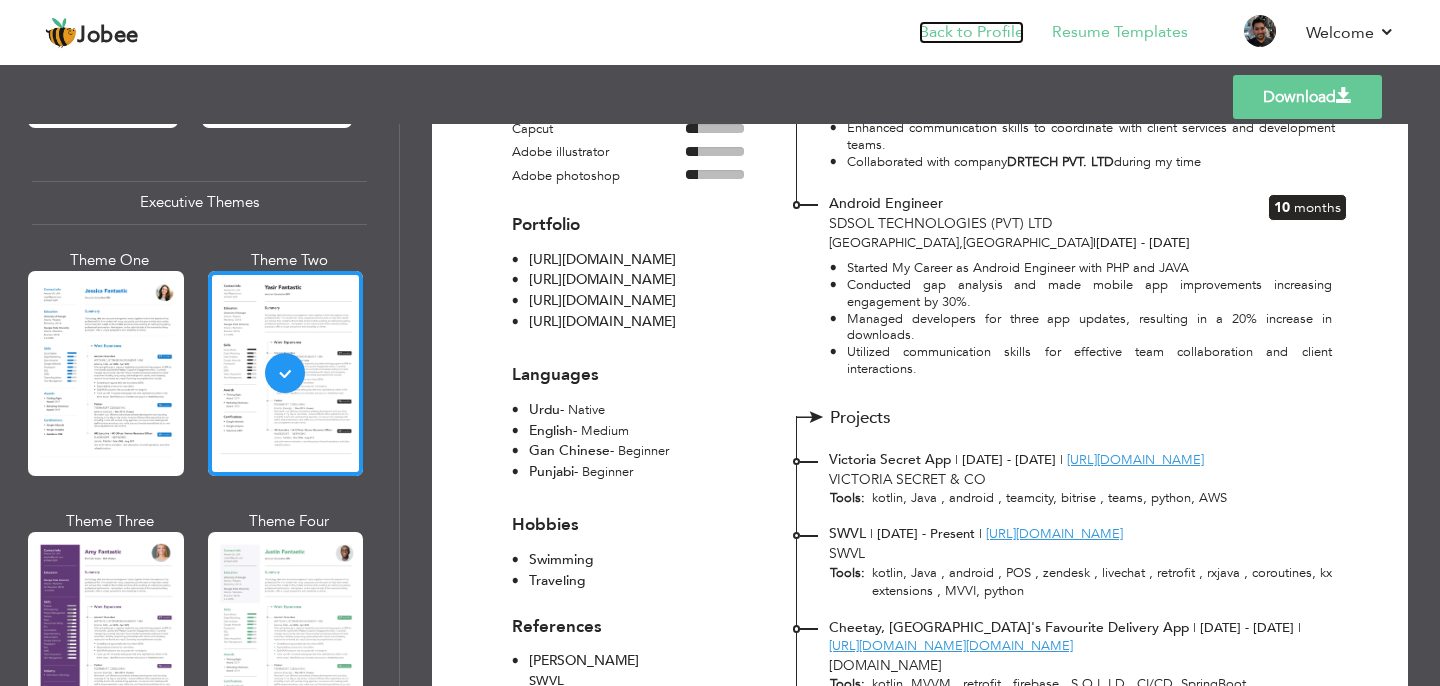 click on "Back to Profile" at bounding box center (971, 32) 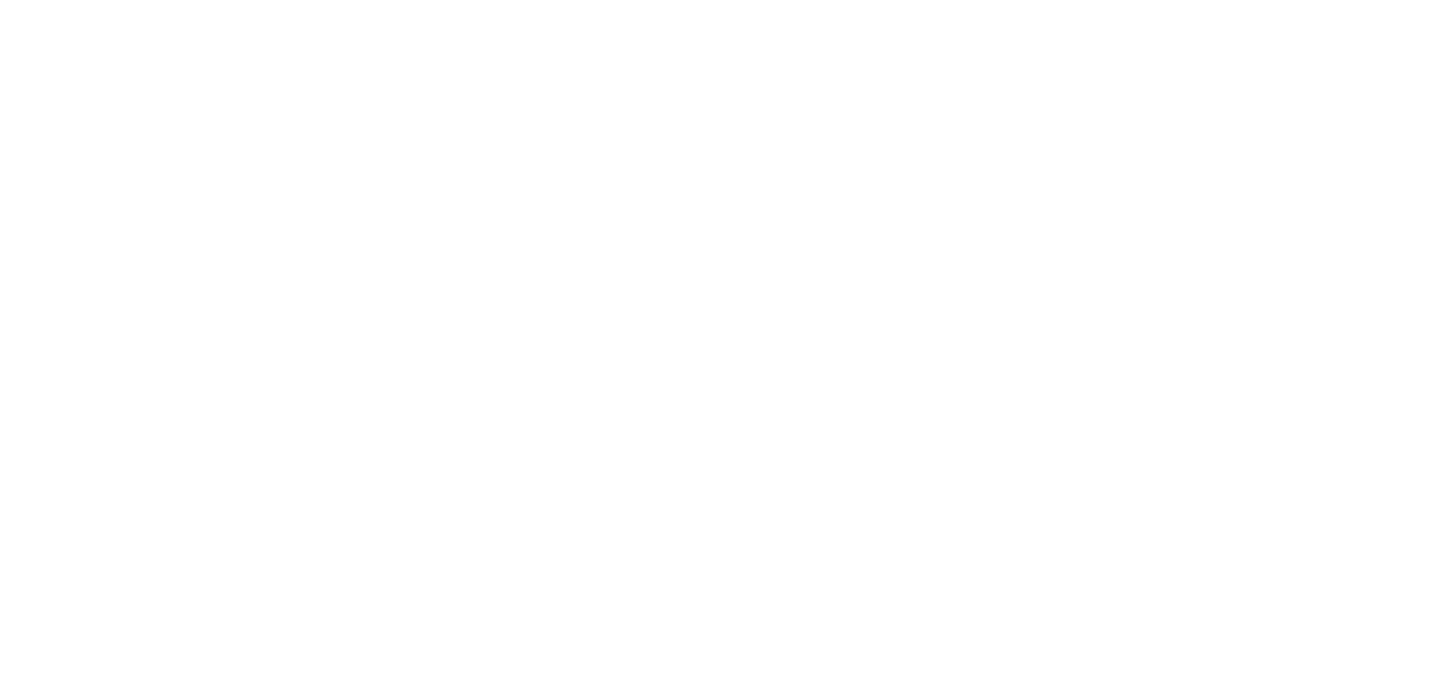 scroll, scrollTop: 0, scrollLeft: 0, axis: both 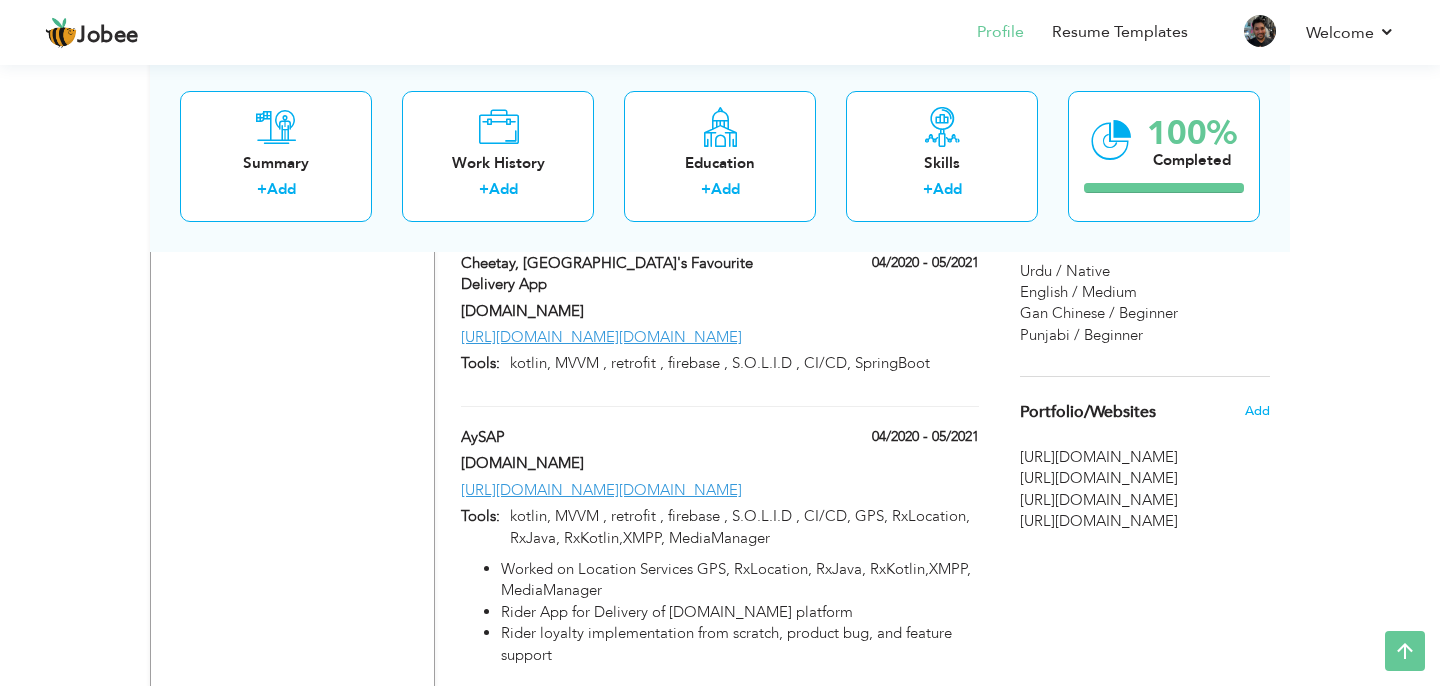 click on "[URL][DOMAIN_NAME]" at bounding box center [1145, 457] 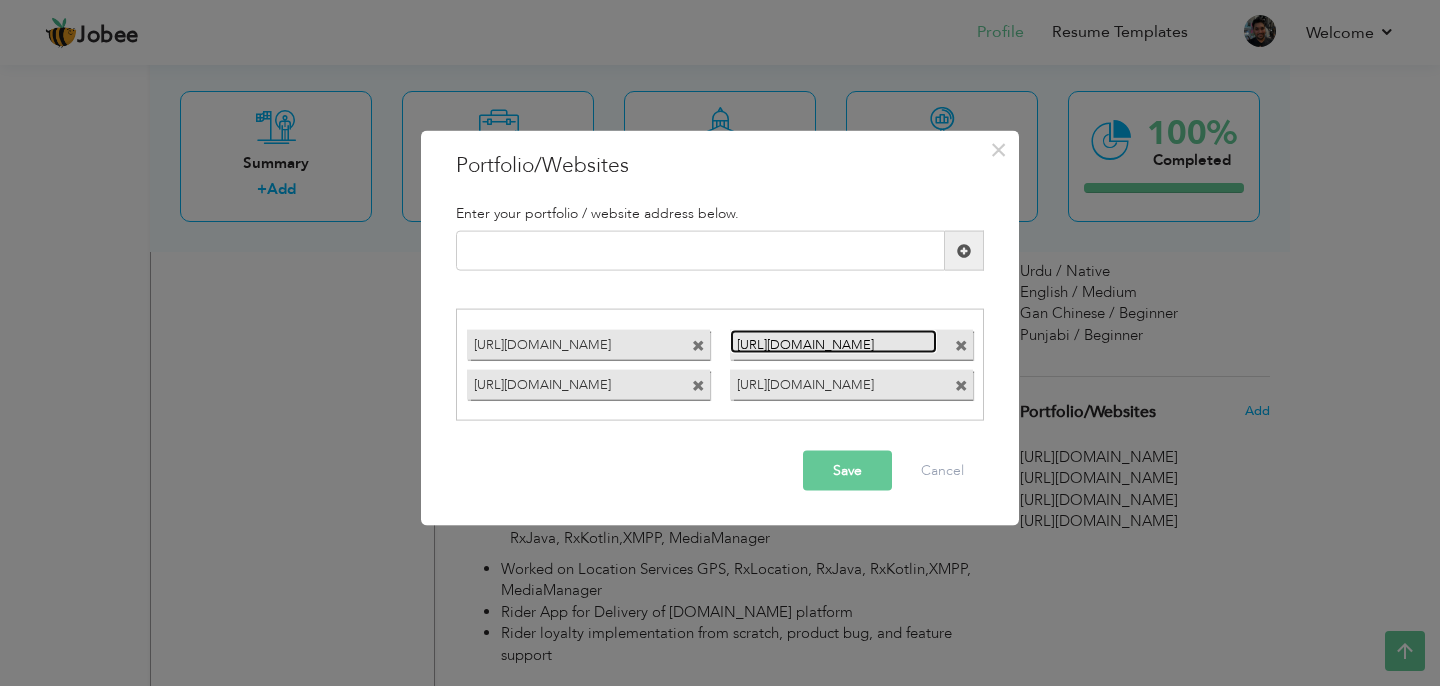 click on "https://www.linkedin.com/in/zulqurnainjj/" at bounding box center [833, 341] 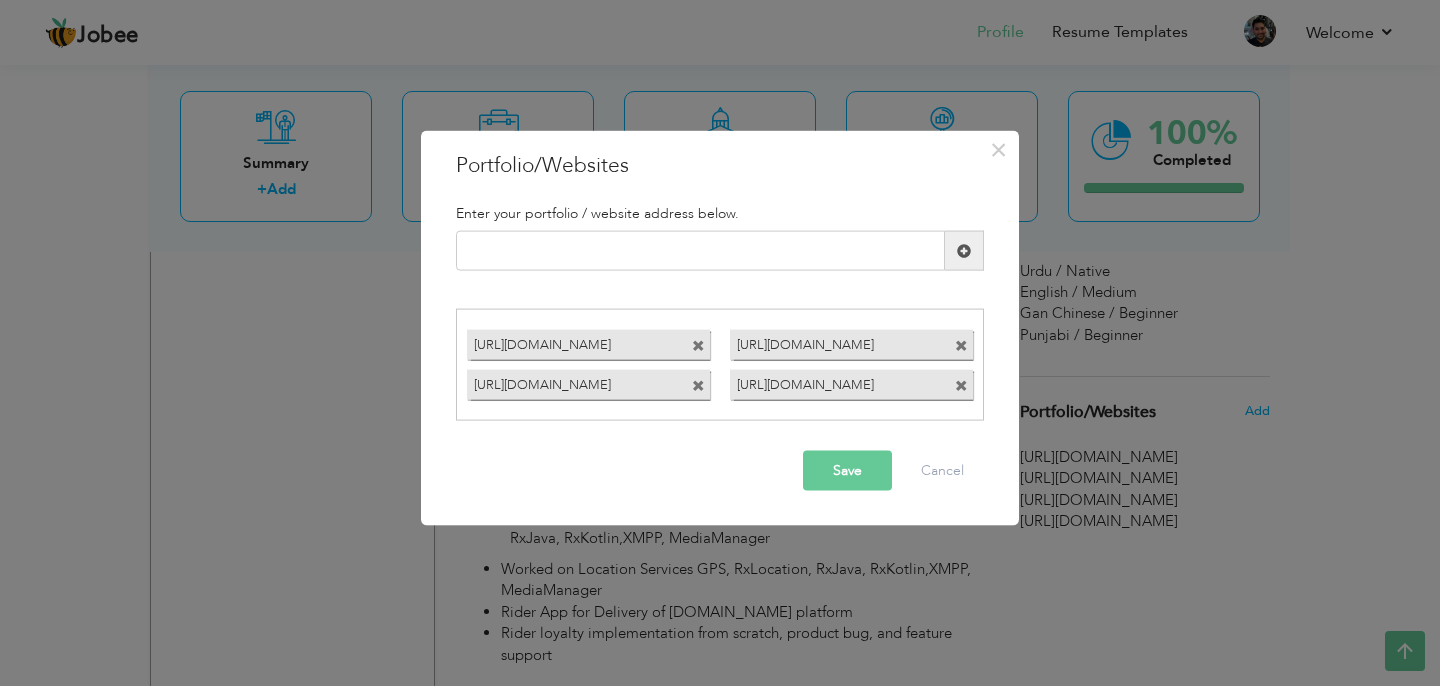 click at bounding box center [961, 345] 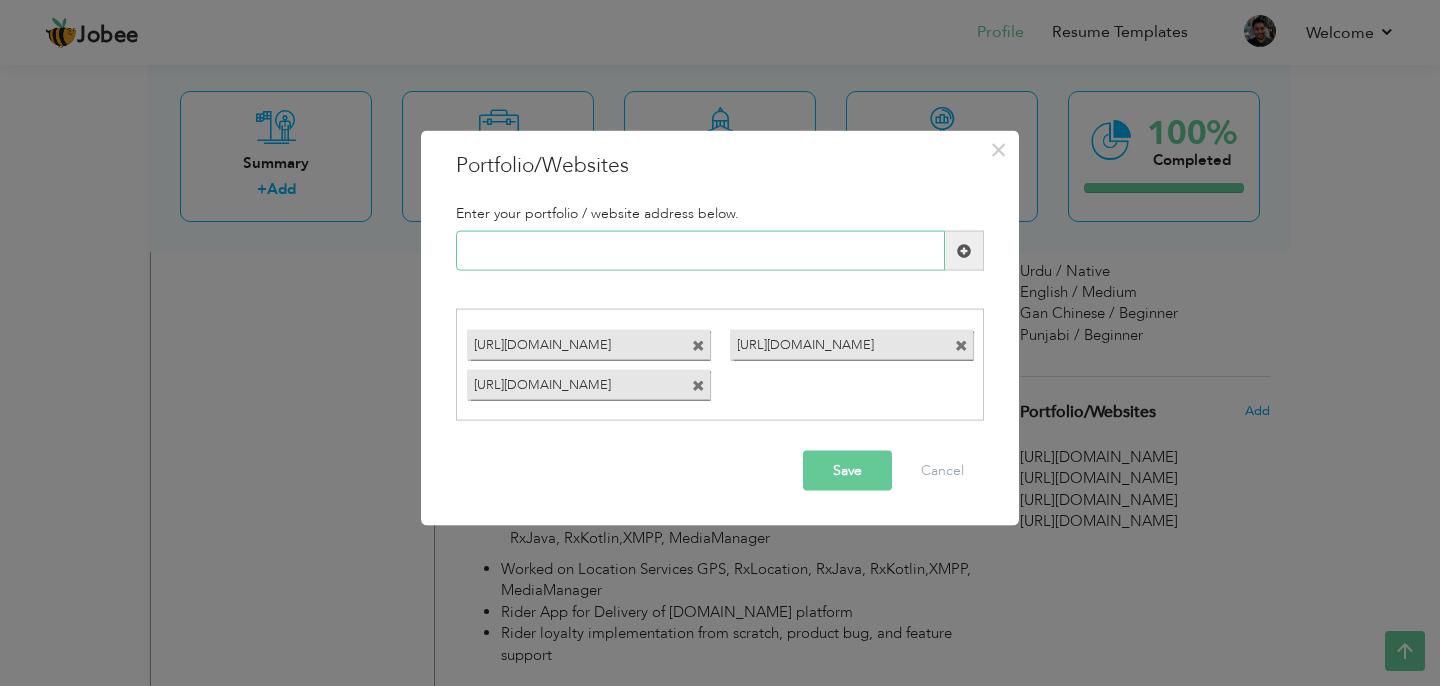 click at bounding box center (700, 251) 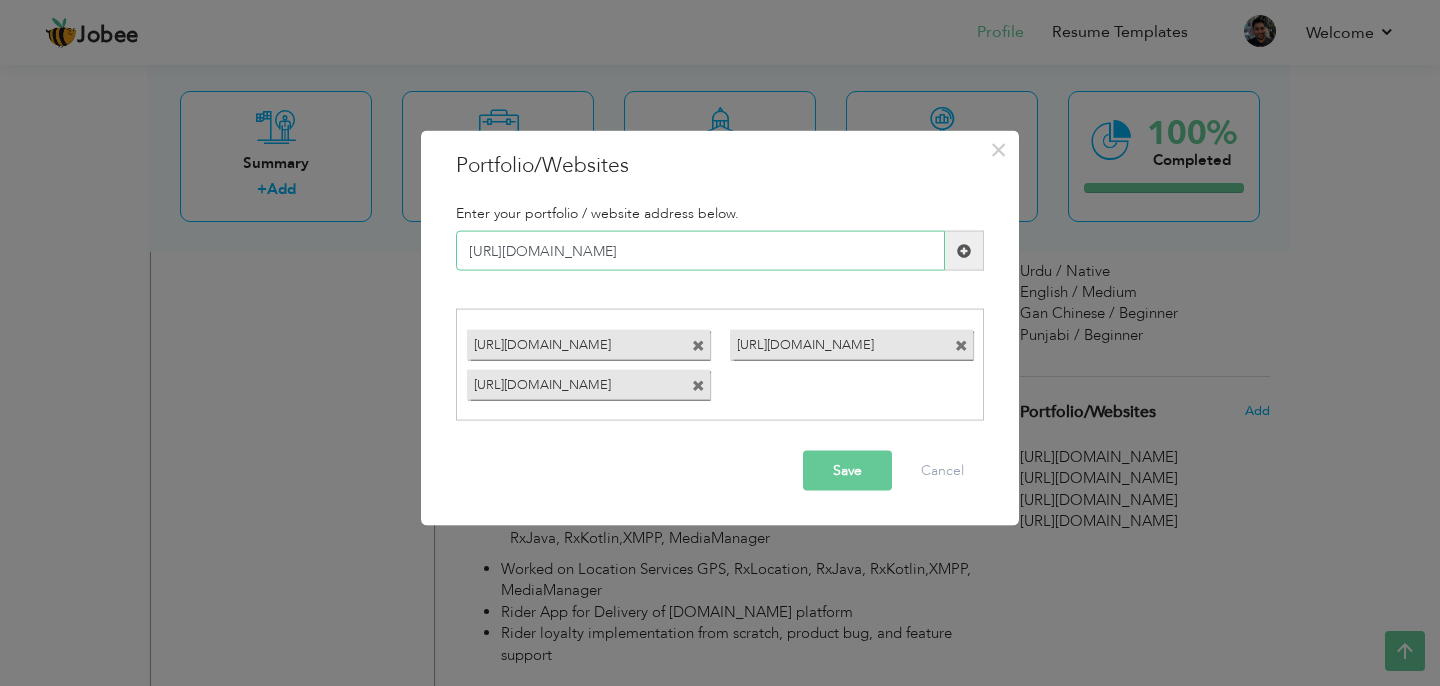 type on "[URL][DOMAIN_NAME]" 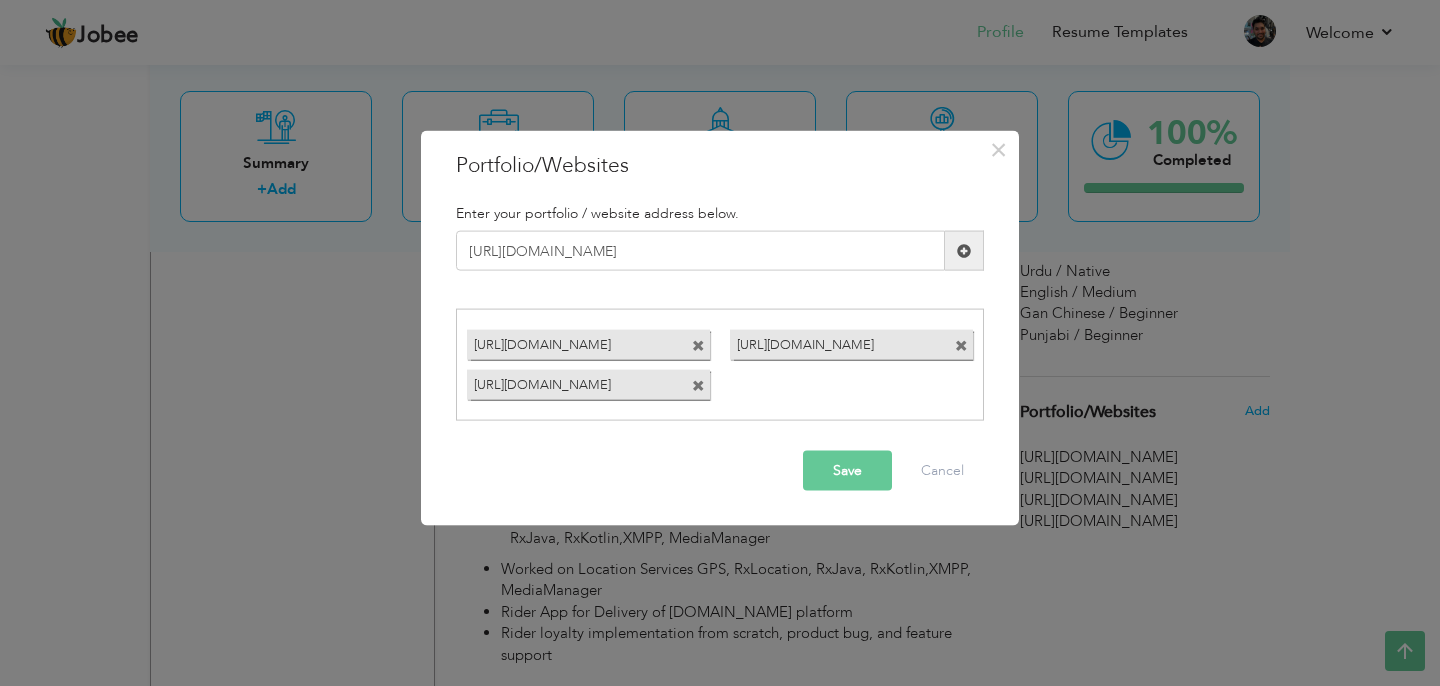 click at bounding box center (964, 250) 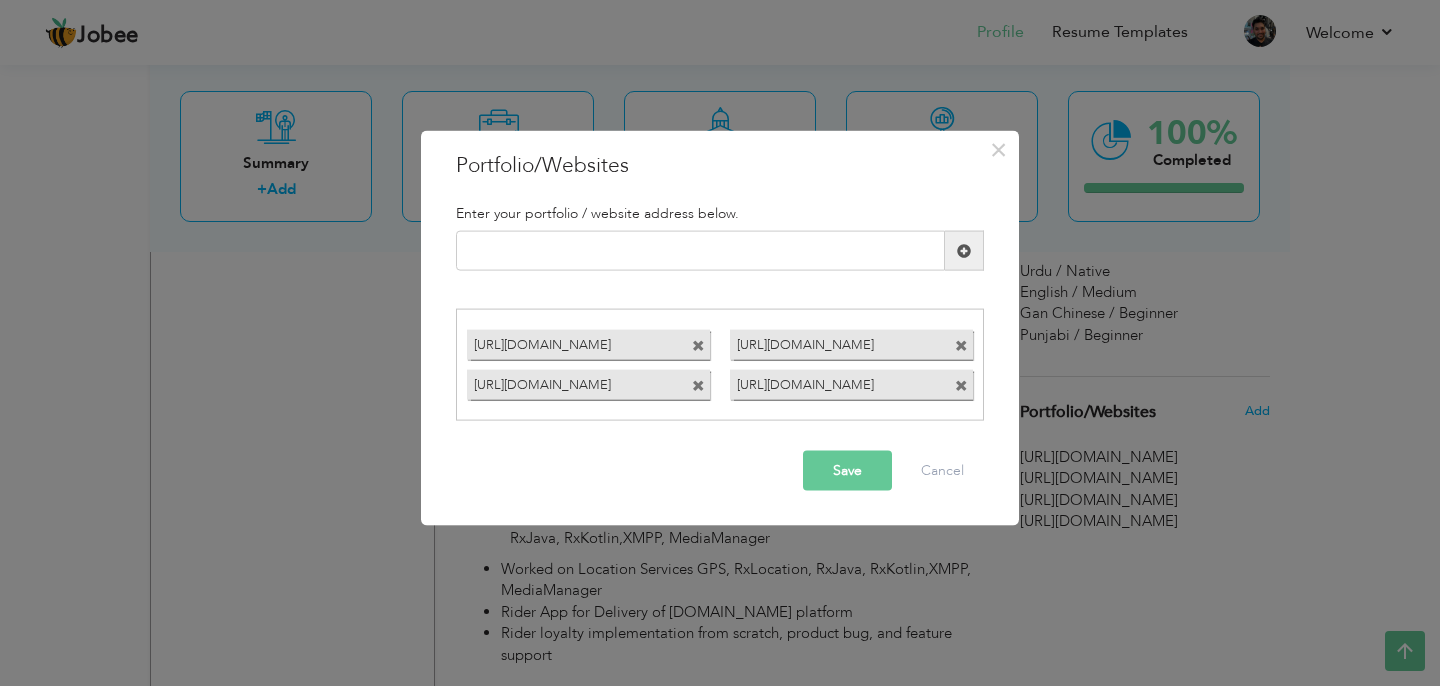 click on "Save" at bounding box center [847, 470] 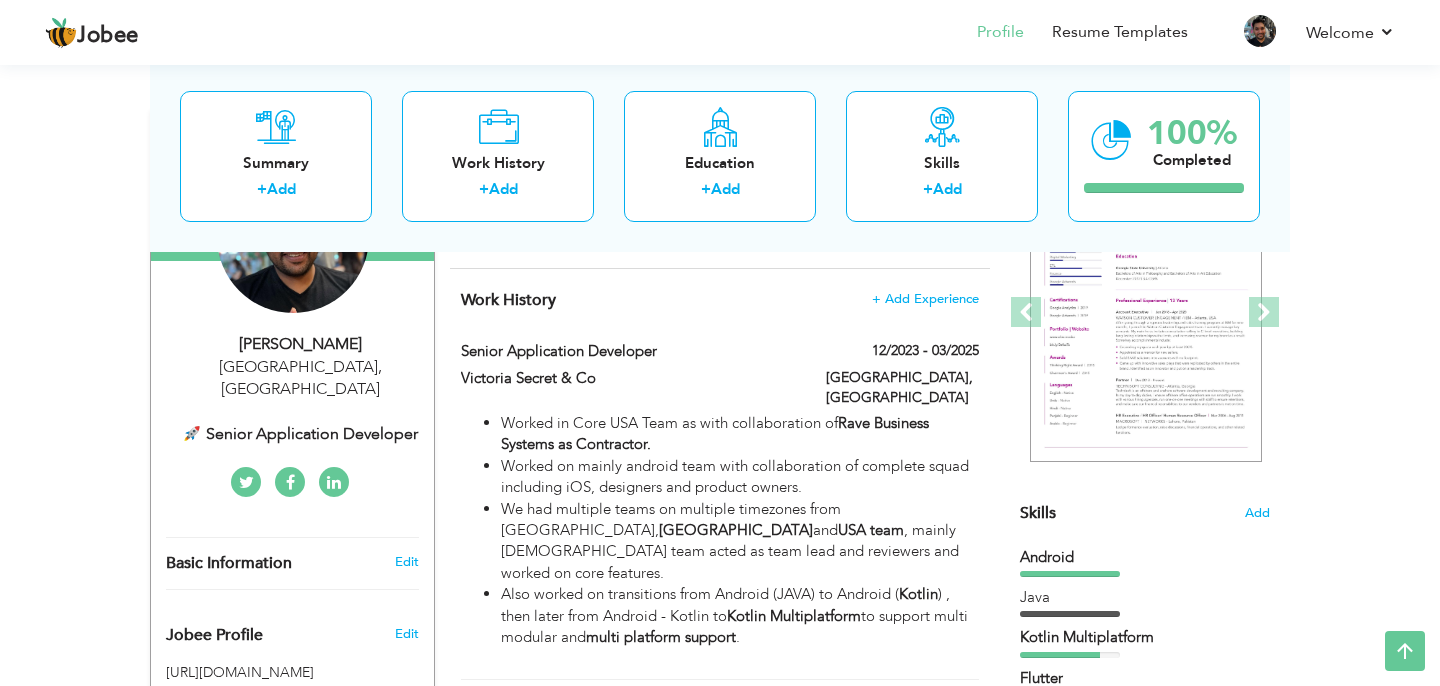scroll, scrollTop: 0, scrollLeft: 0, axis: both 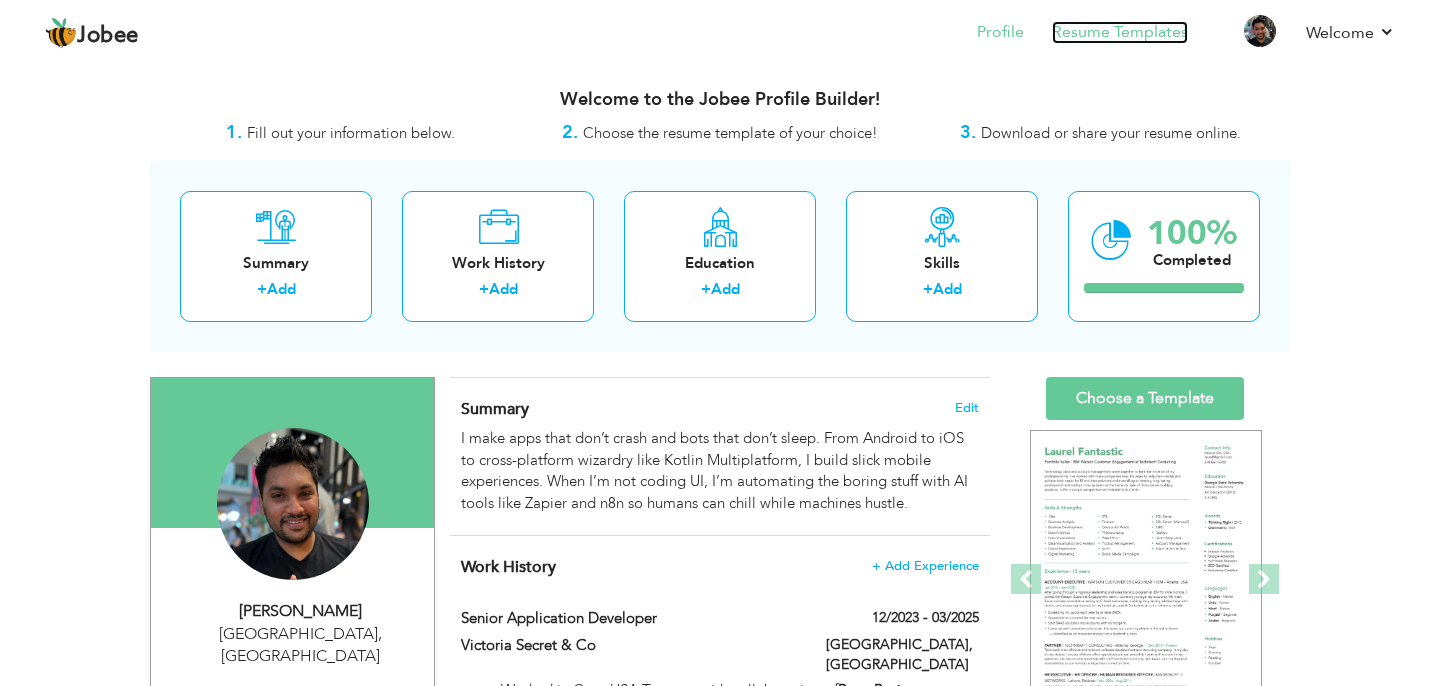 click on "Resume Templates" at bounding box center [1120, 32] 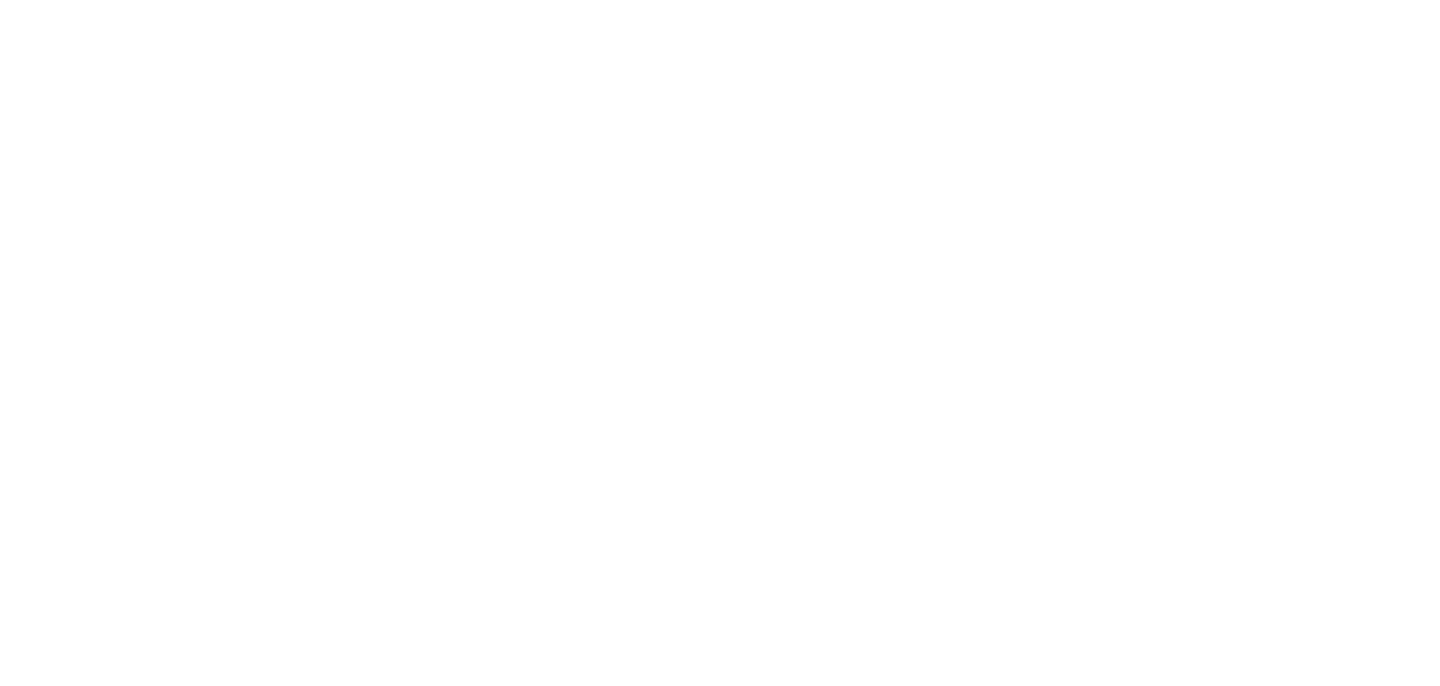 scroll, scrollTop: 0, scrollLeft: 0, axis: both 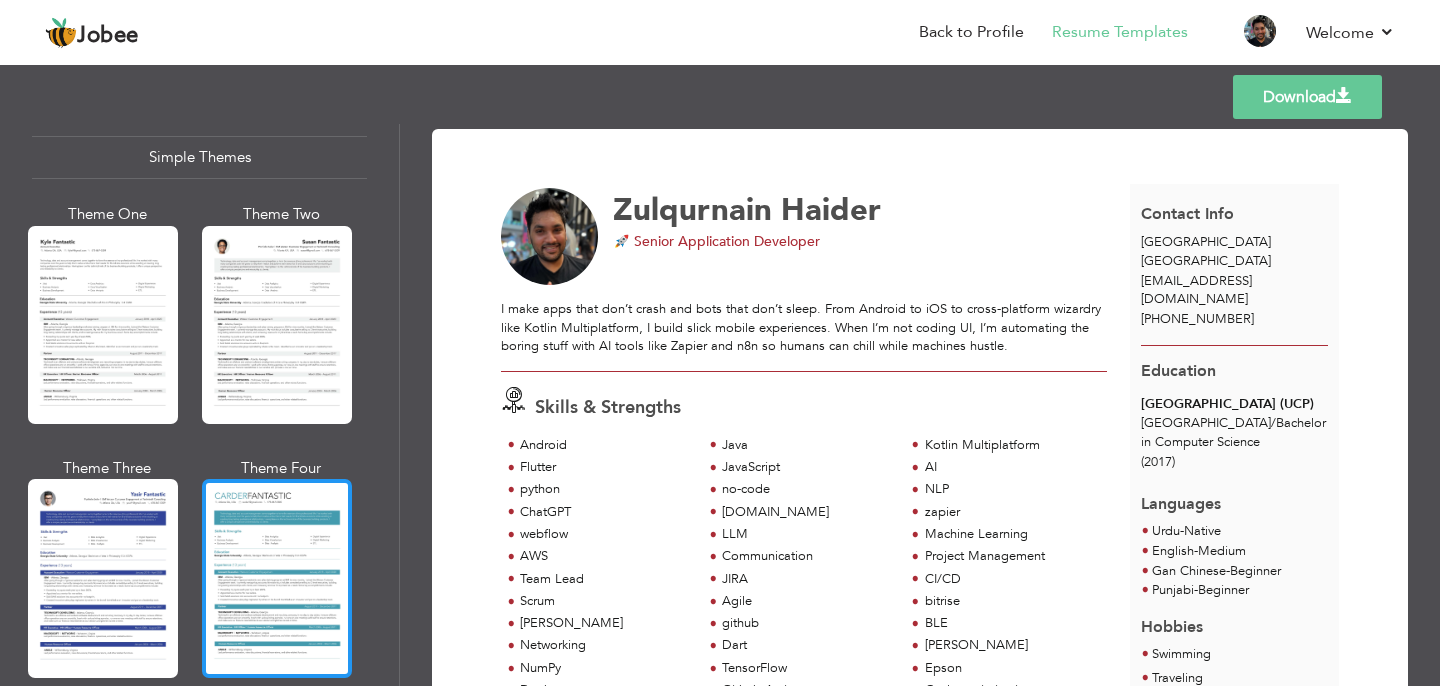 click at bounding box center (277, 578) 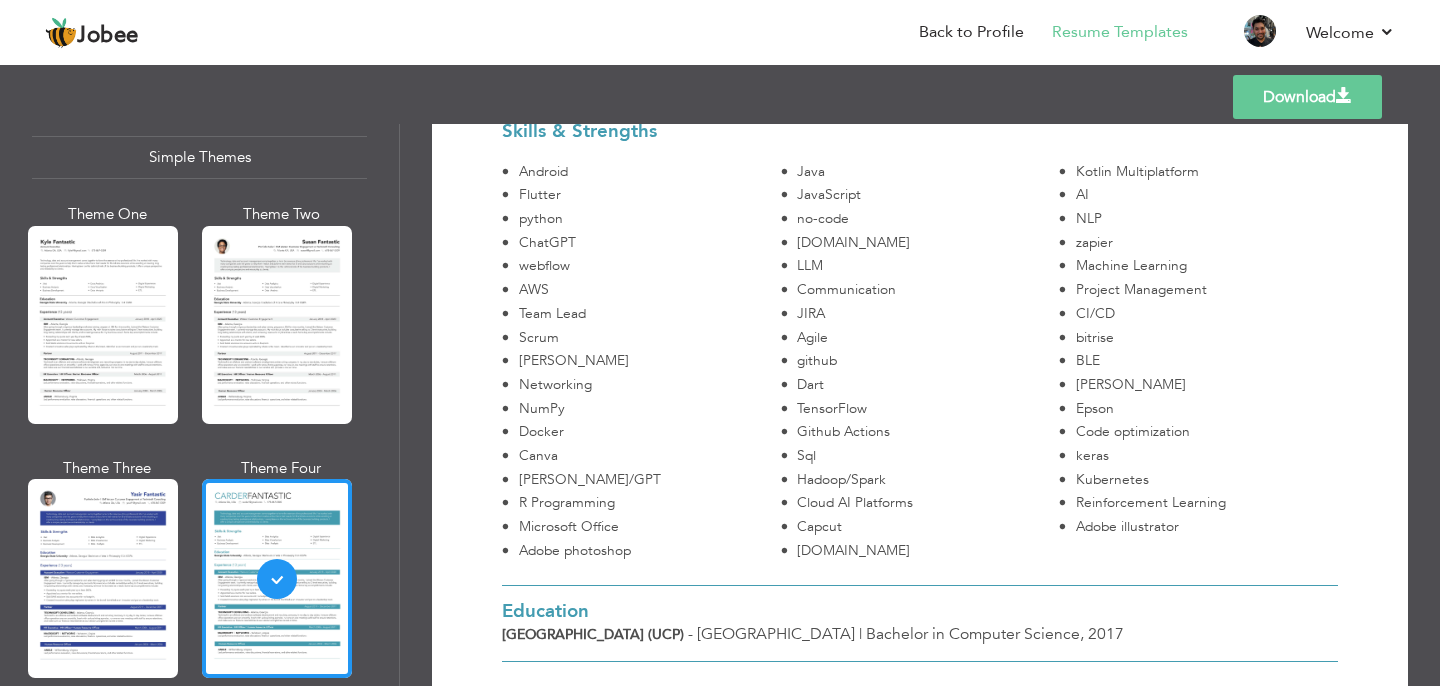 scroll, scrollTop: 0, scrollLeft: 0, axis: both 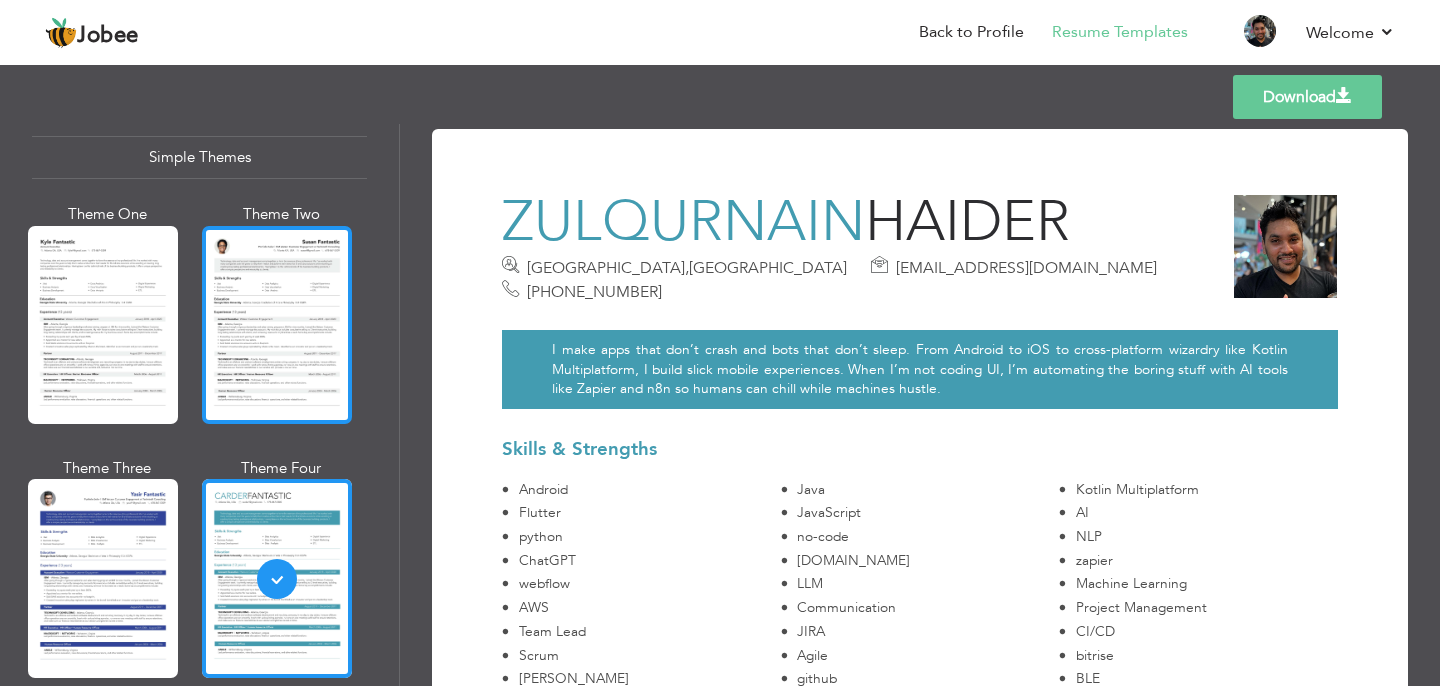 click at bounding box center [277, 325] 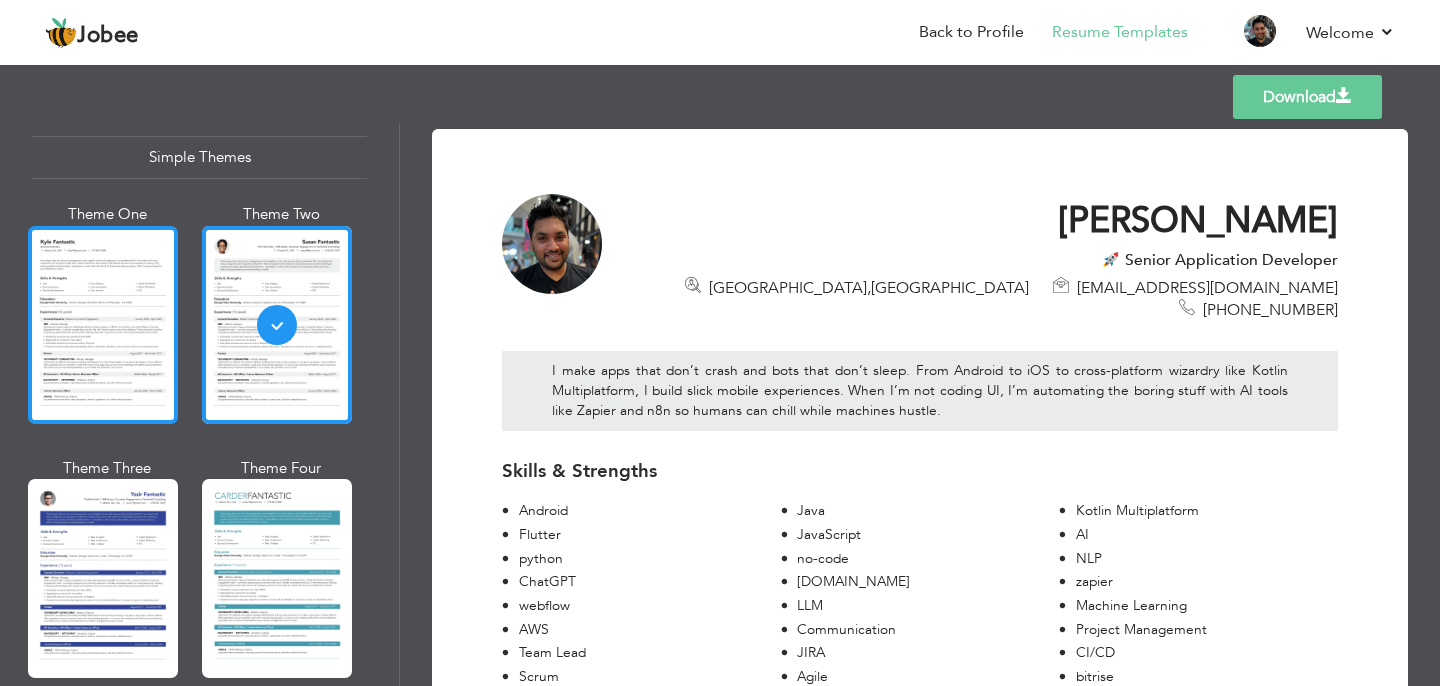click at bounding box center [103, 325] 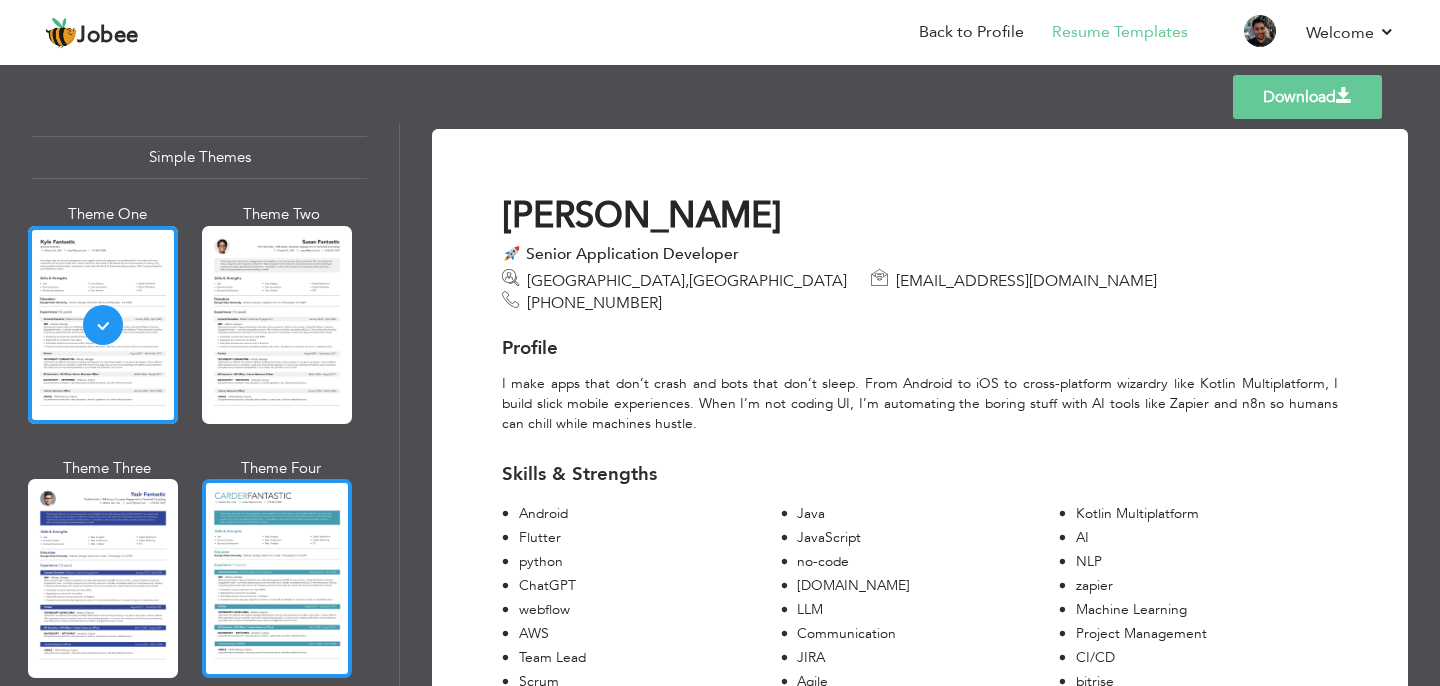 click at bounding box center (277, 578) 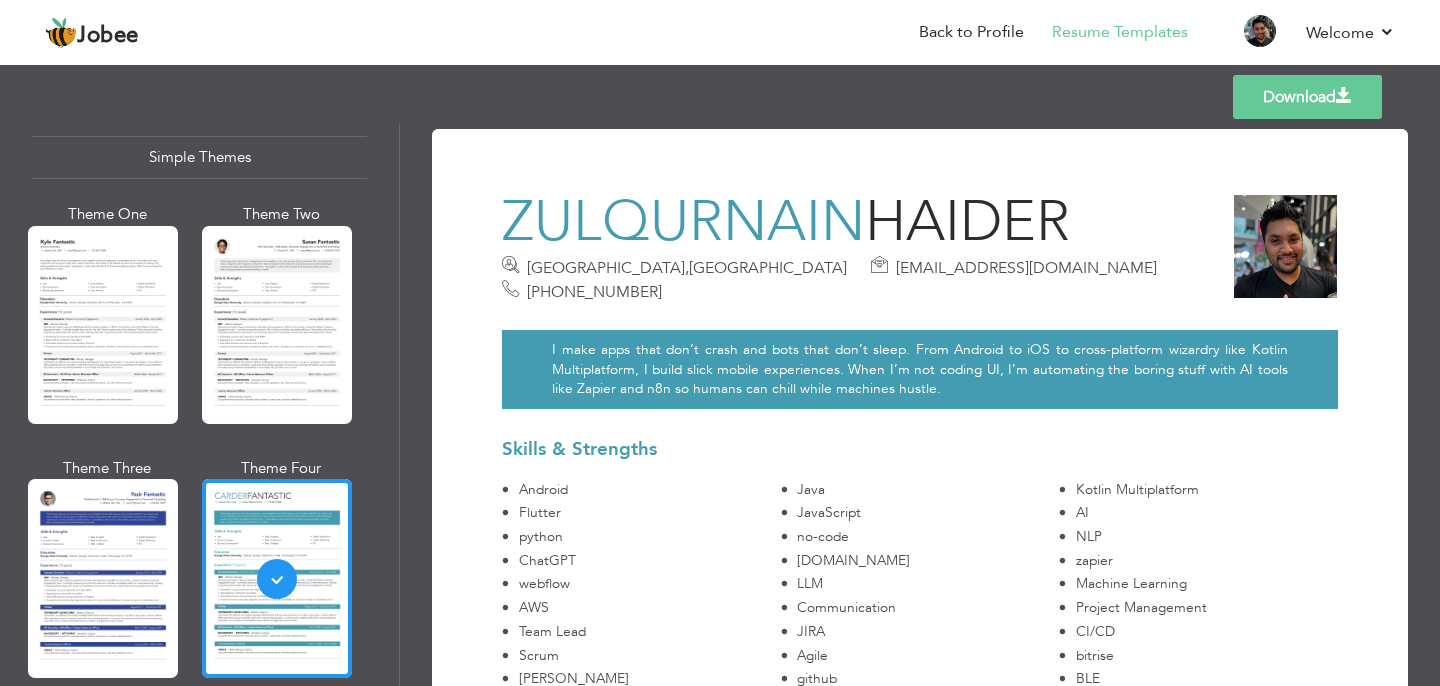 click on "Download" at bounding box center (1307, 97) 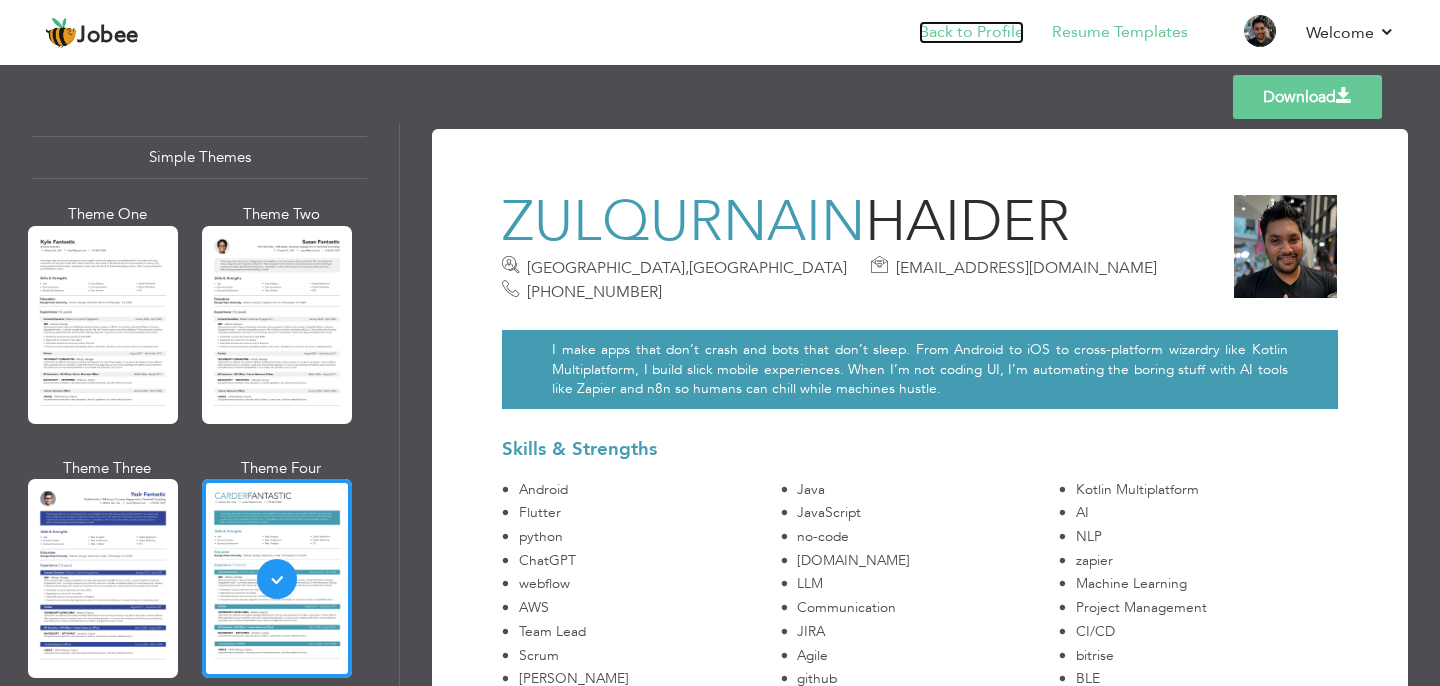 click on "Back to Profile" at bounding box center (971, 32) 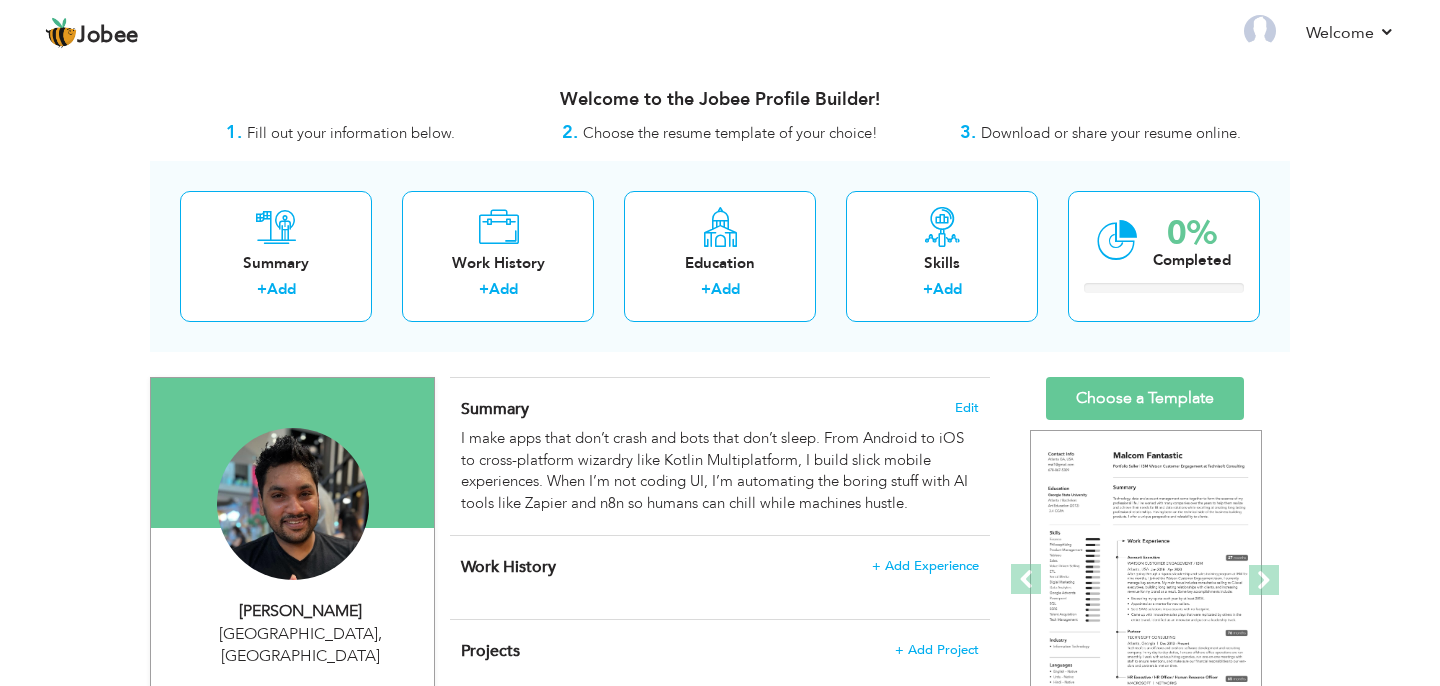 scroll, scrollTop: 0, scrollLeft: 0, axis: both 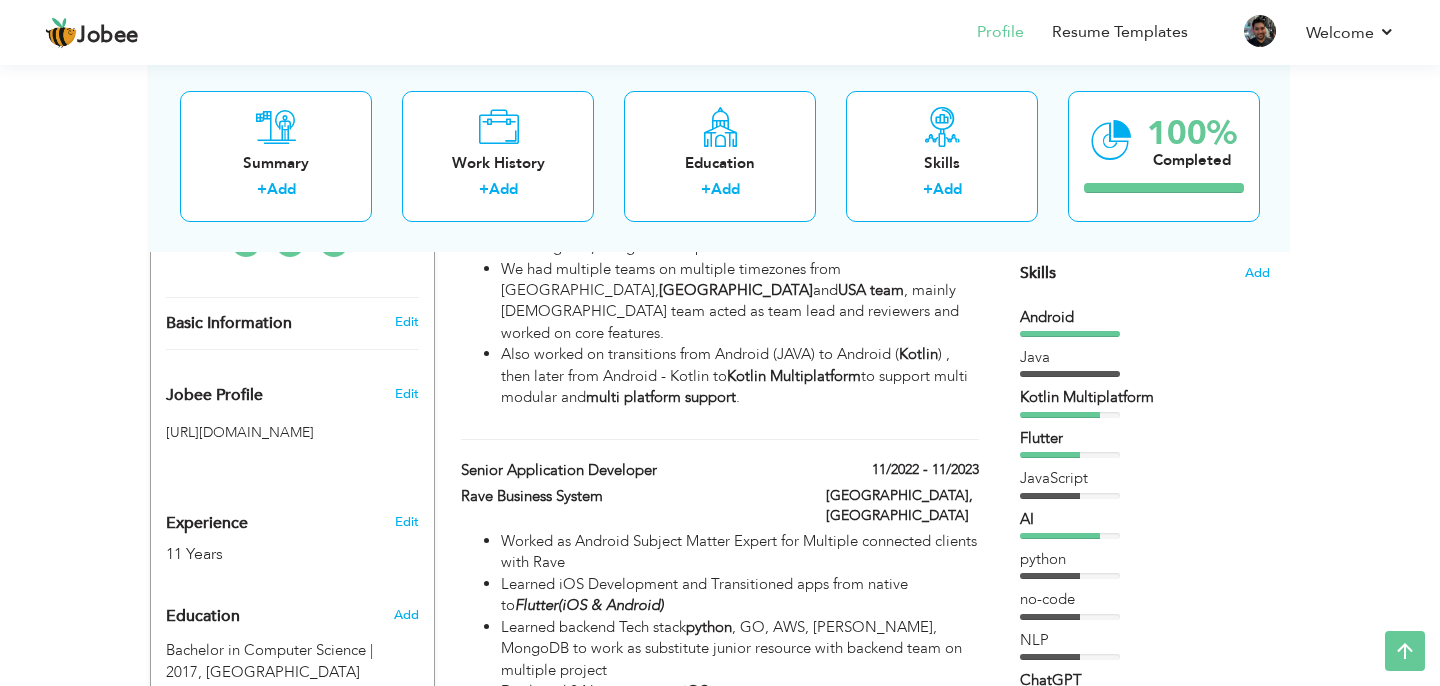 click on "Skills" at bounding box center (1038, 273) 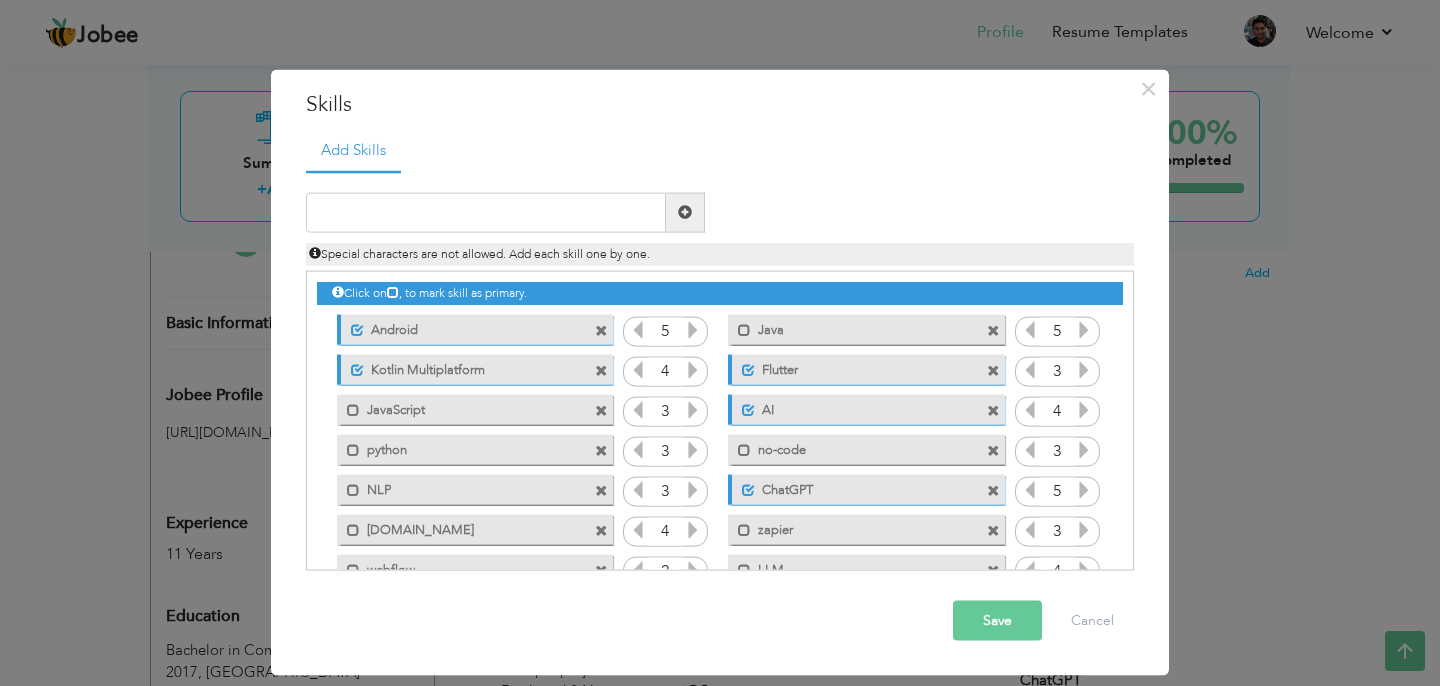 click at bounding box center (993, 451) 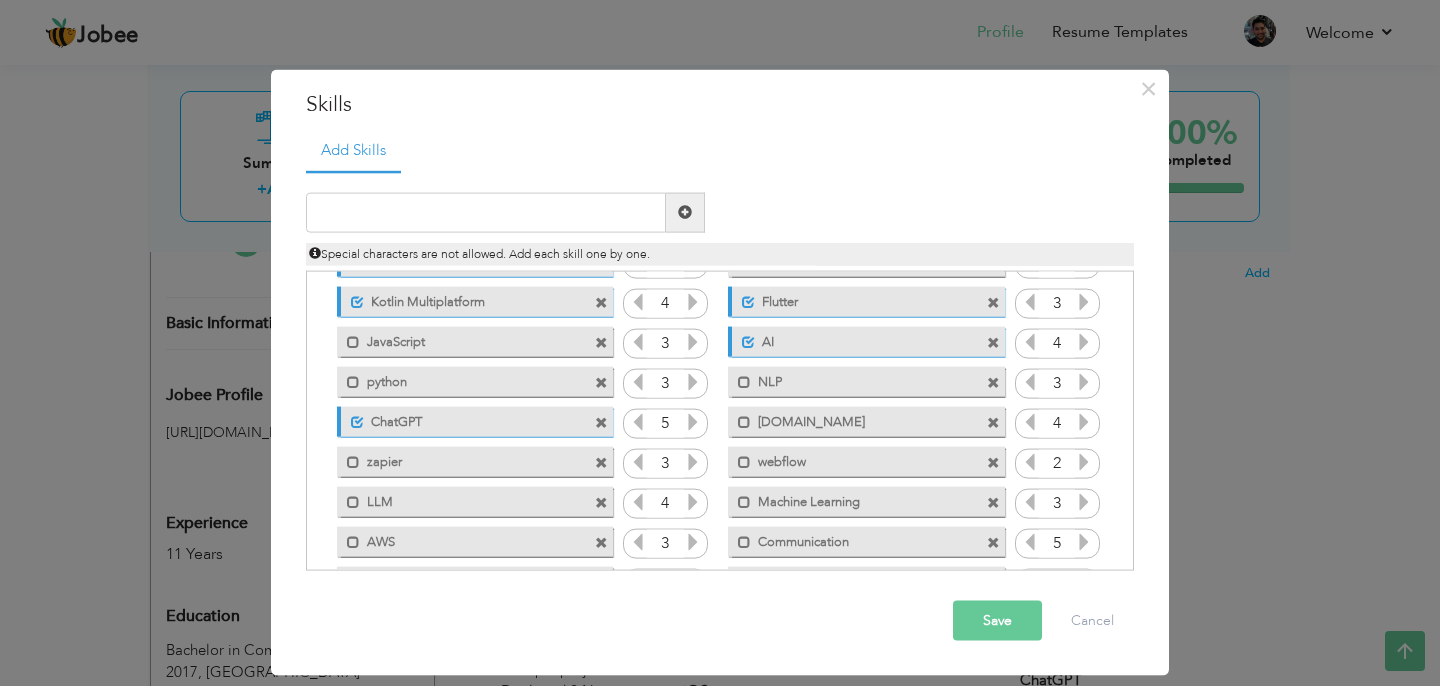 scroll, scrollTop: 0, scrollLeft: 0, axis: both 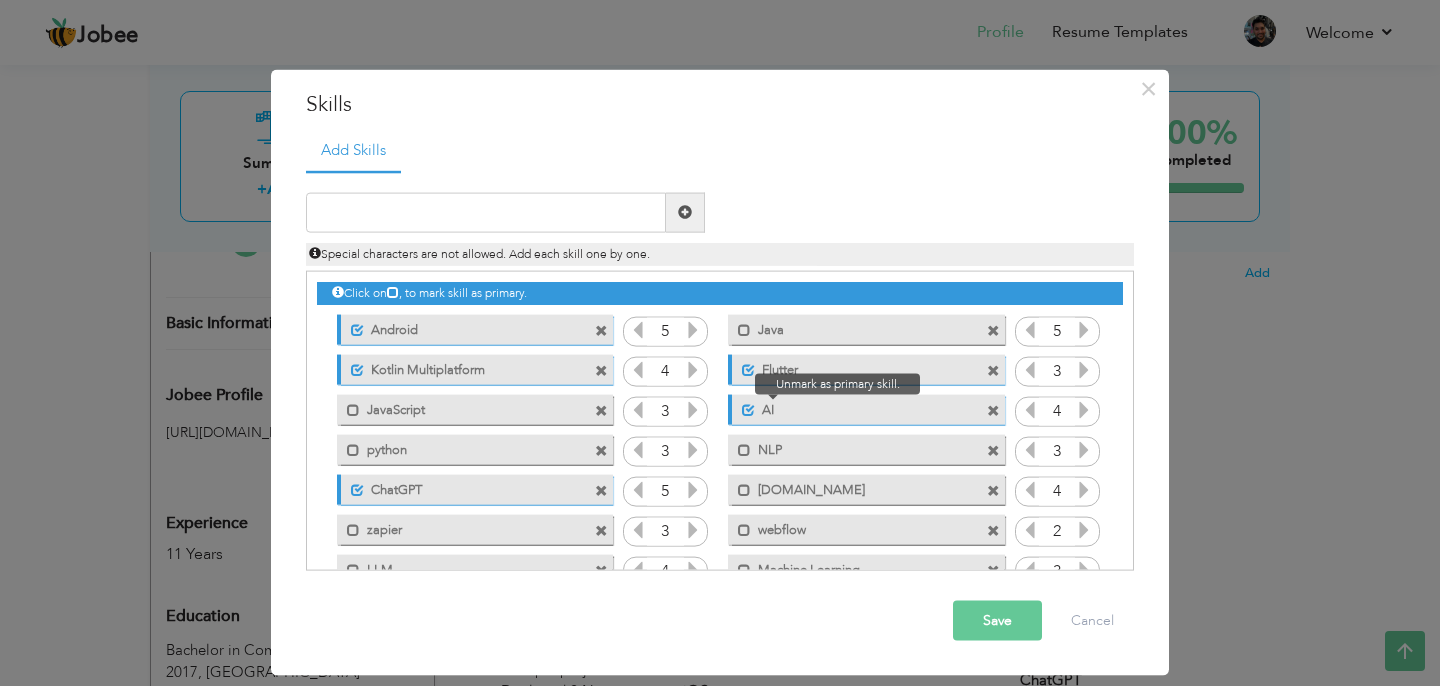 click at bounding box center [748, 410] 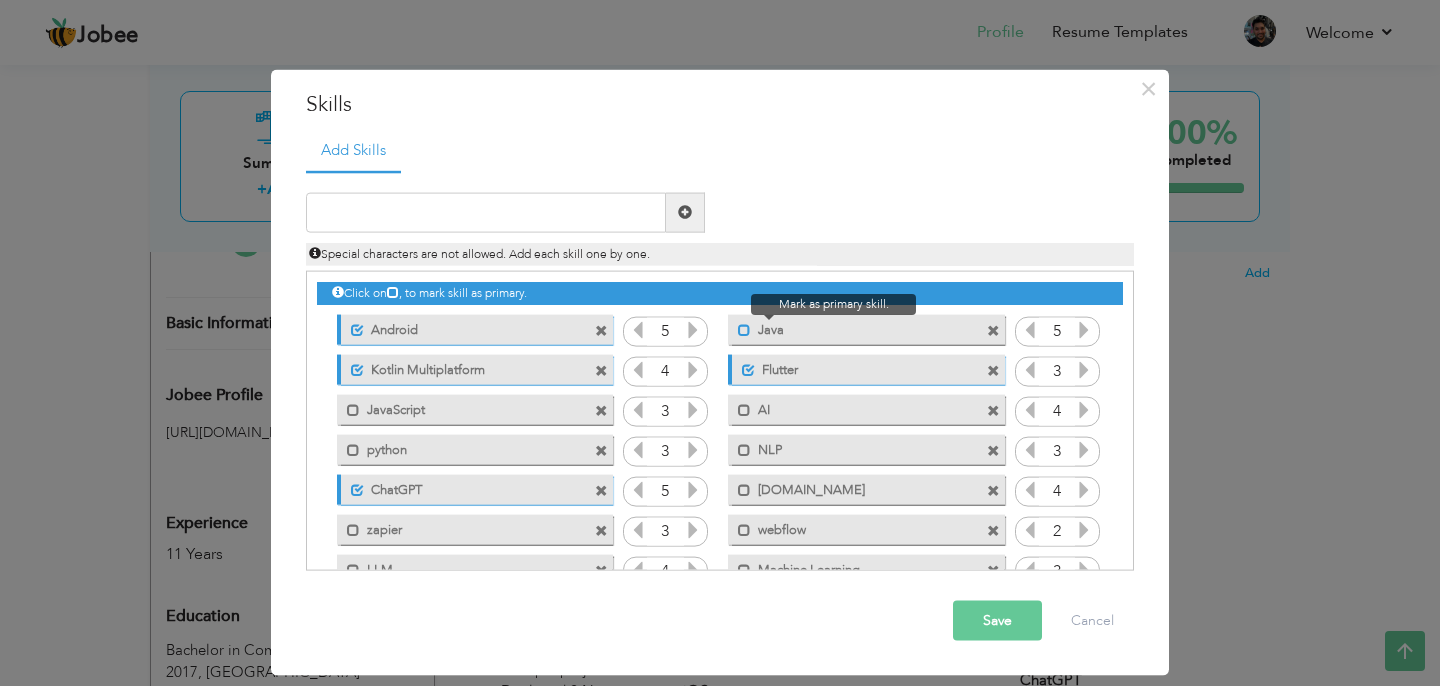 click at bounding box center [744, 330] 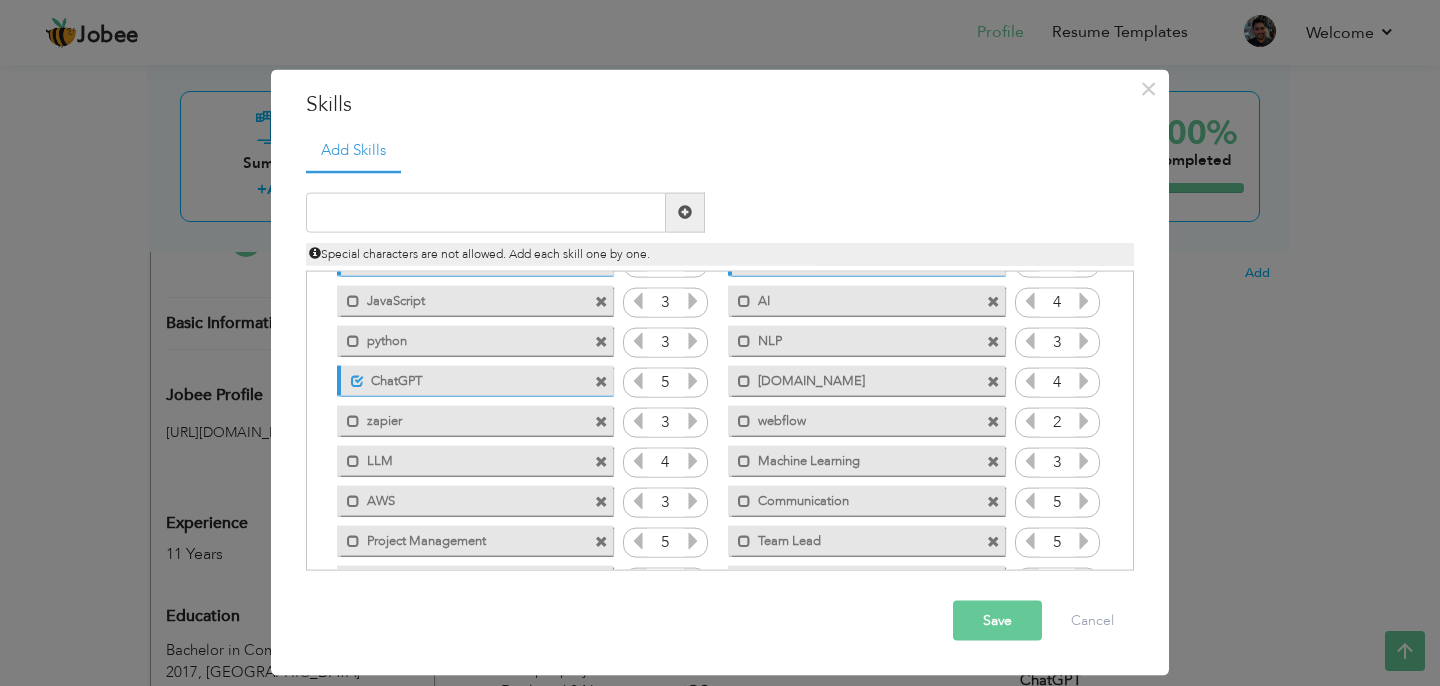 scroll, scrollTop: 116, scrollLeft: 0, axis: vertical 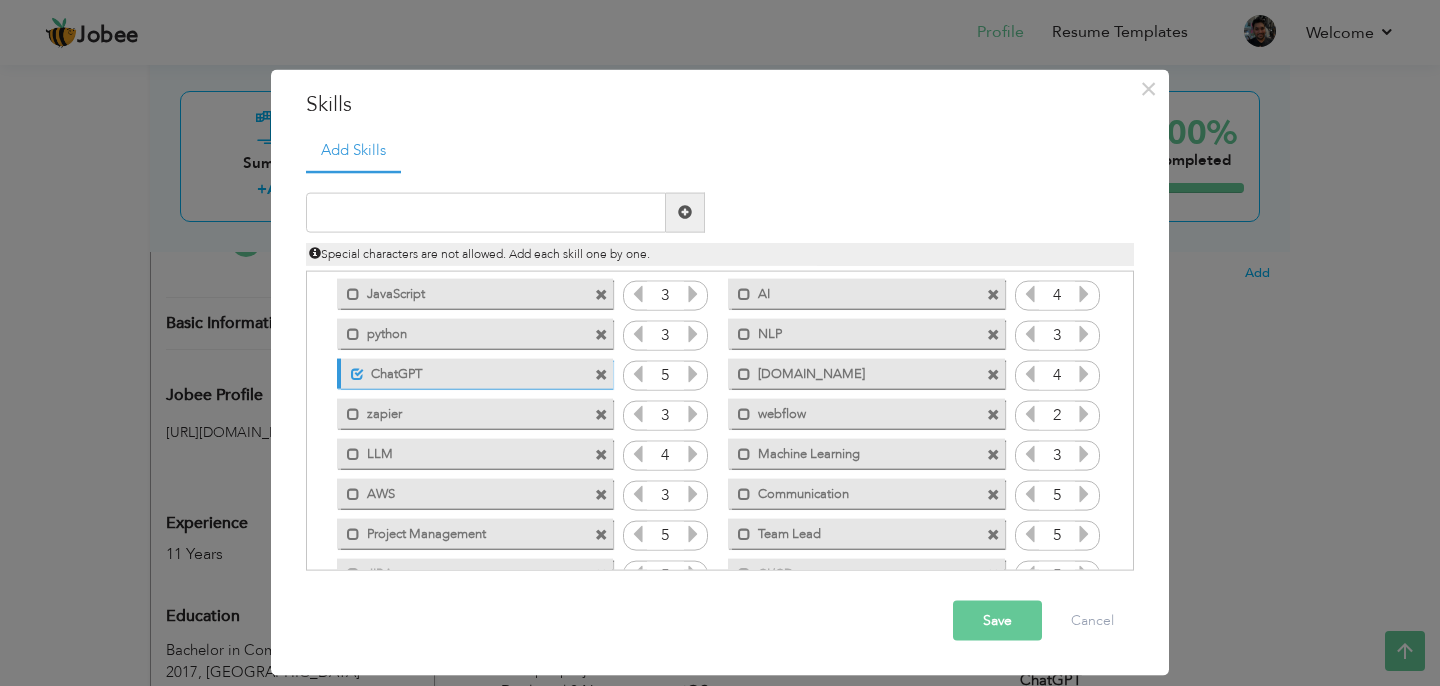 click at bounding box center (601, 415) 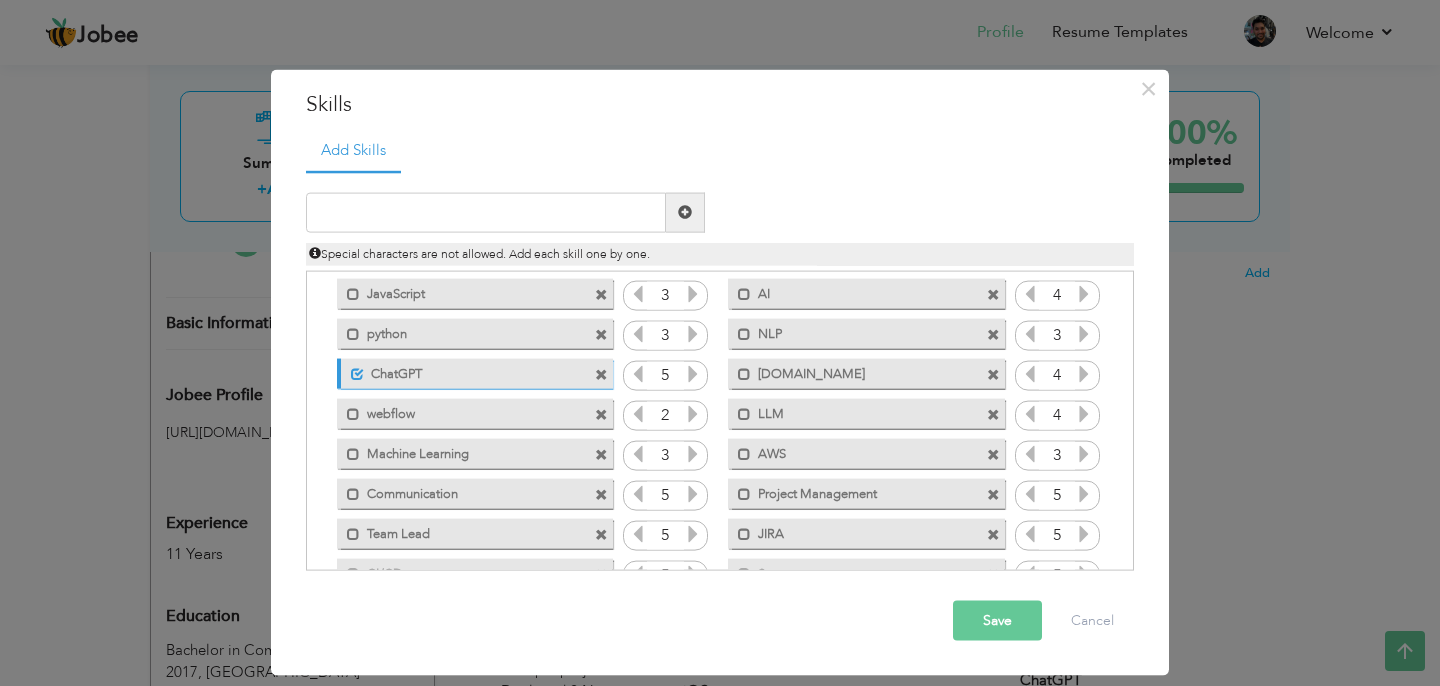 click at bounding box center [601, 415] 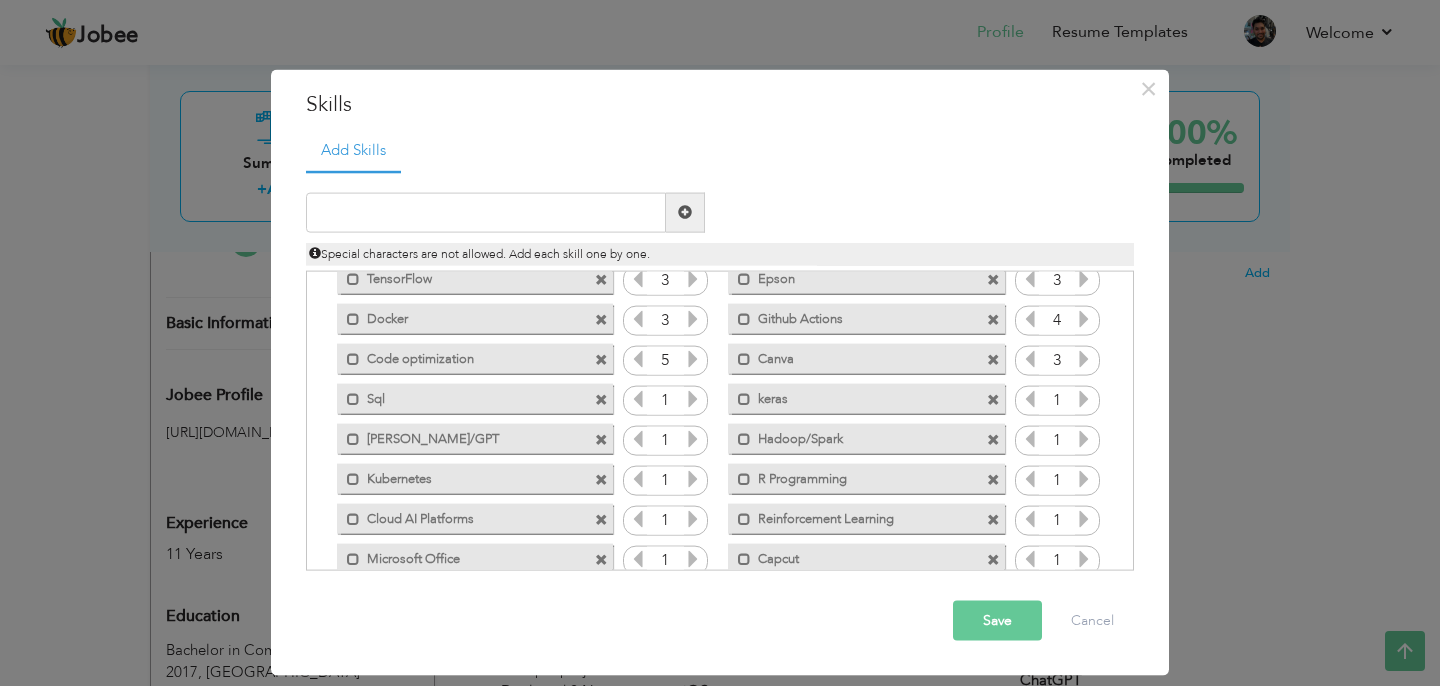 scroll, scrollTop: 725, scrollLeft: 0, axis: vertical 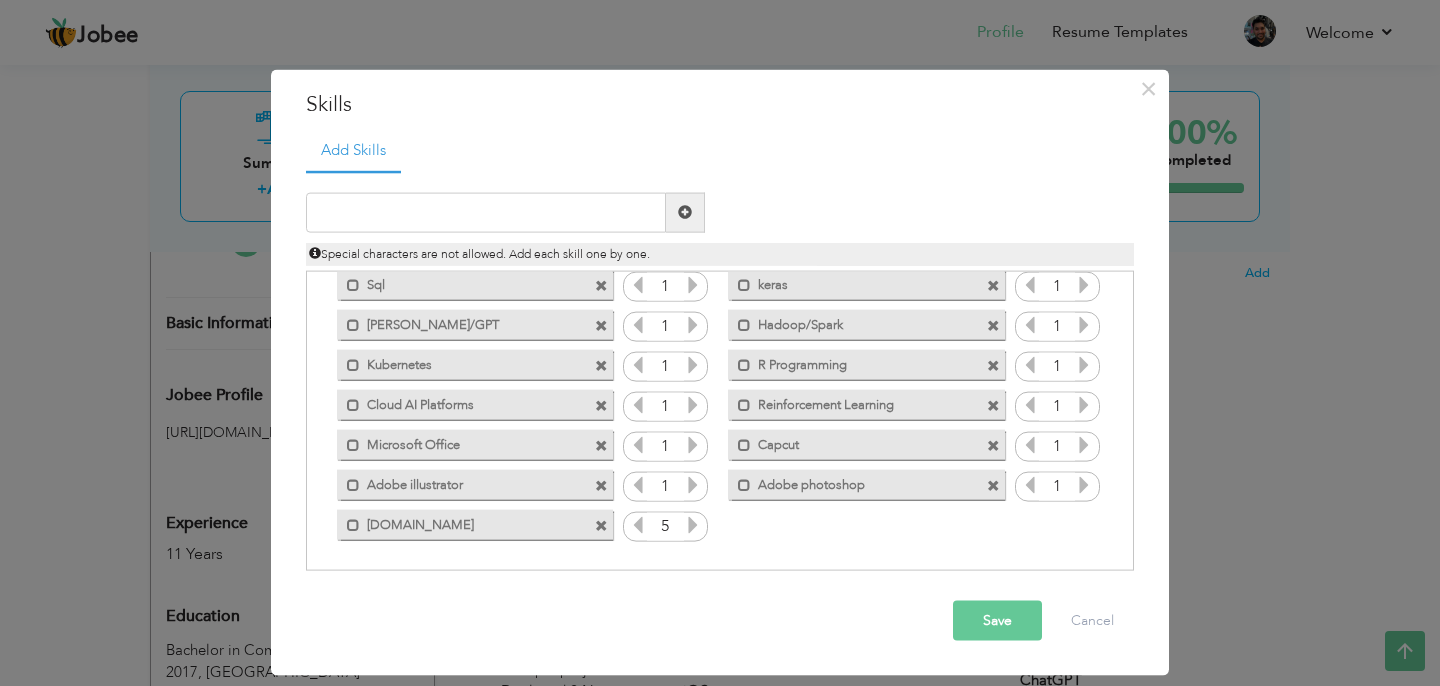 click at bounding box center [993, 326] 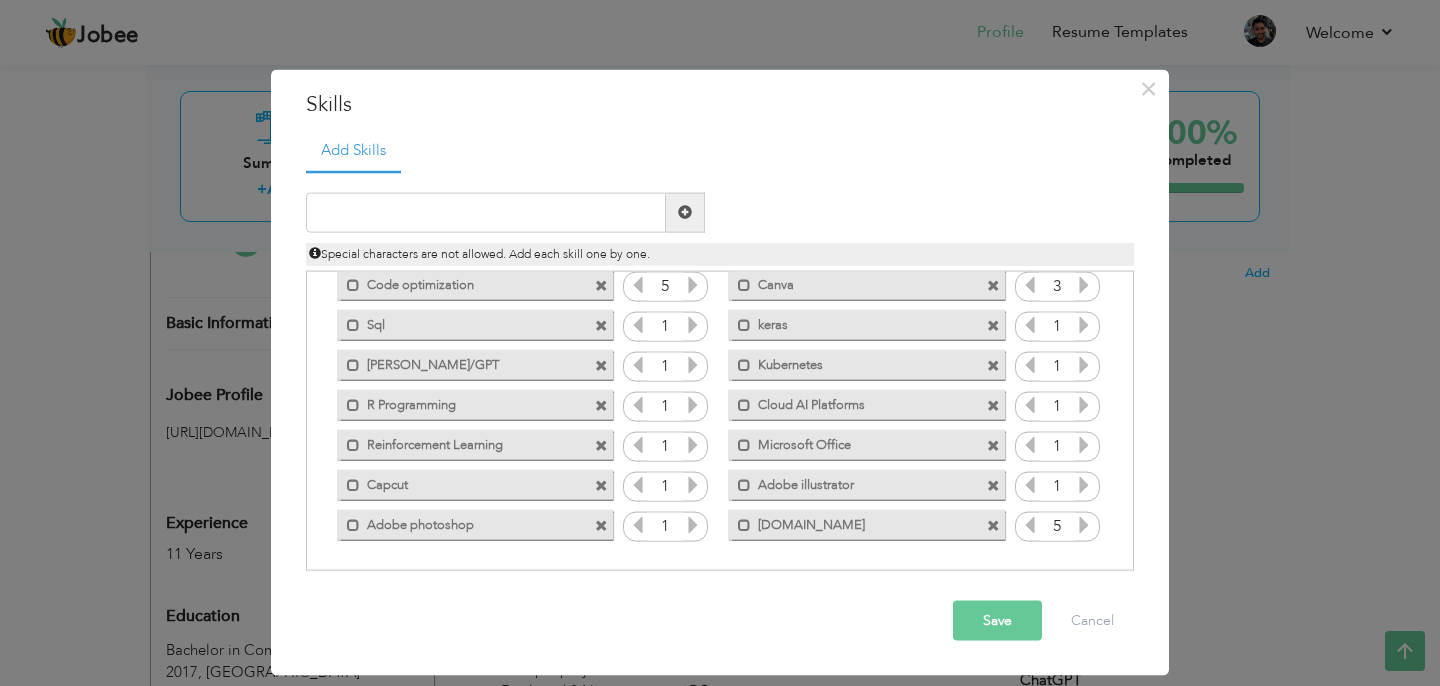 click at bounding box center (993, 486) 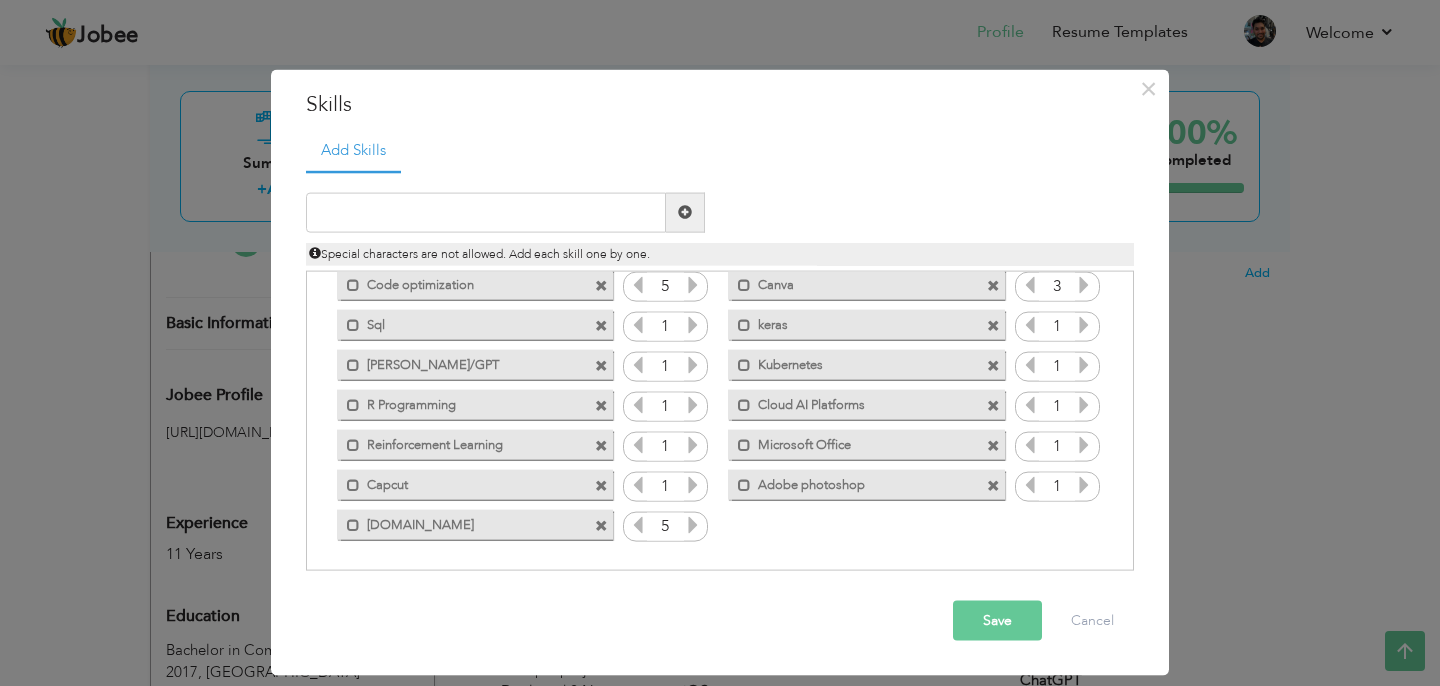 click at bounding box center (993, 446) 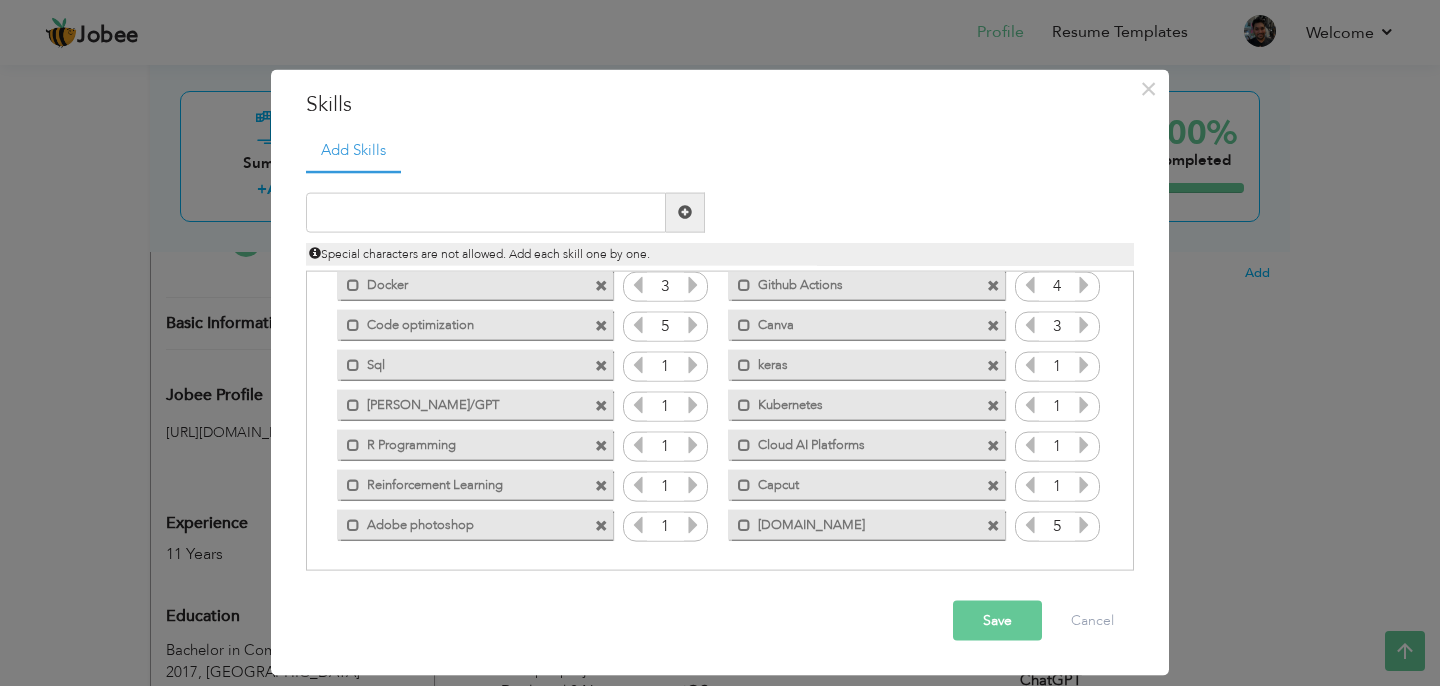 scroll, scrollTop: 645, scrollLeft: 0, axis: vertical 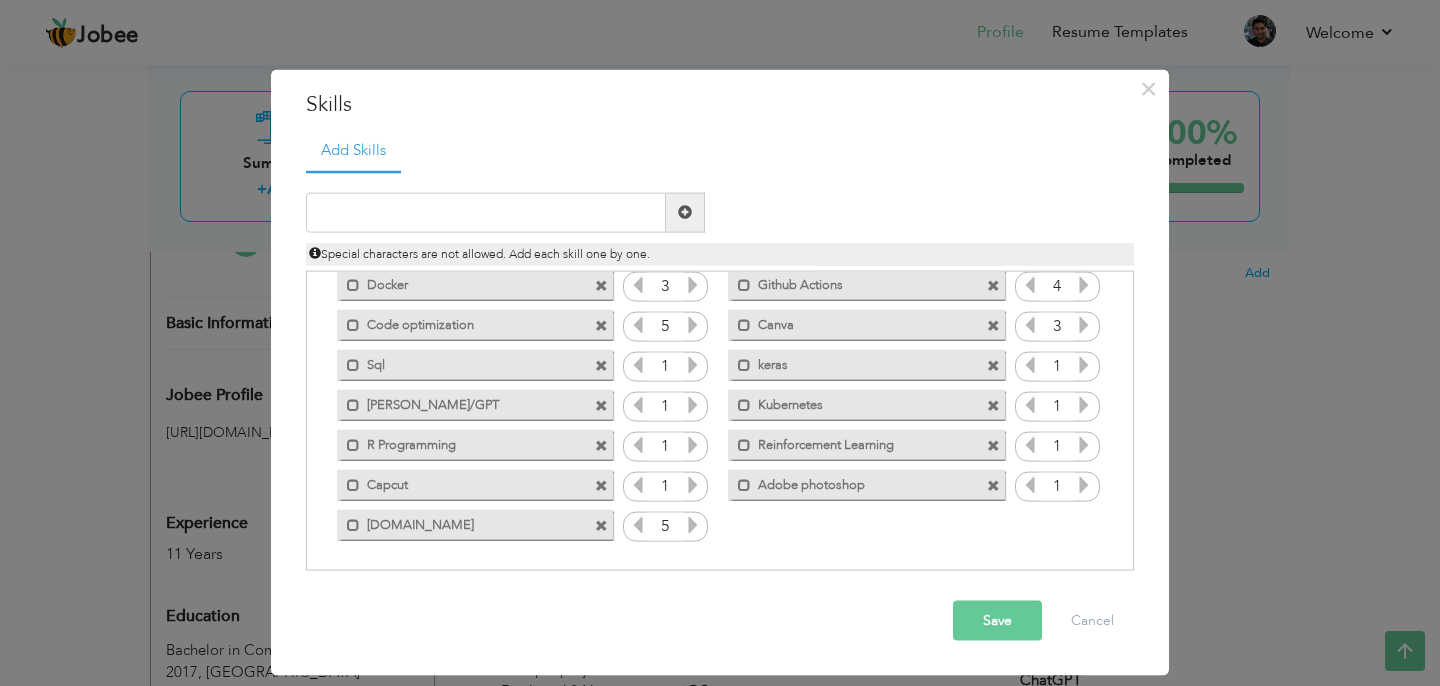 click at bounding box center (993, 446) 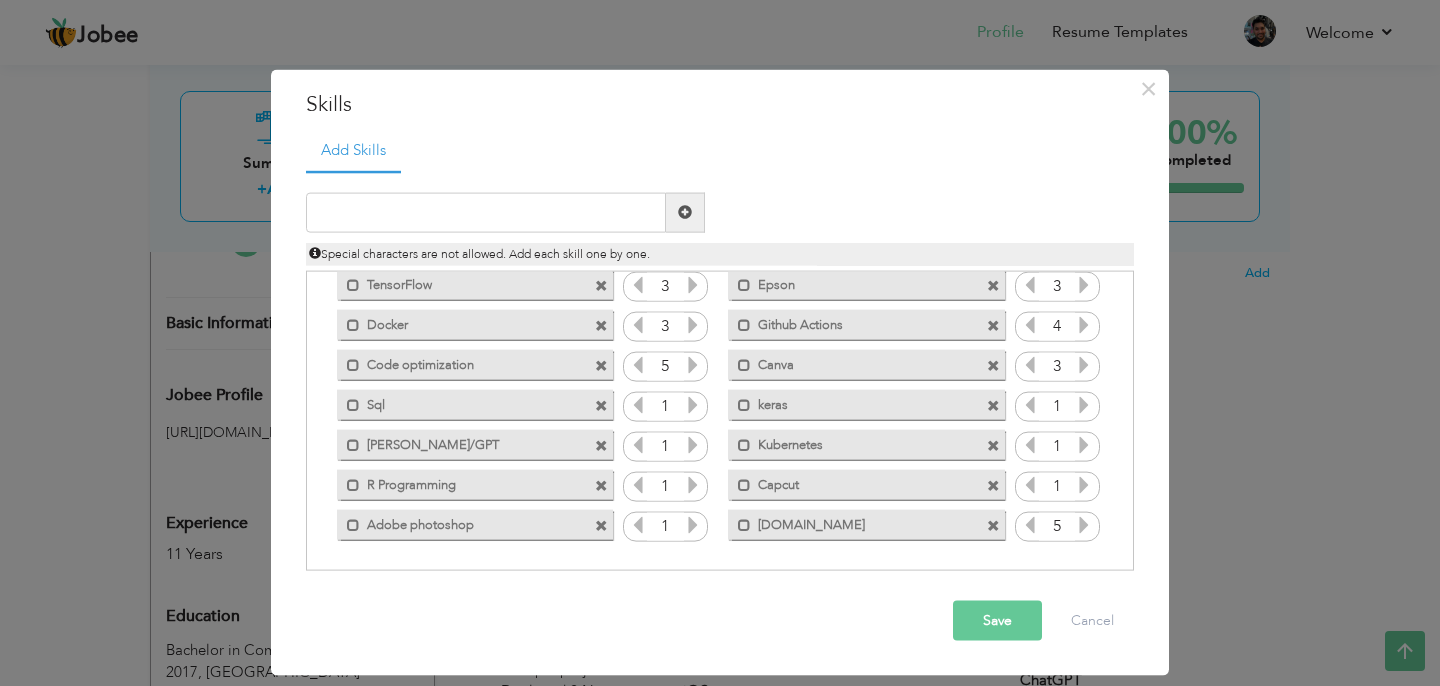 click at bounding box center [993, 446] 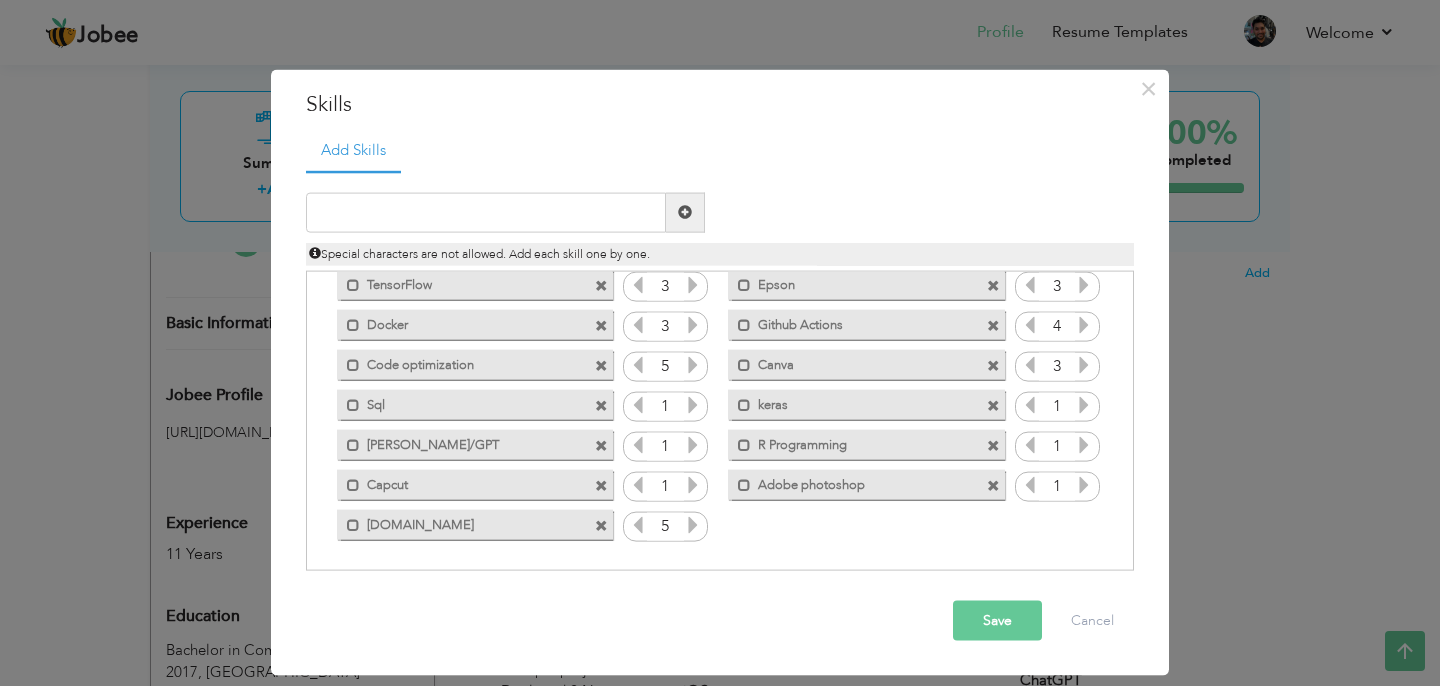 click at bounding box center [993, 406] 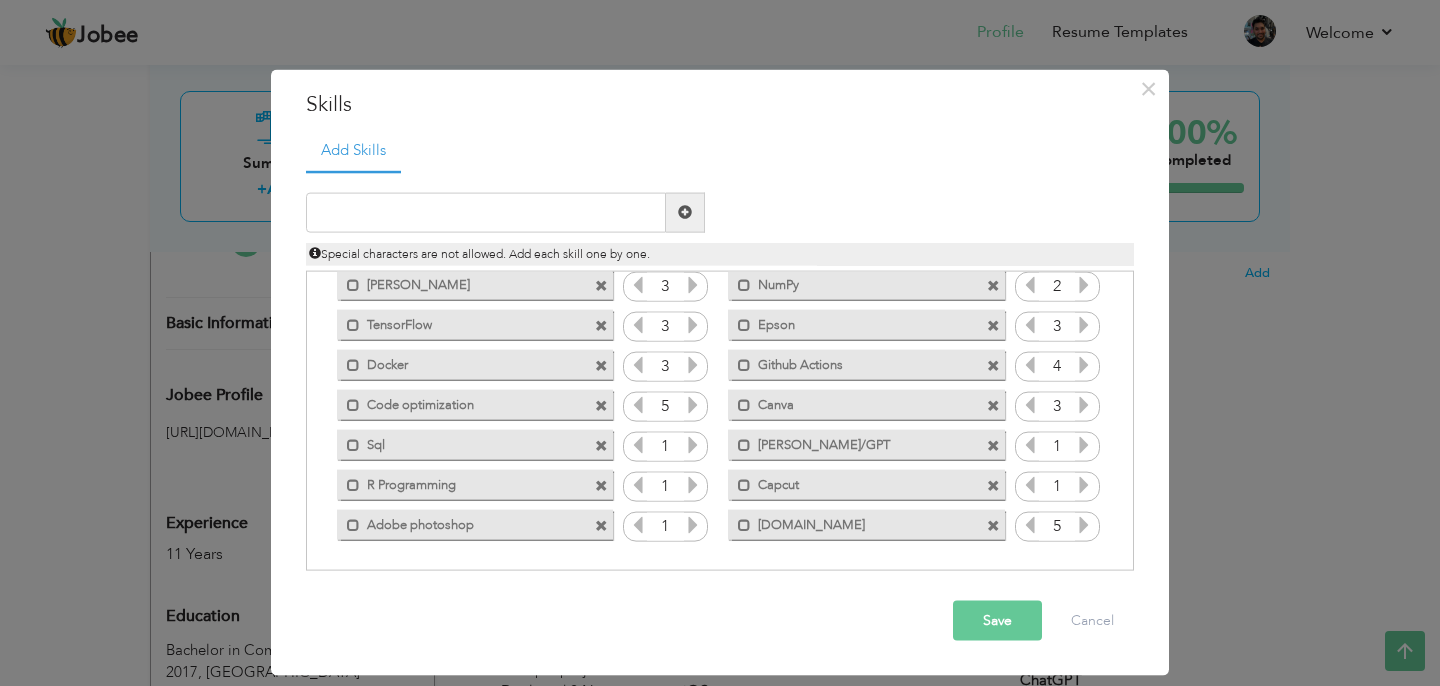 click at bounding box center [993, 446] 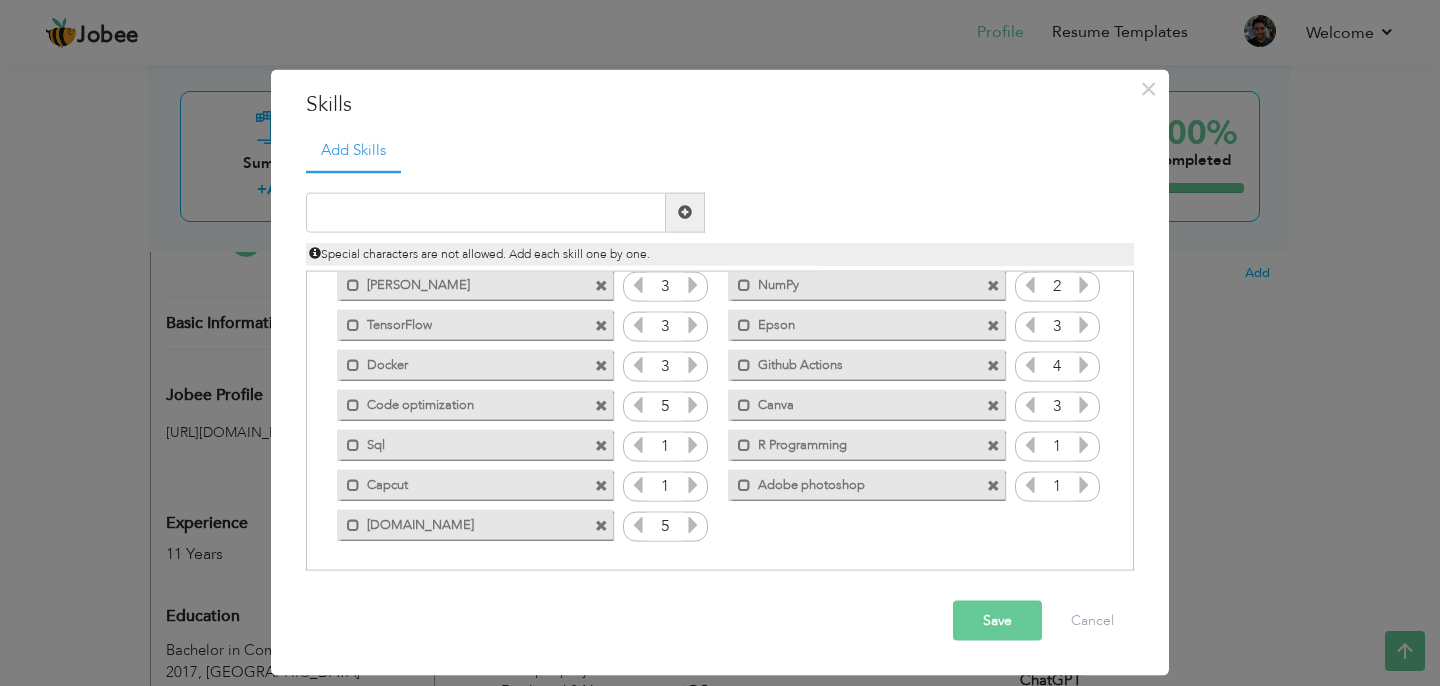 click at bounding box center [993, 446] 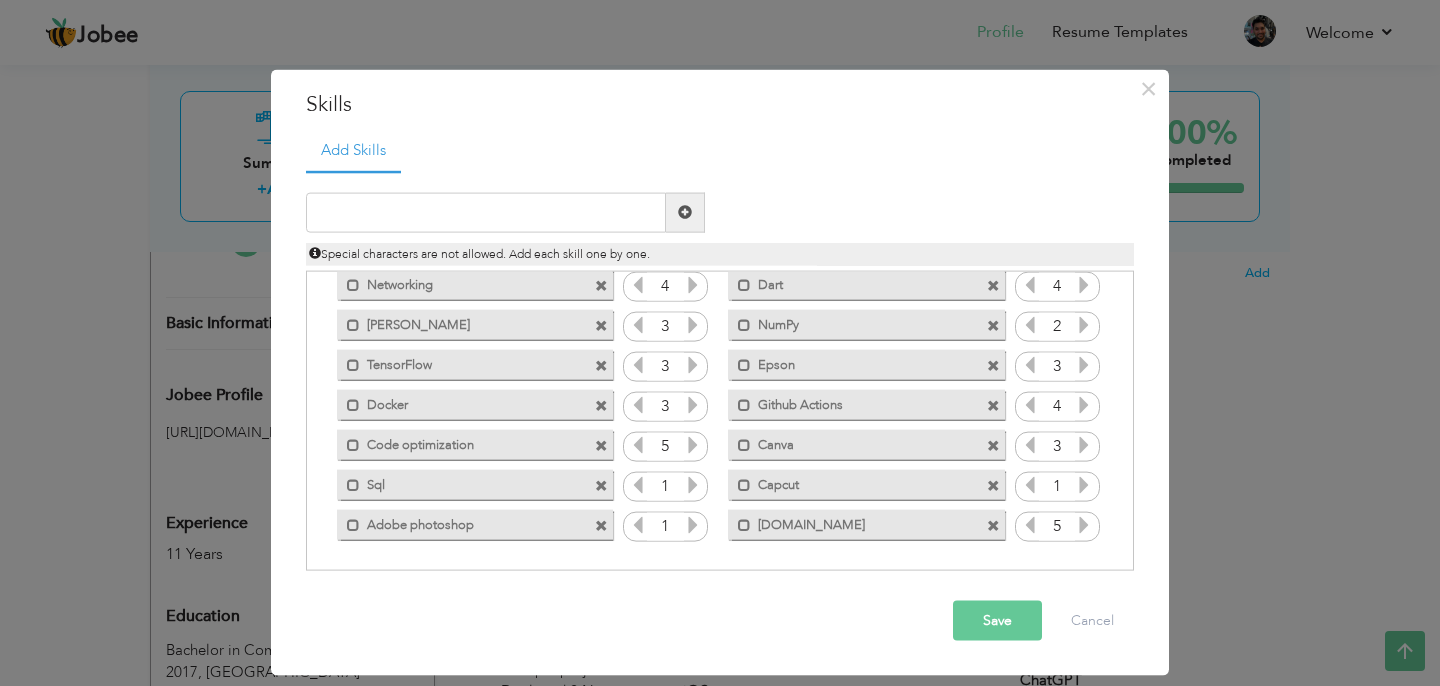 click at bounding box center (993, 486) 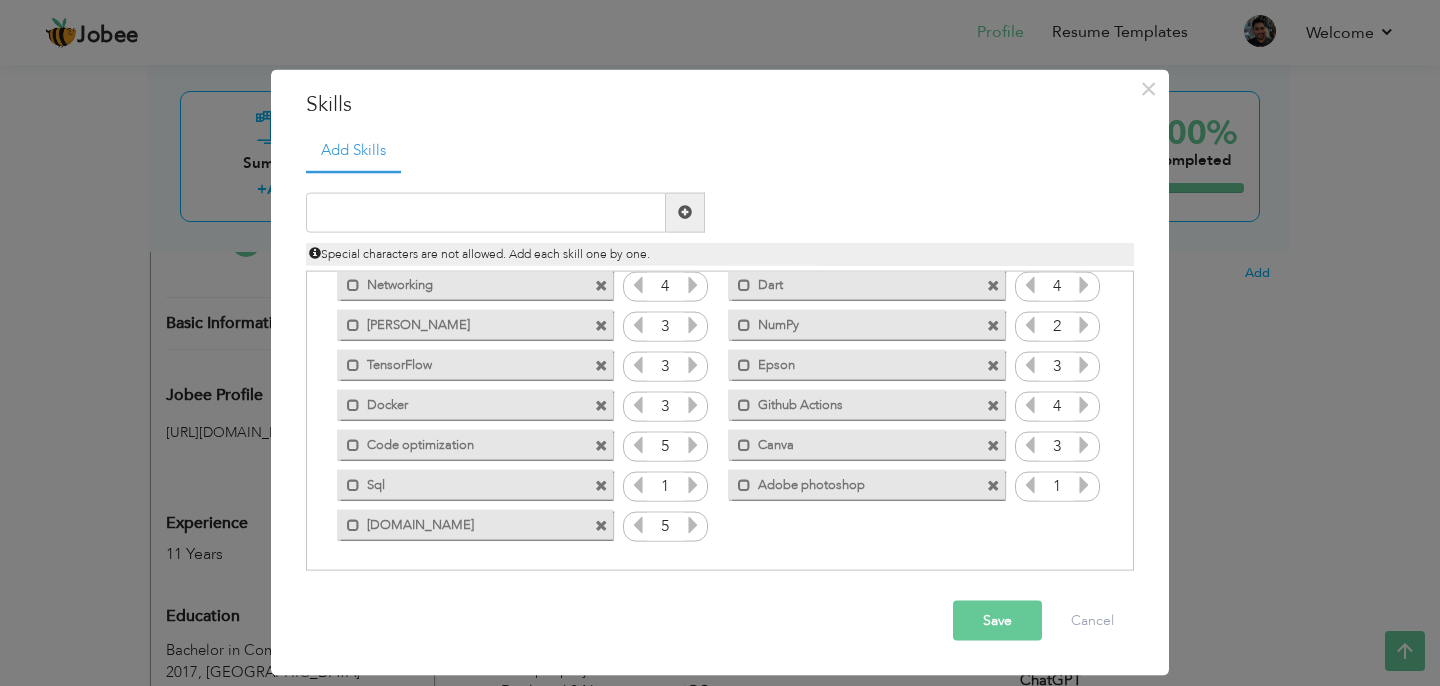click at bounding box center (601, 486) 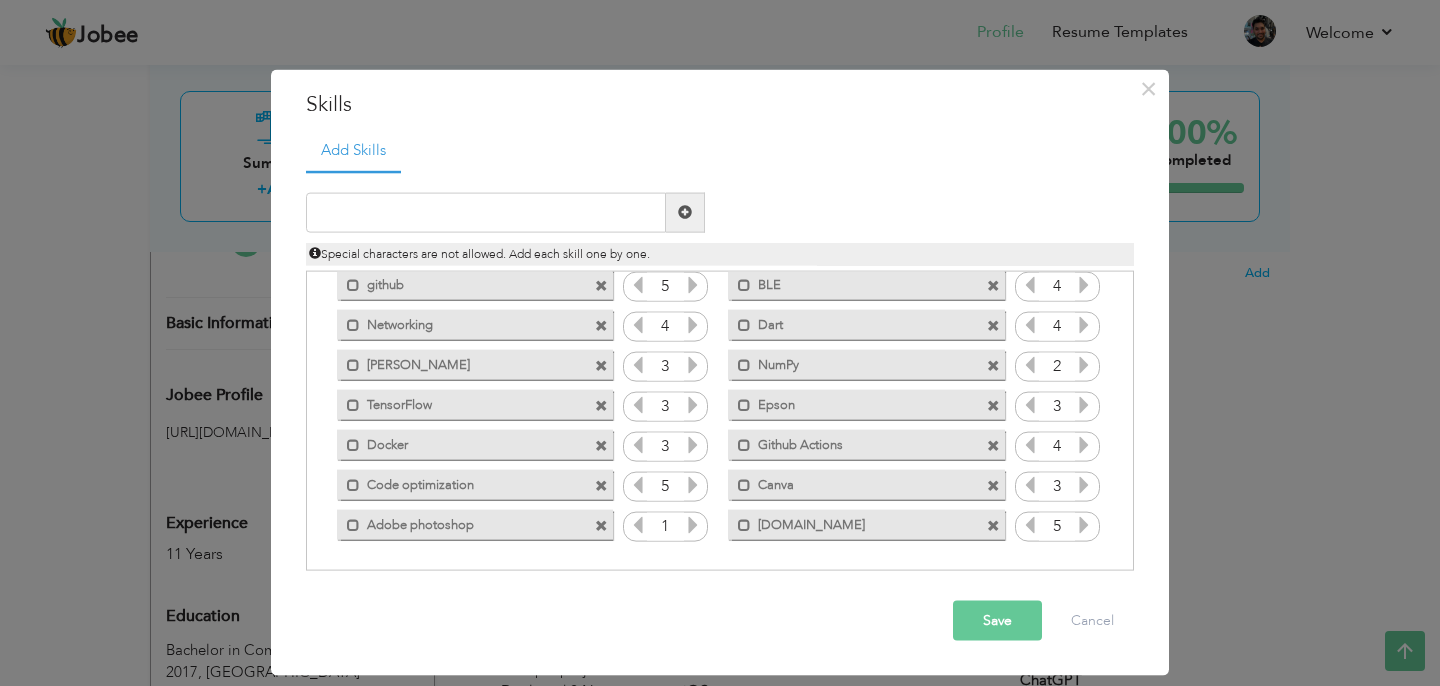 click at bounding box center (601, 526) 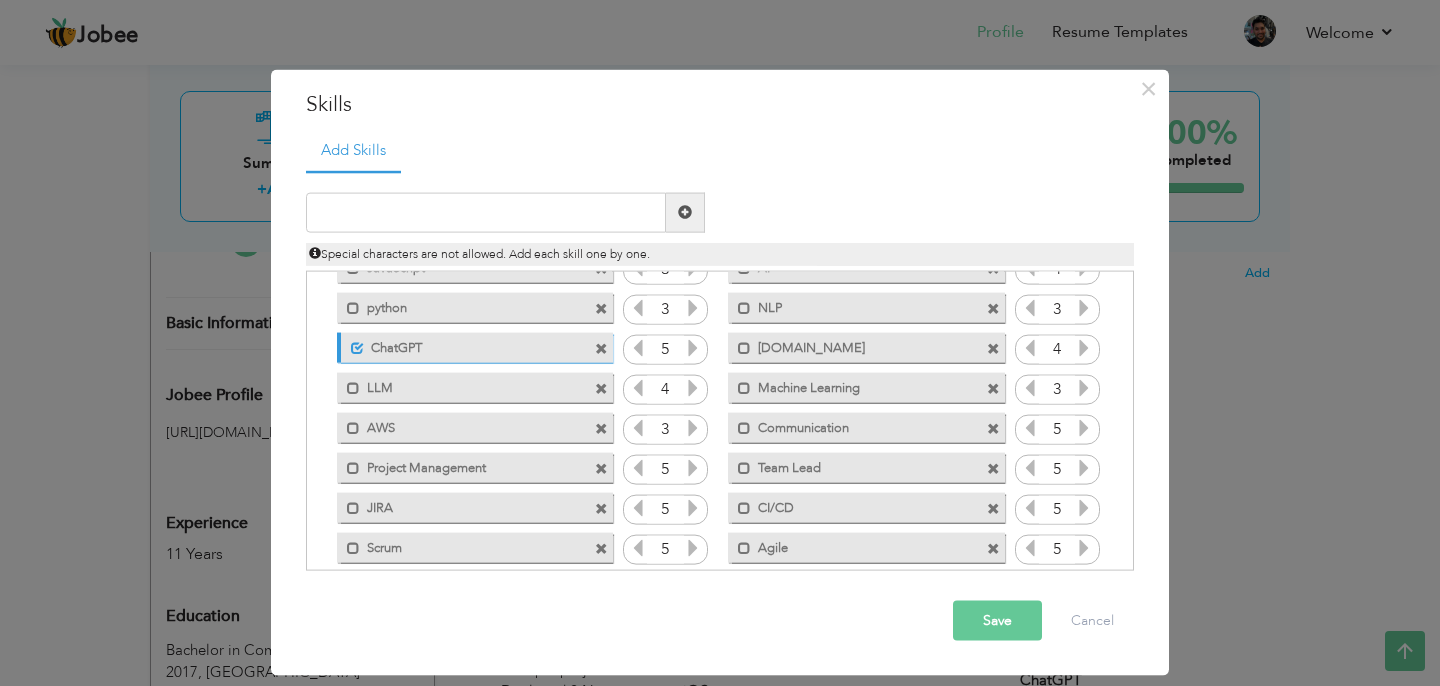 scroll, scrollTop: 485, scrollLeft: 0, axis: vertical 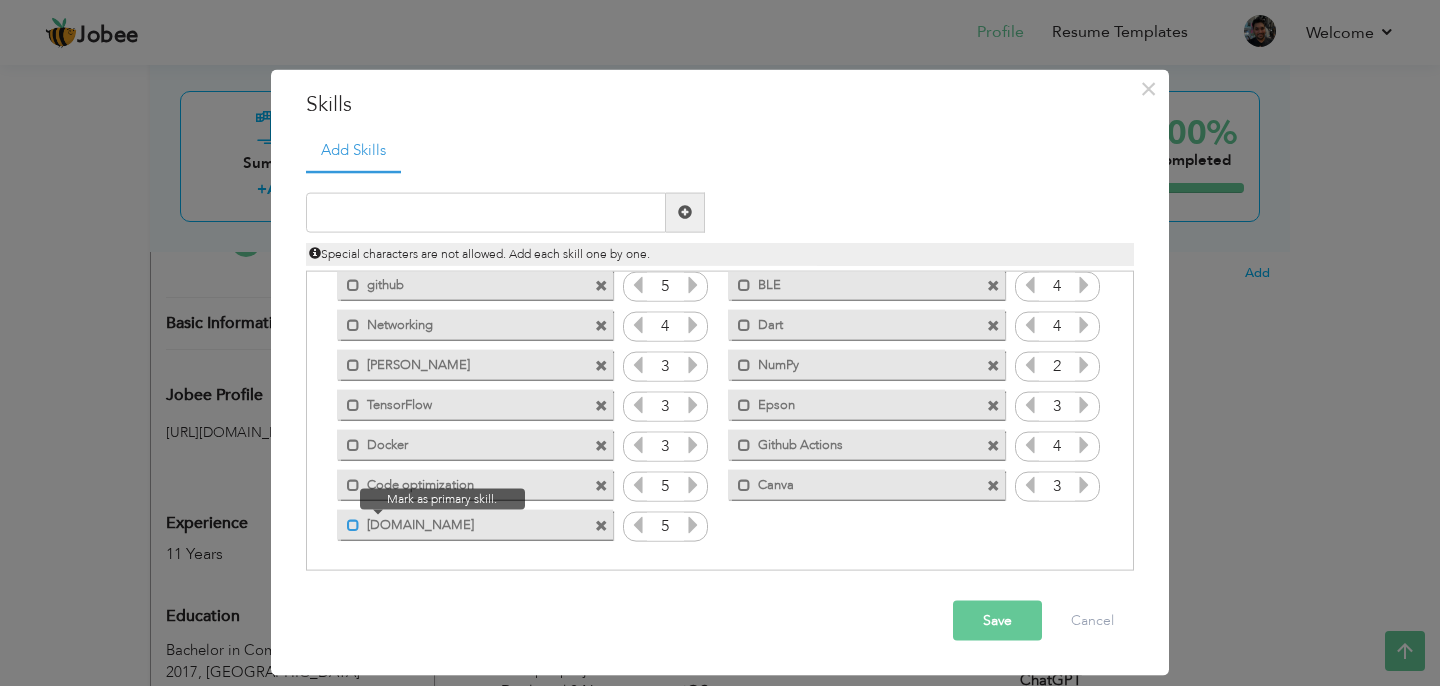 click at bounding box center [353, 525] 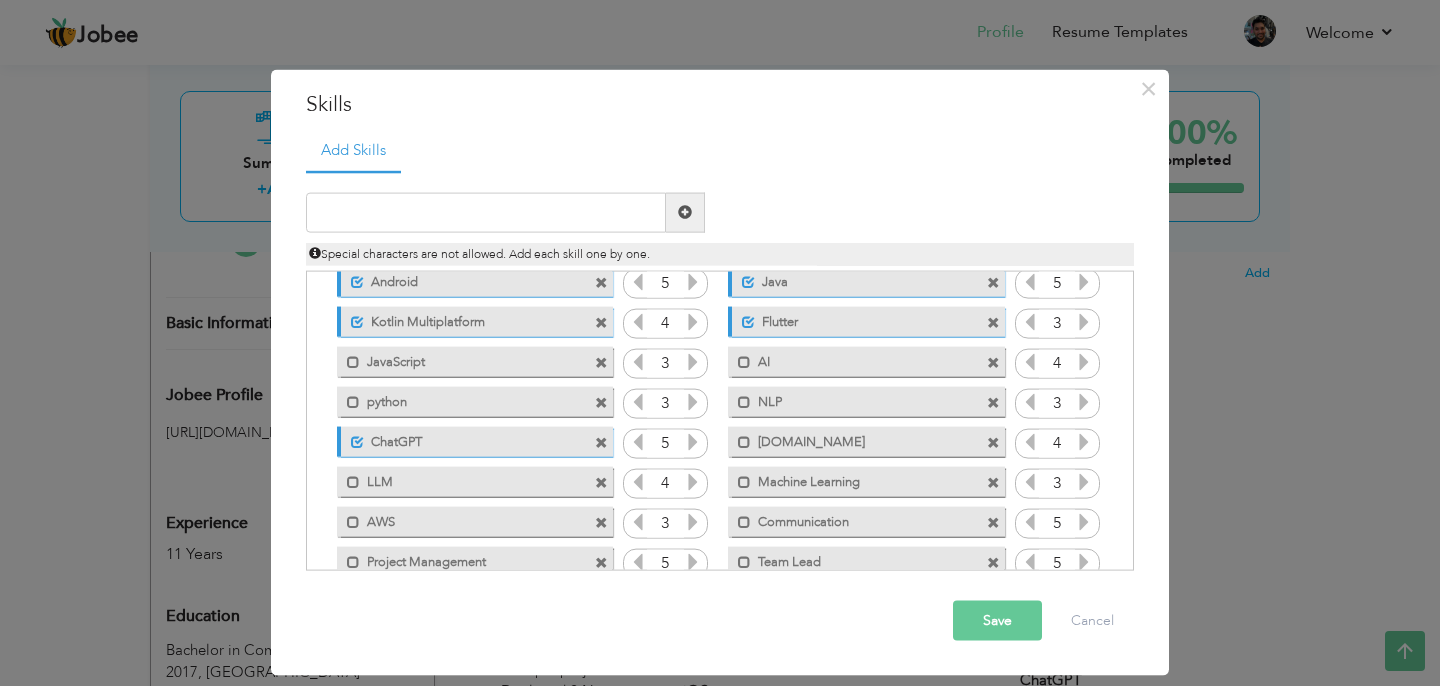 scroll, scrollTop: 0, scrollLeft: 0, axis: both 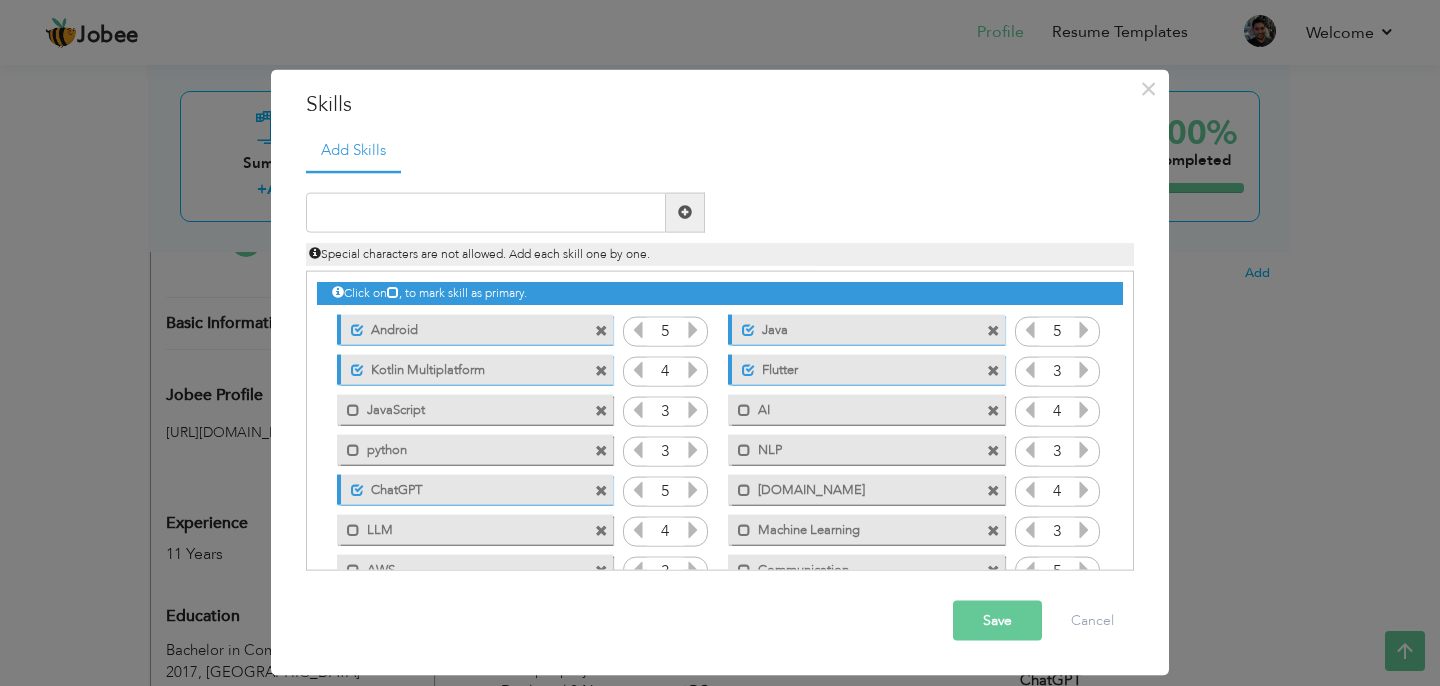 click on "Save" at bounding box center [997, 621] 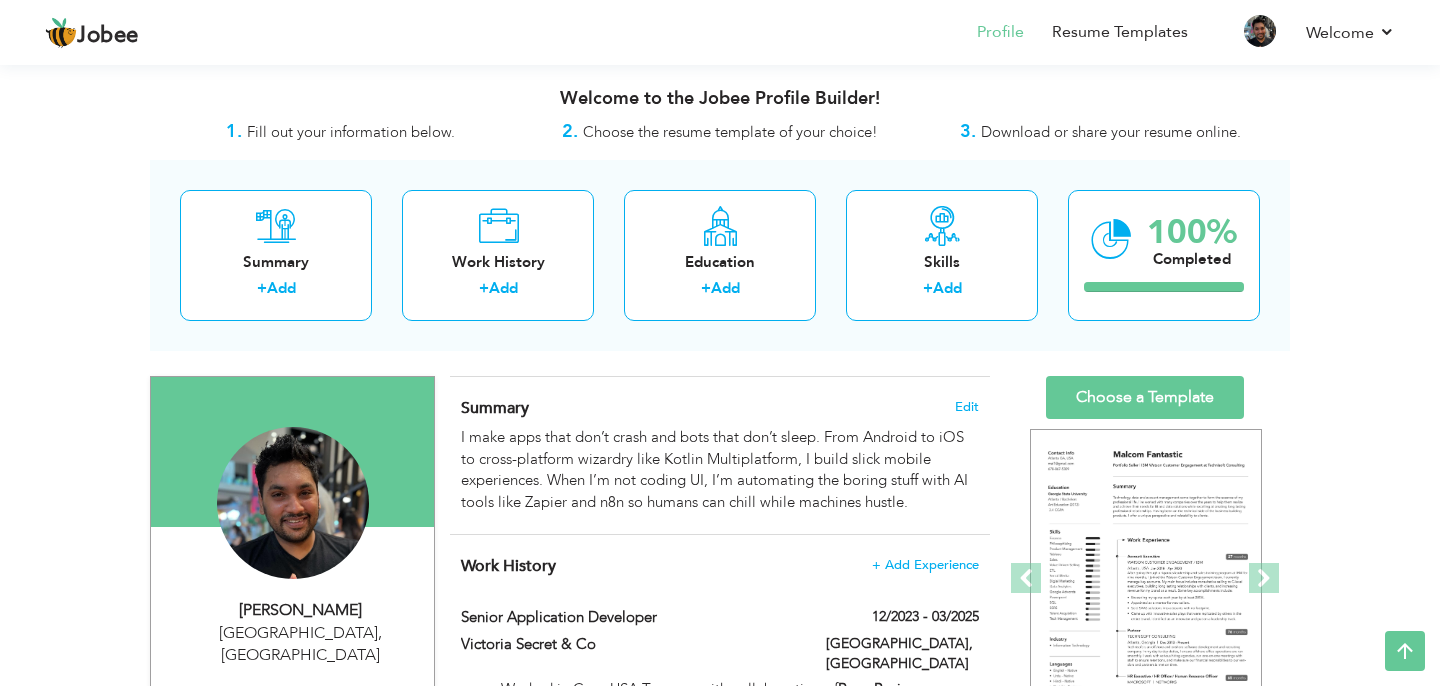 scroll, scrollTop: 0, scrollLeft: 0, axis: both 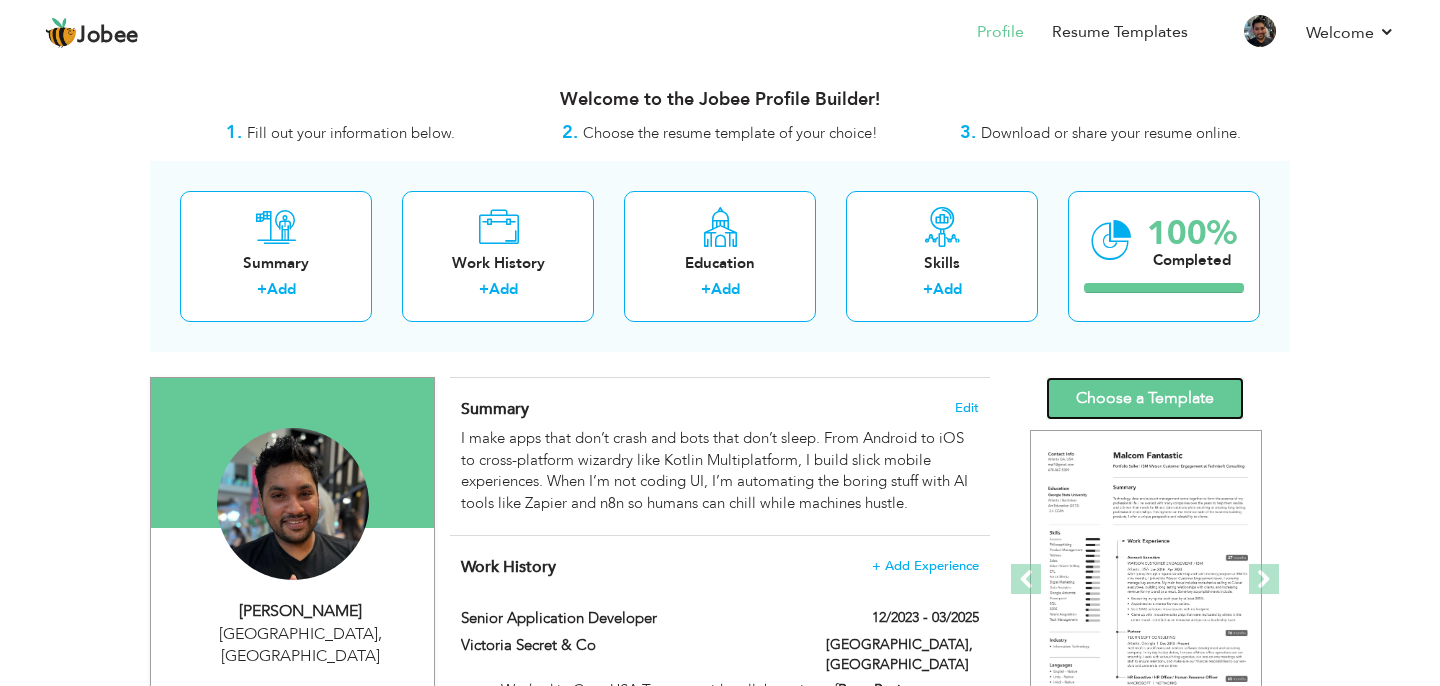 click on "Choose a Template" at bounding box center (1145, 398) 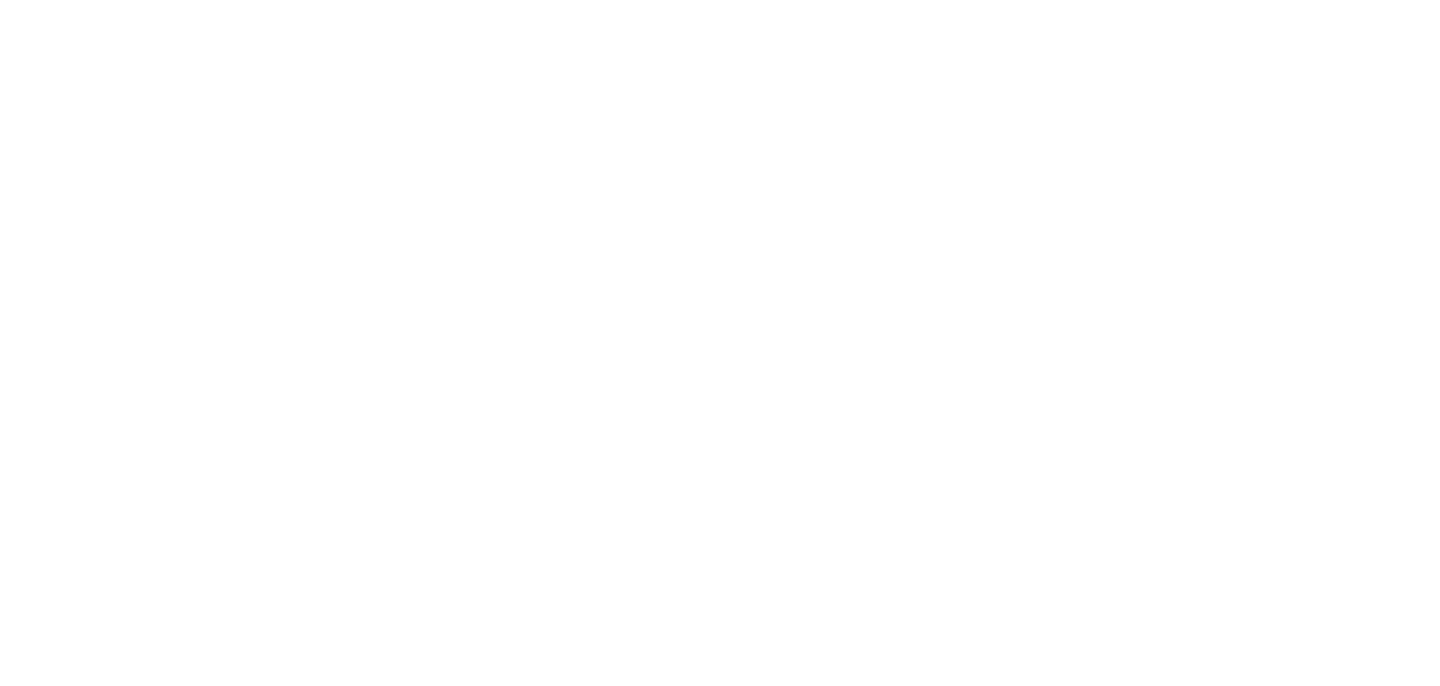 scroll, scrollTop: 0, scrollLeft: 0, axis: both 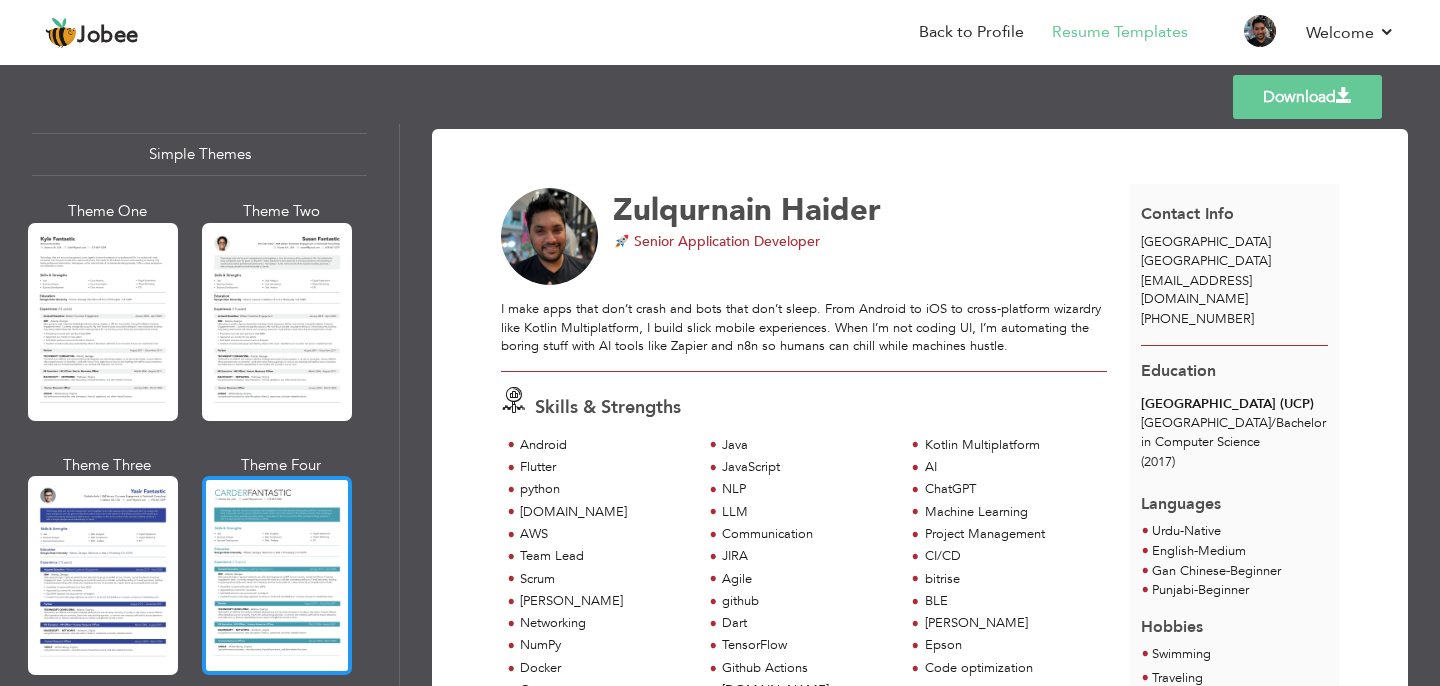 click at bounding box center [277, 575] 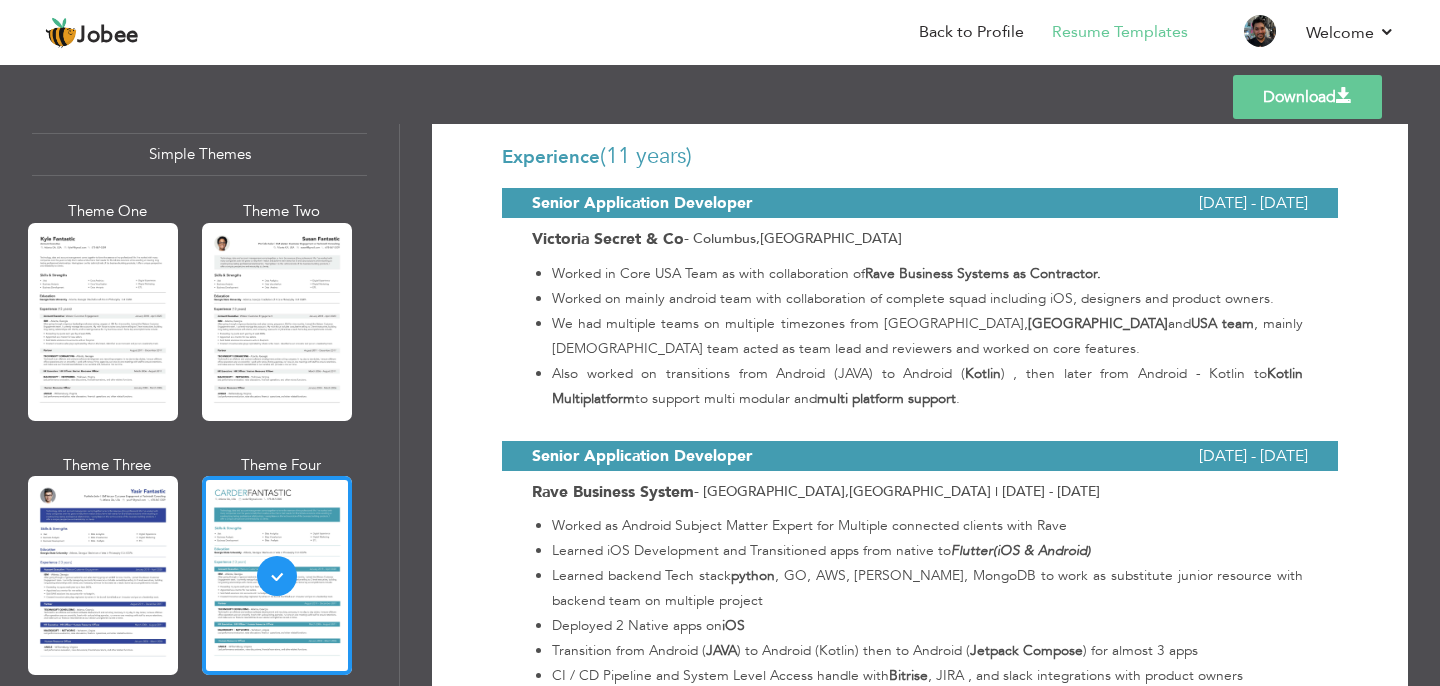 scroll, scrollTop: 749, scrollLeft: 0, axis: vertical 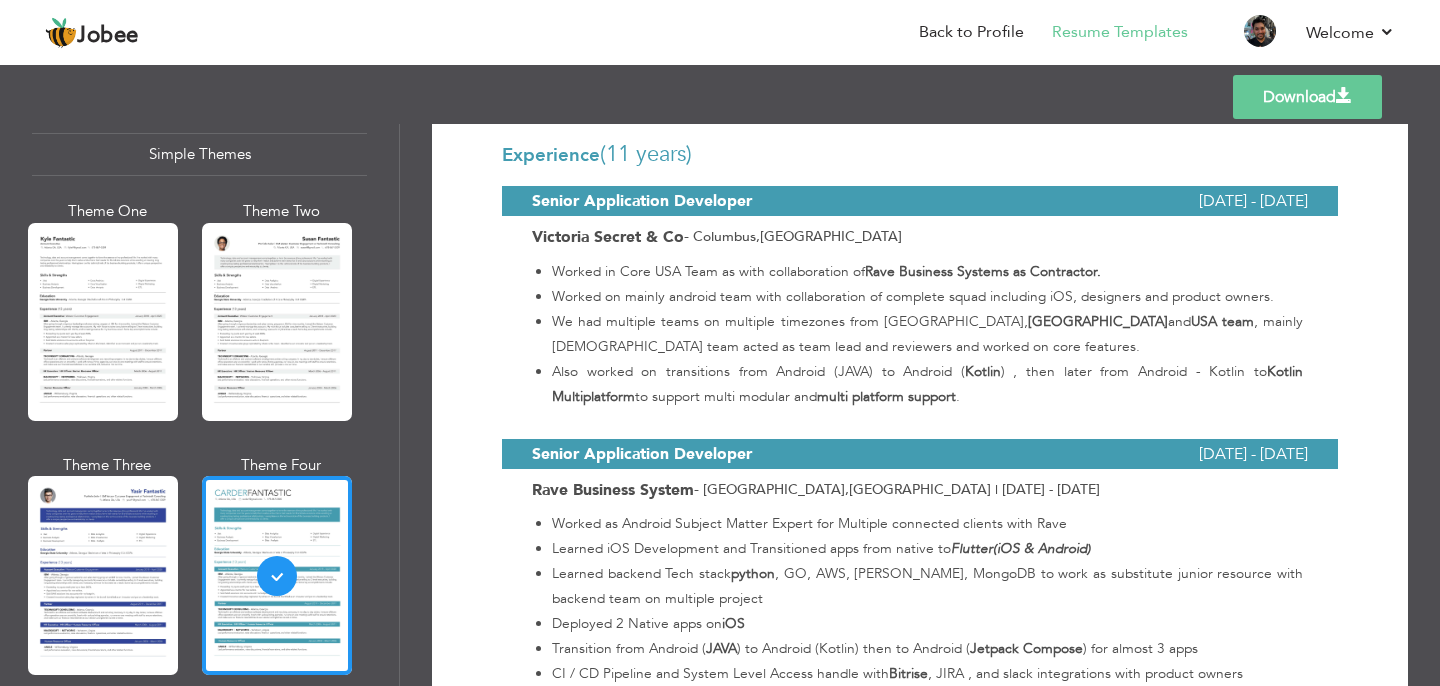 click on "Download" at bounding box center (1307, 97) 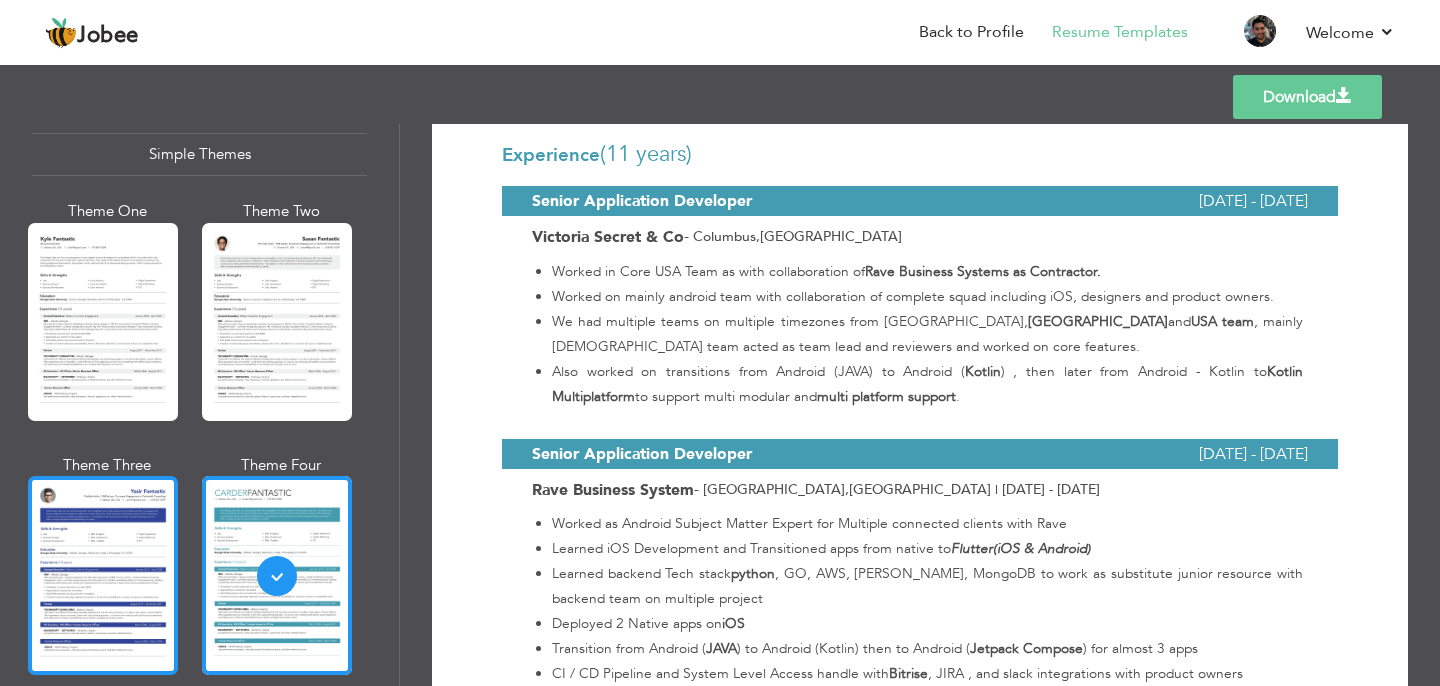 click at bounding box center (103, 575) 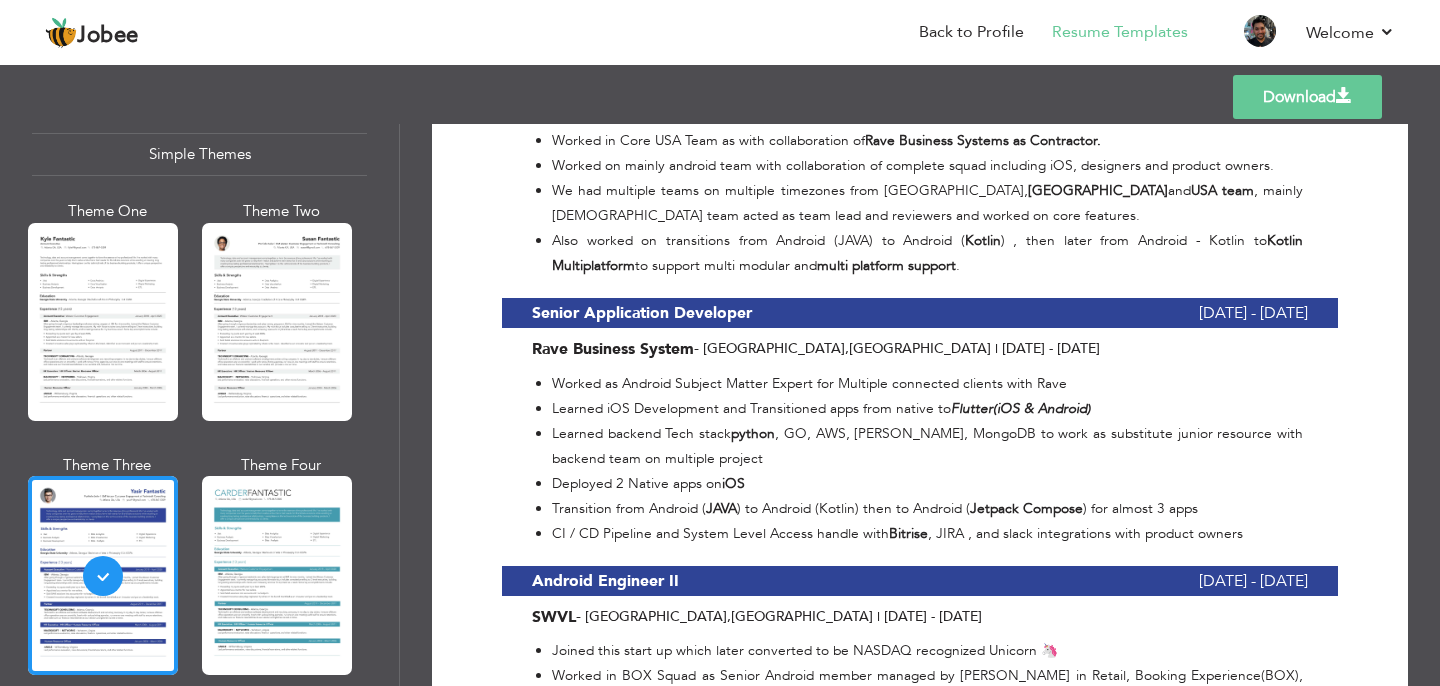 scroll, scrollTop: 903, scrollLeft: 0, axis: vertical 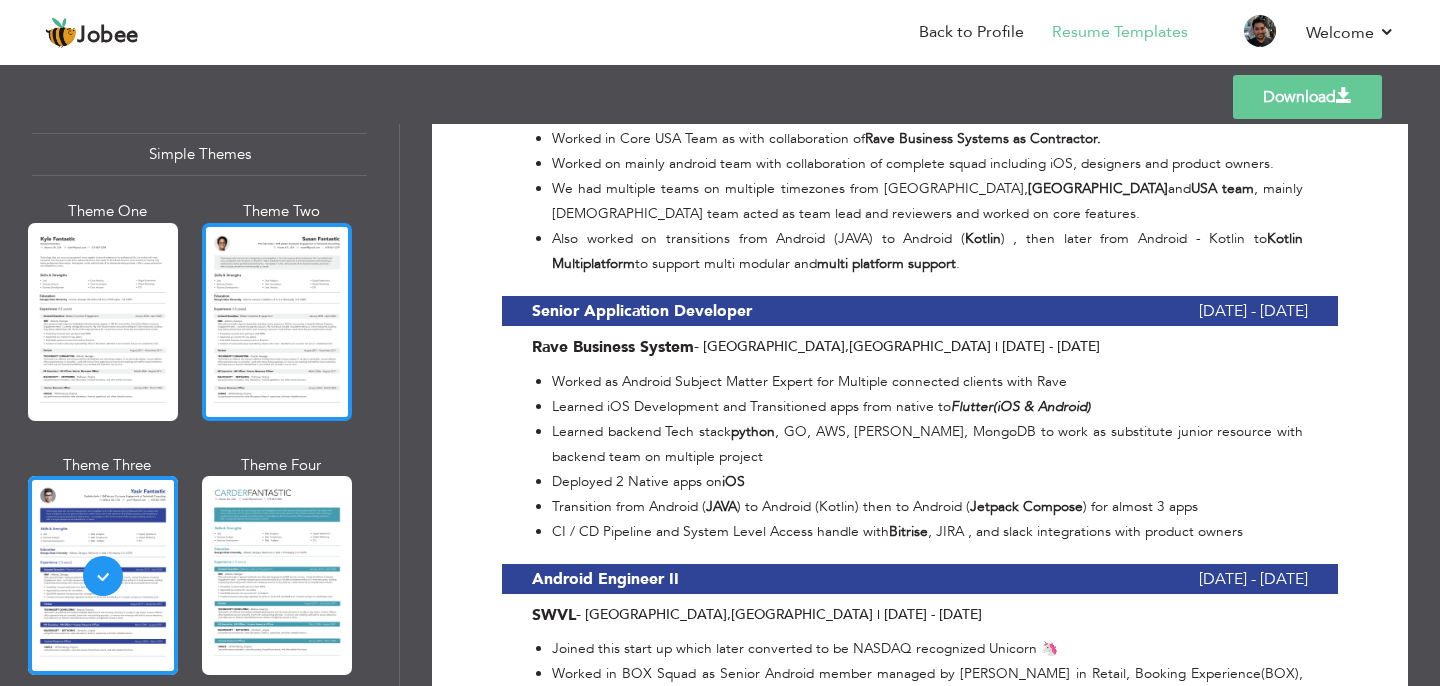 click at bounding box center [277, 322] 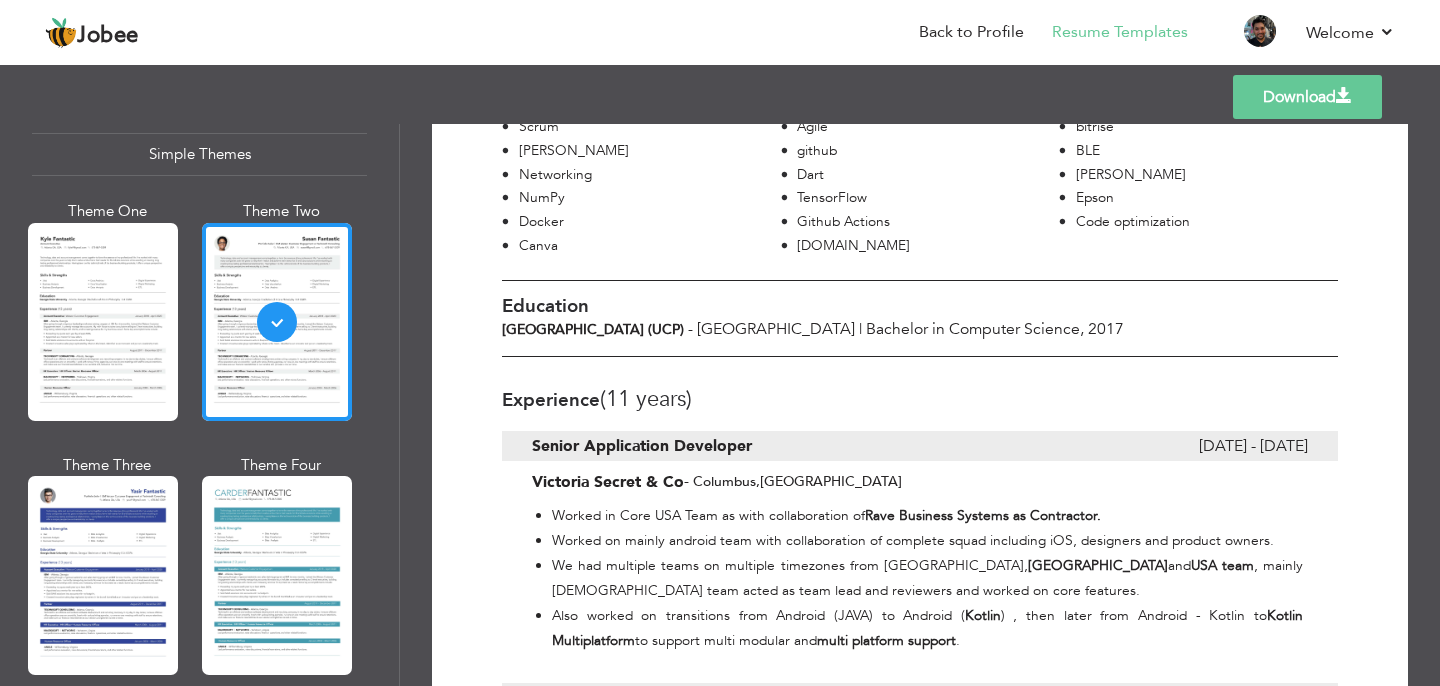 scroll, scrollTop: 543, scrollLeft: 0, axis: vertical 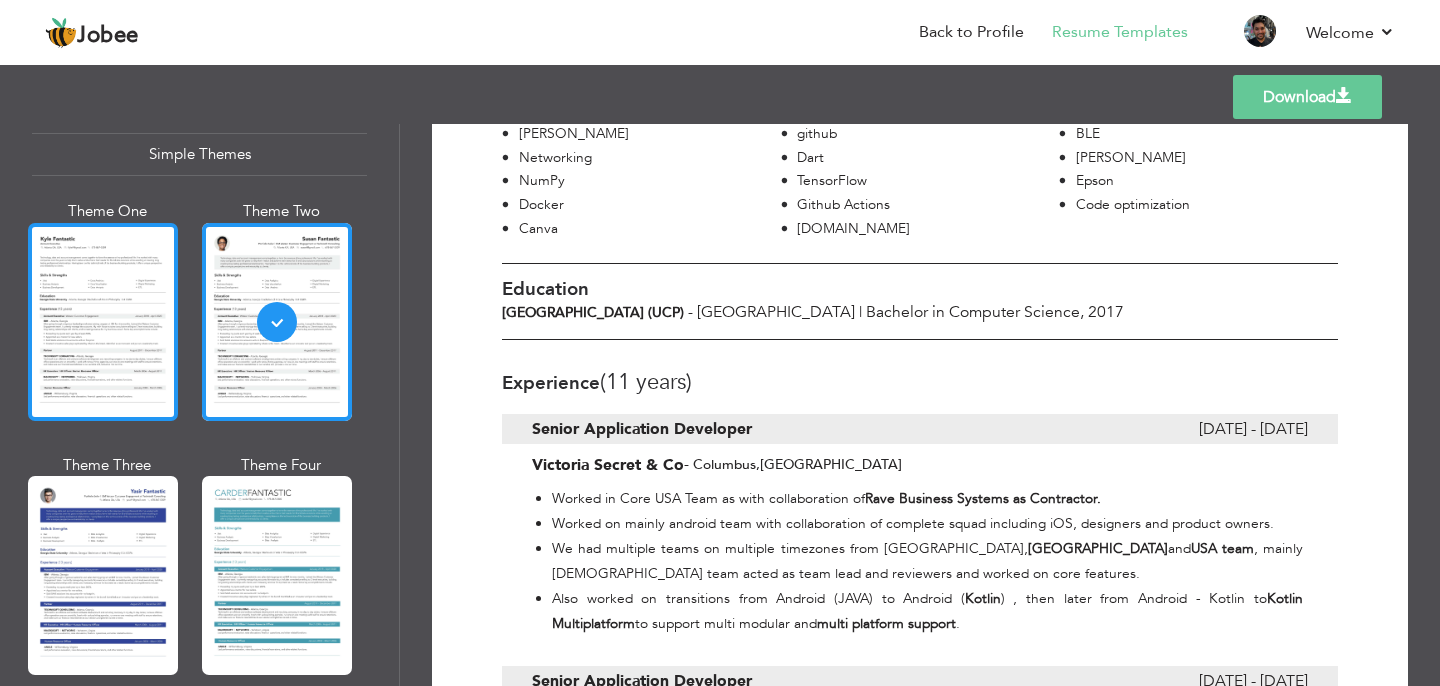 click at bounding box center [103, 322] 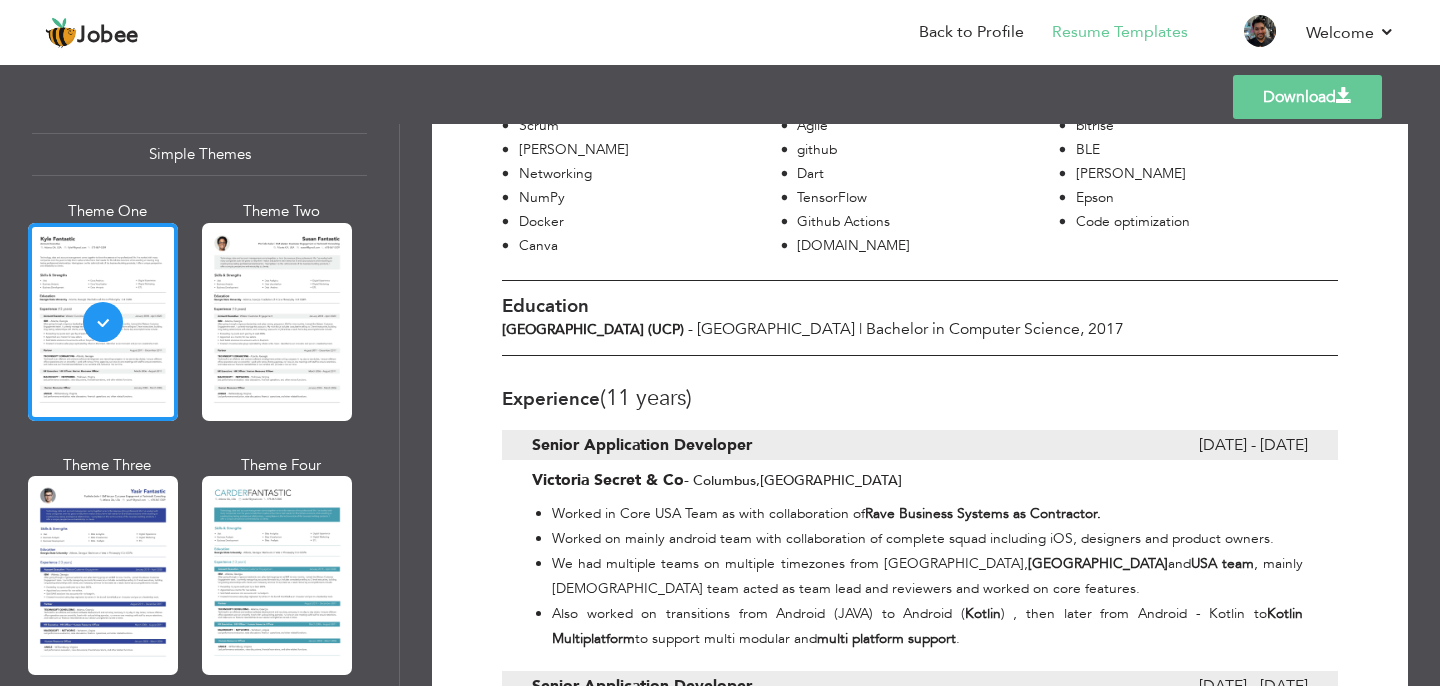 scroll, scrollTop: 537, scrollLeft: 0, axis: vertical 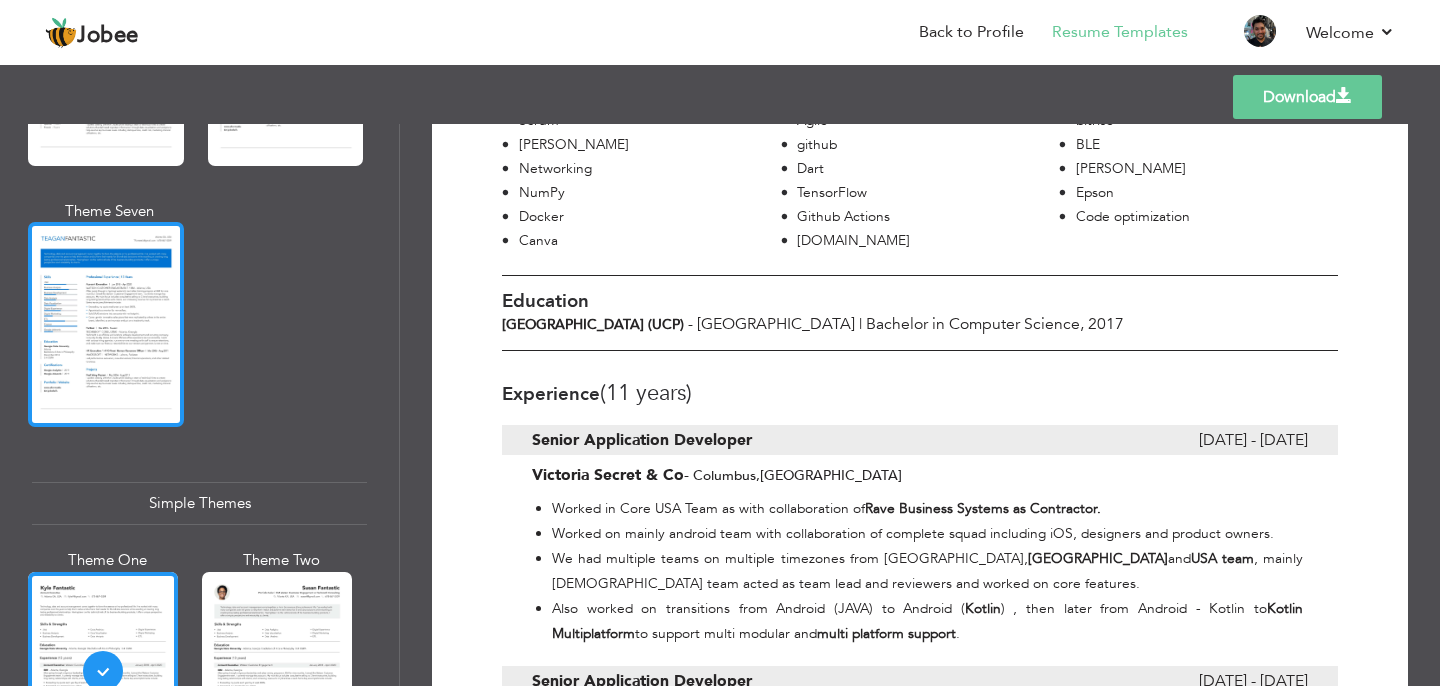 click at bounding box center [106, 324] 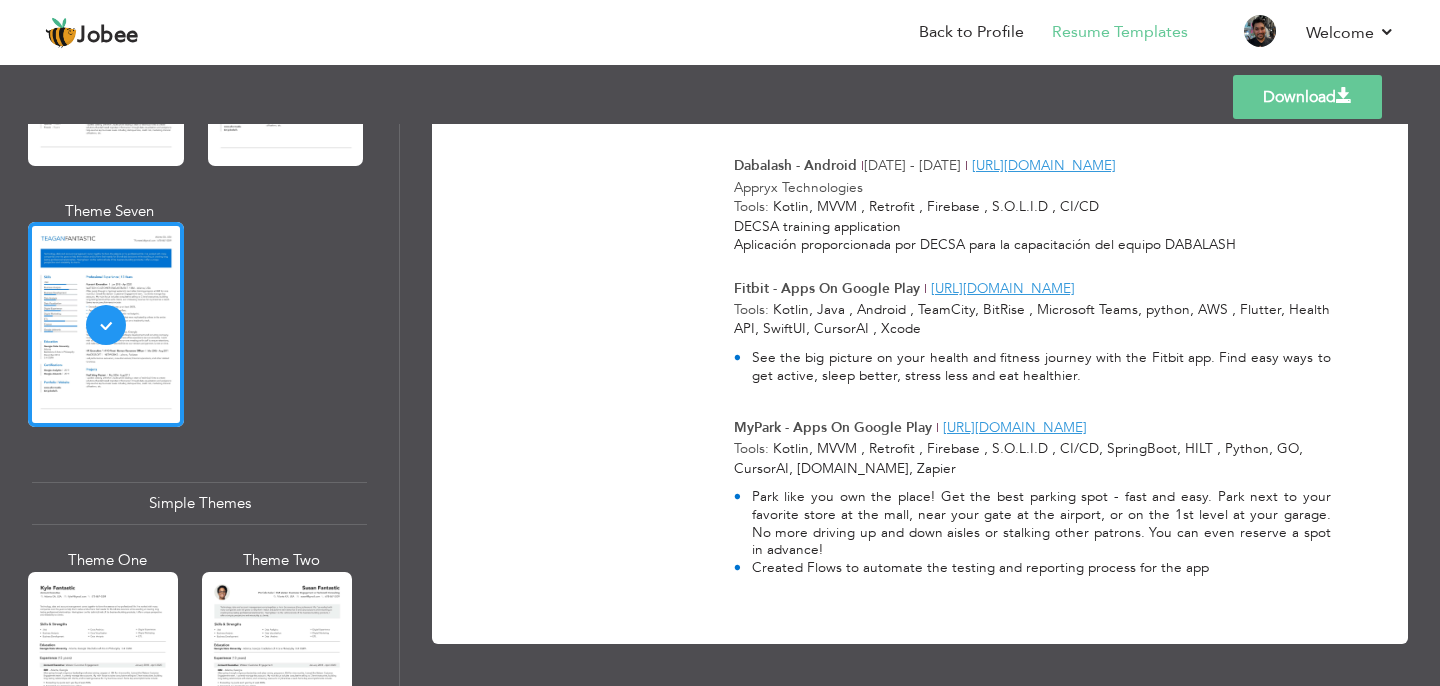 scroll, scrollTop: 3563, scrollLeft: 0, axis: vertical 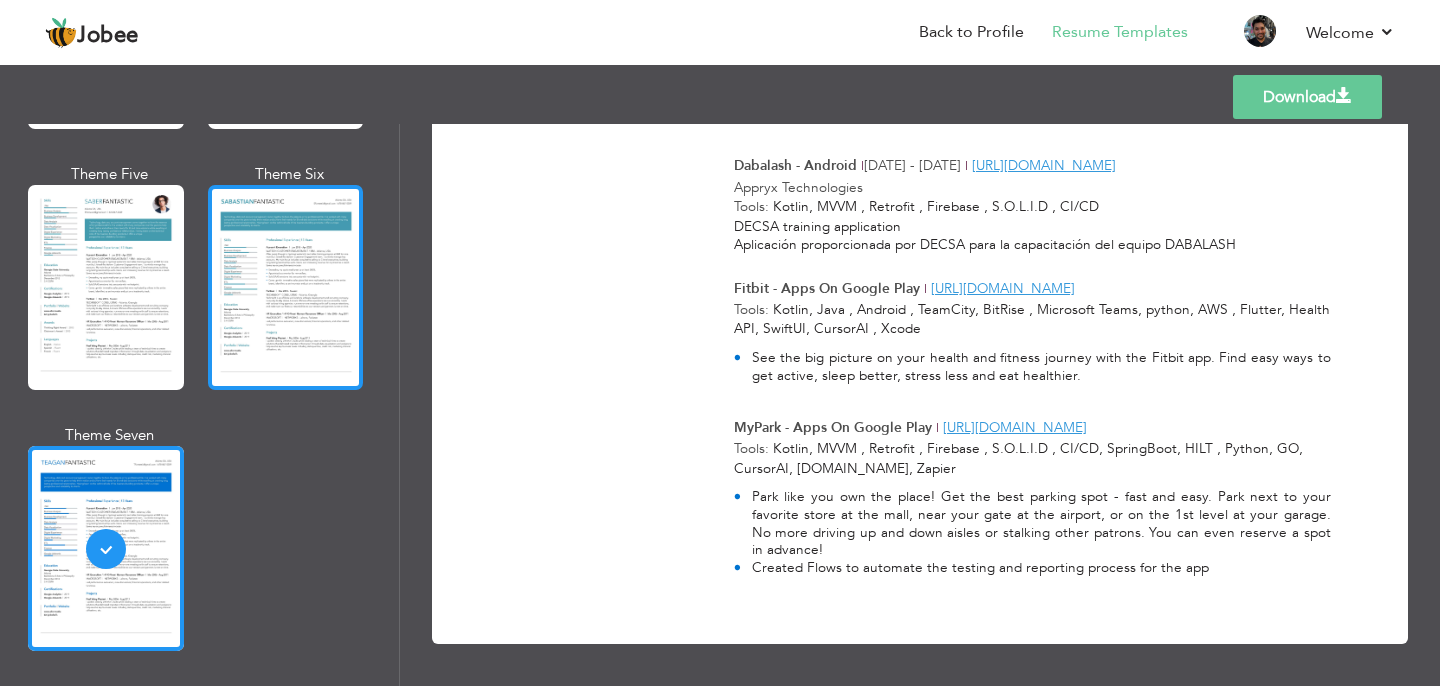 click at bounding box center [286, 287] 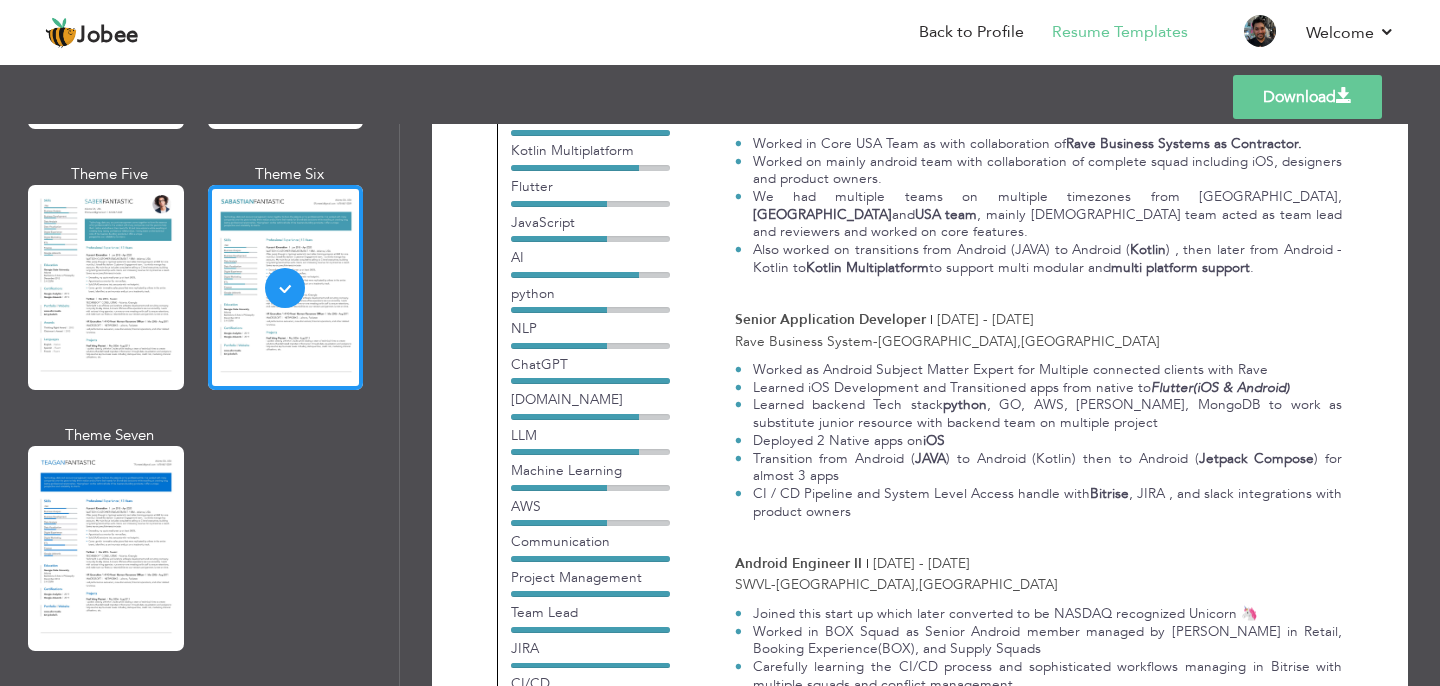 scroll, scrollTop: 361, scrollLeft: 0, axis: vertical 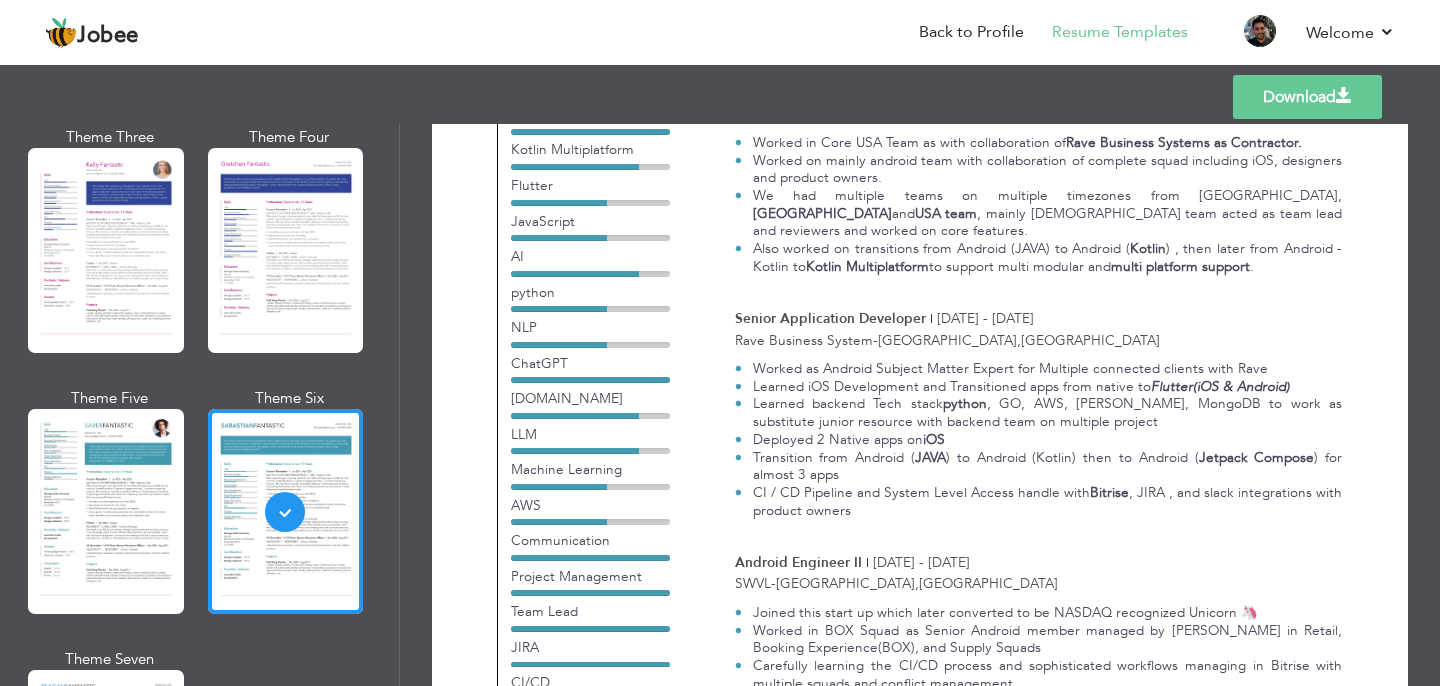 click on "Theme Five" at bounding box center [110, 508] 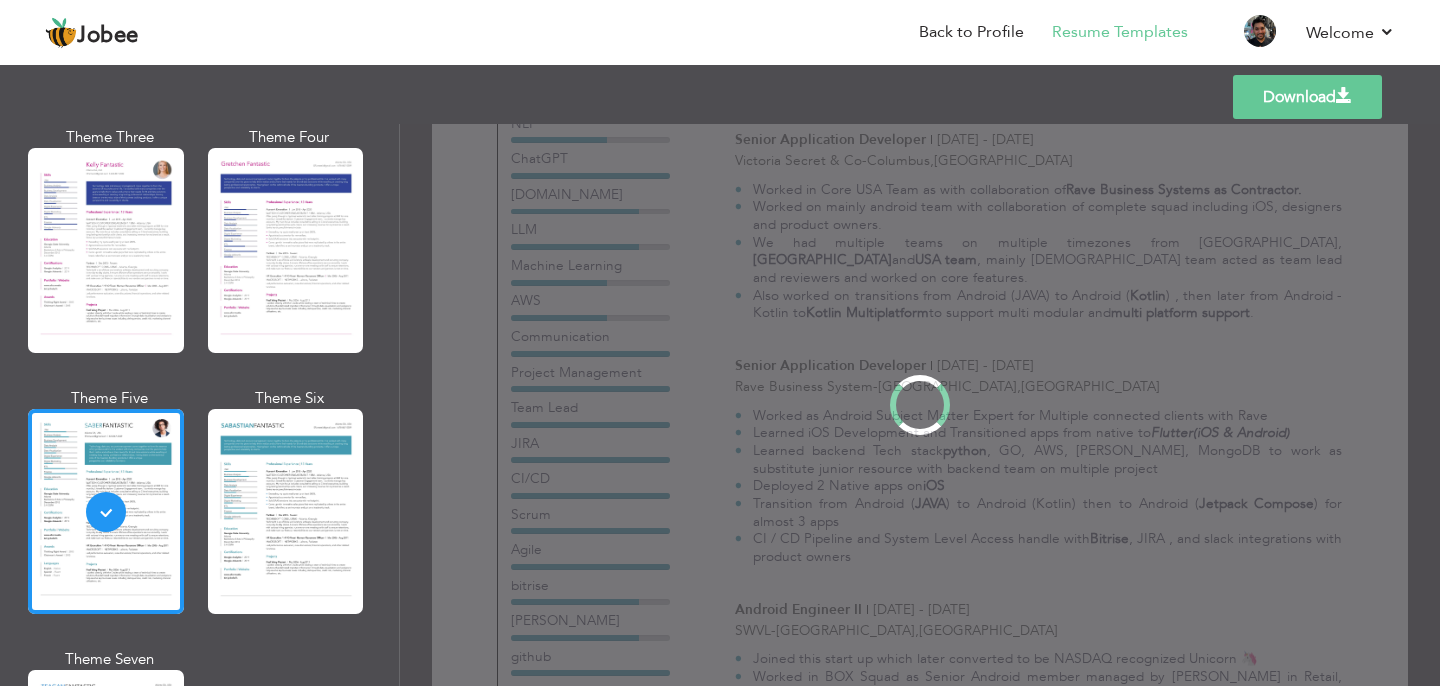 scroll, scrollTop: 0, scrollLeft: 0, axis: both 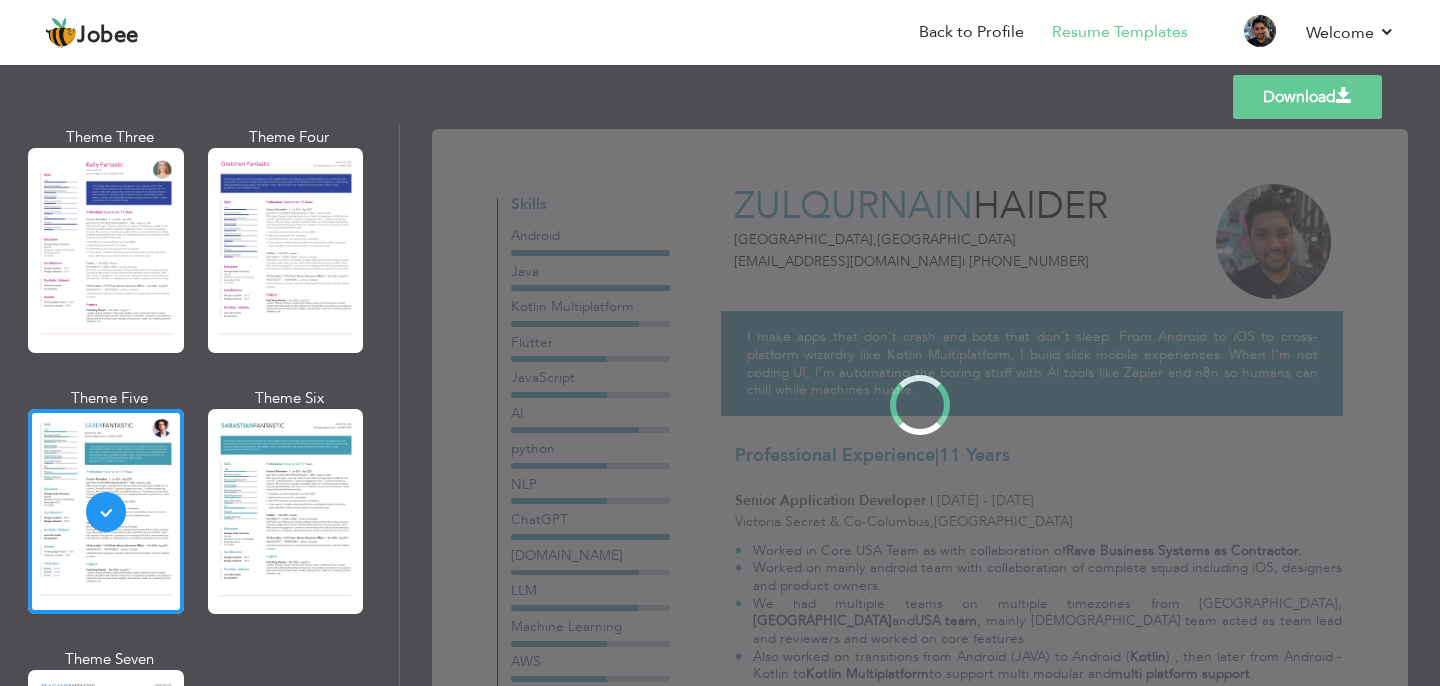 click at bounding box center (106, 511) 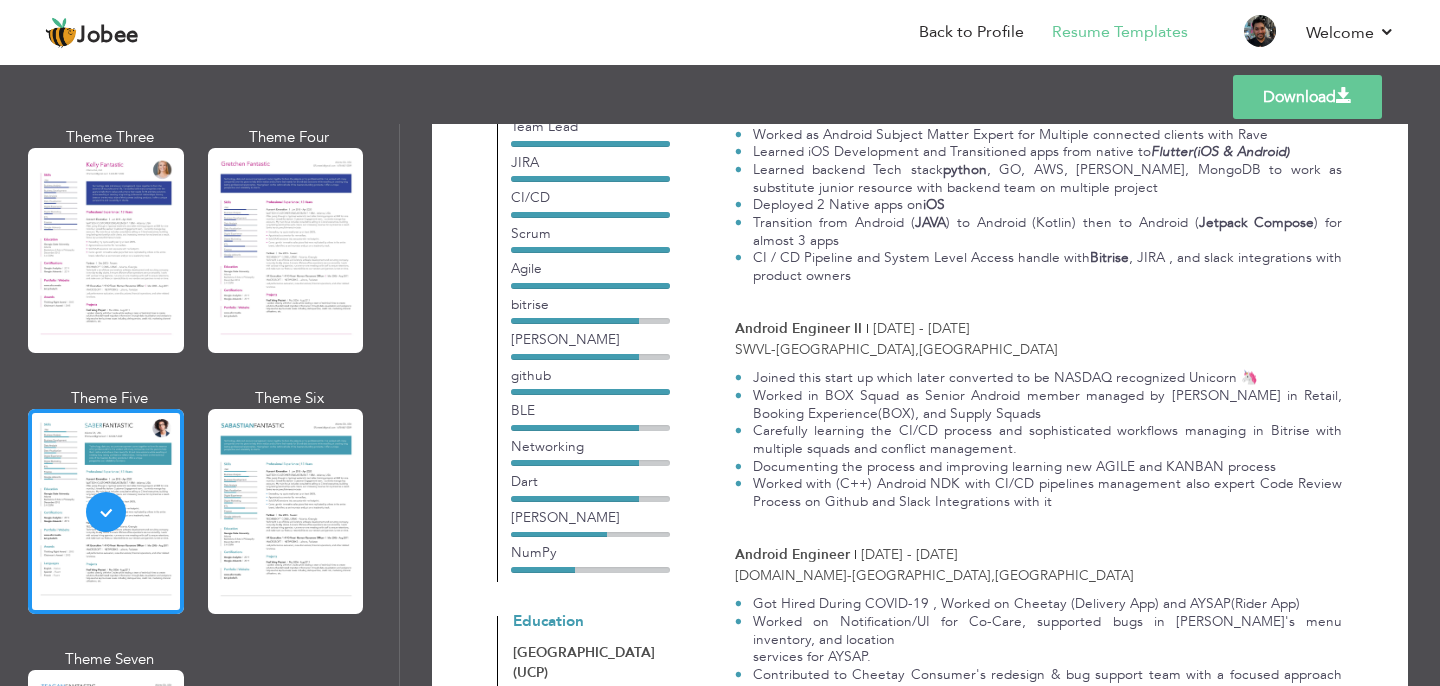 scroll, scrollTop: 645, scrollLeft: 0, axis: vertical 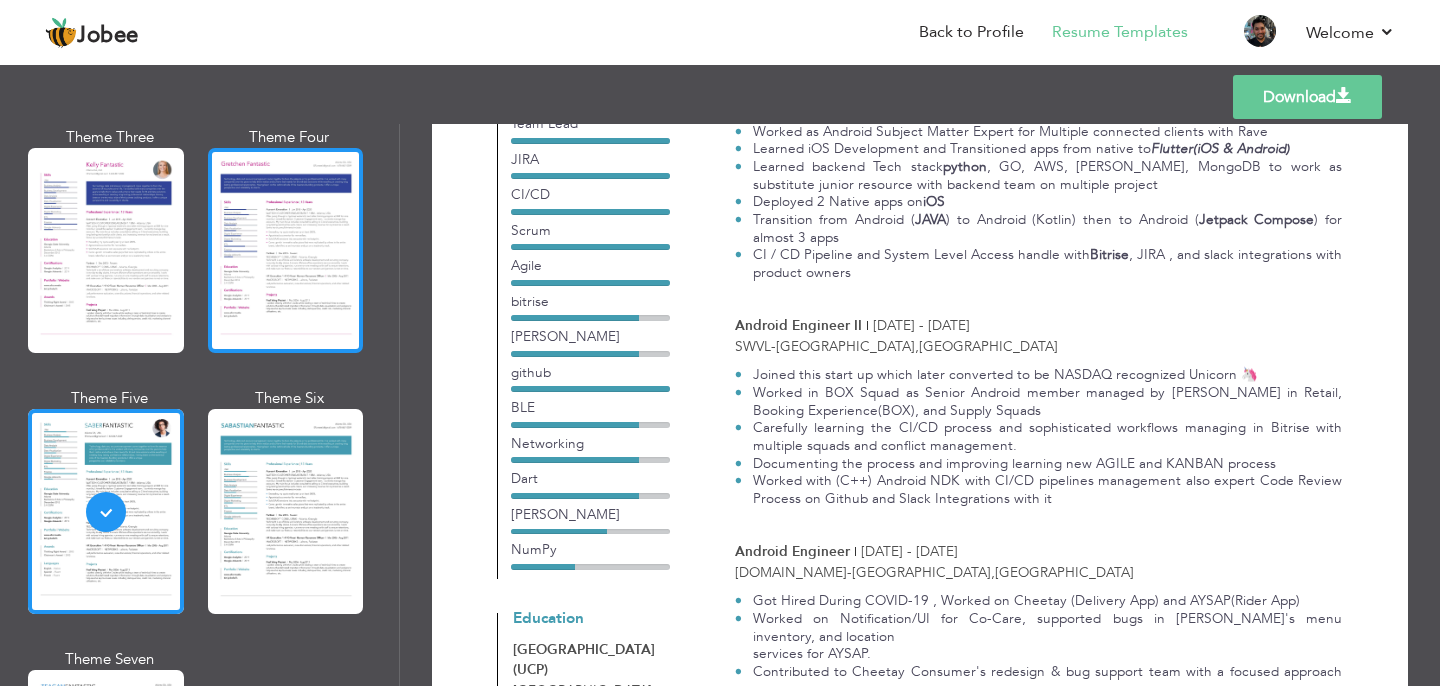 click at bounding box center (286, 250) 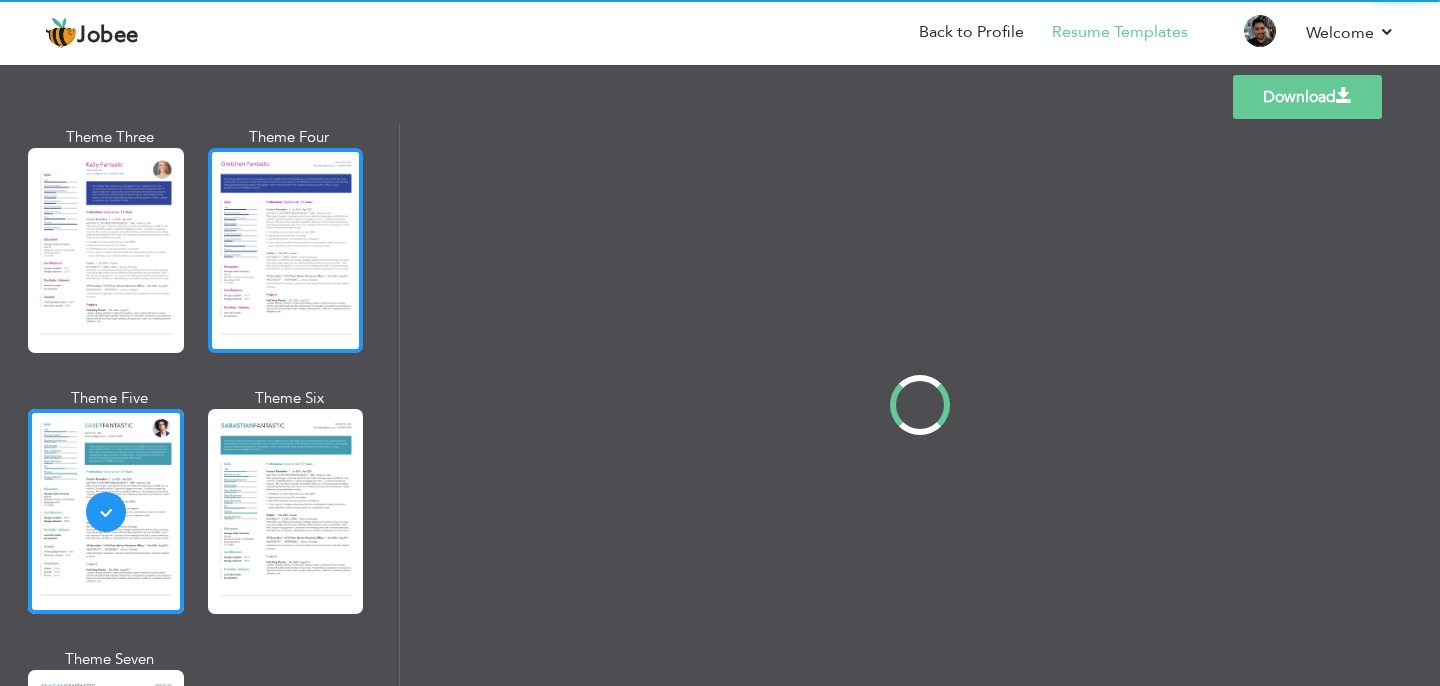 scroll, scrollTop: 0, scrollLeft: 0, axis: both 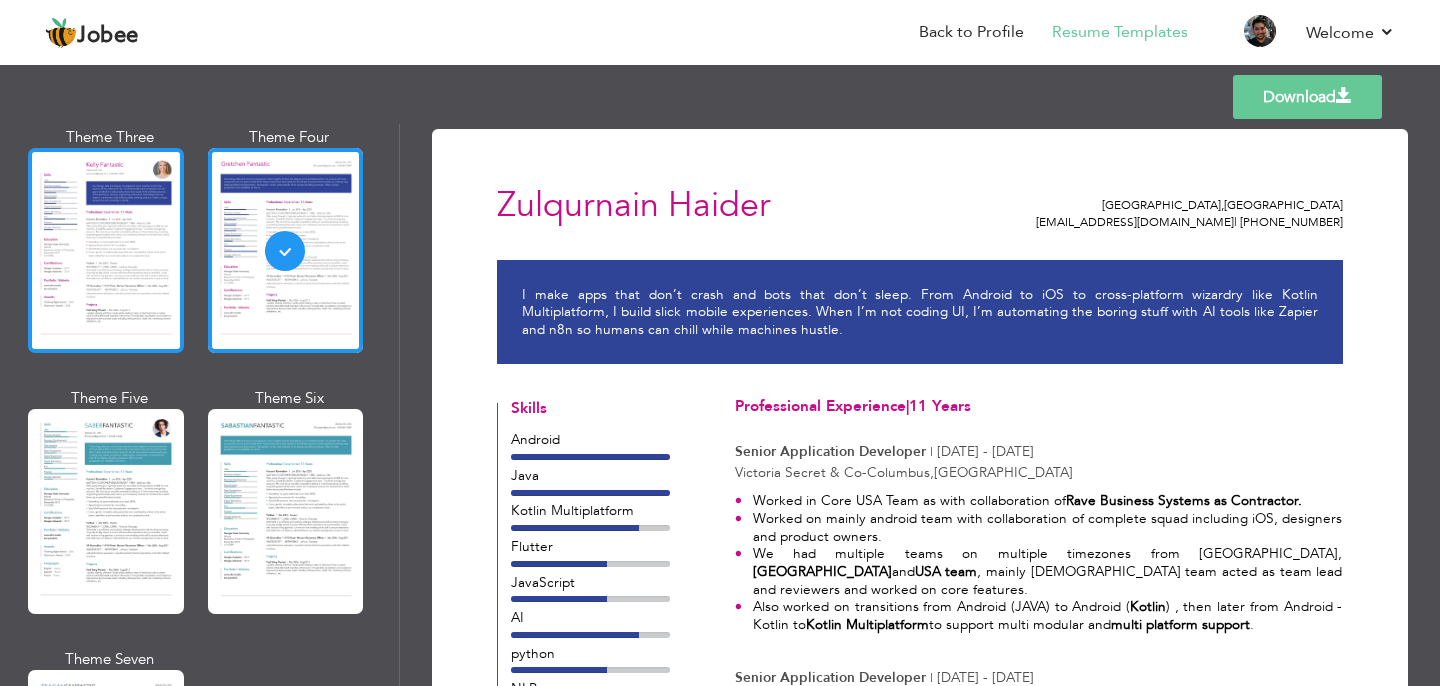click at bounding box center [106, 250] 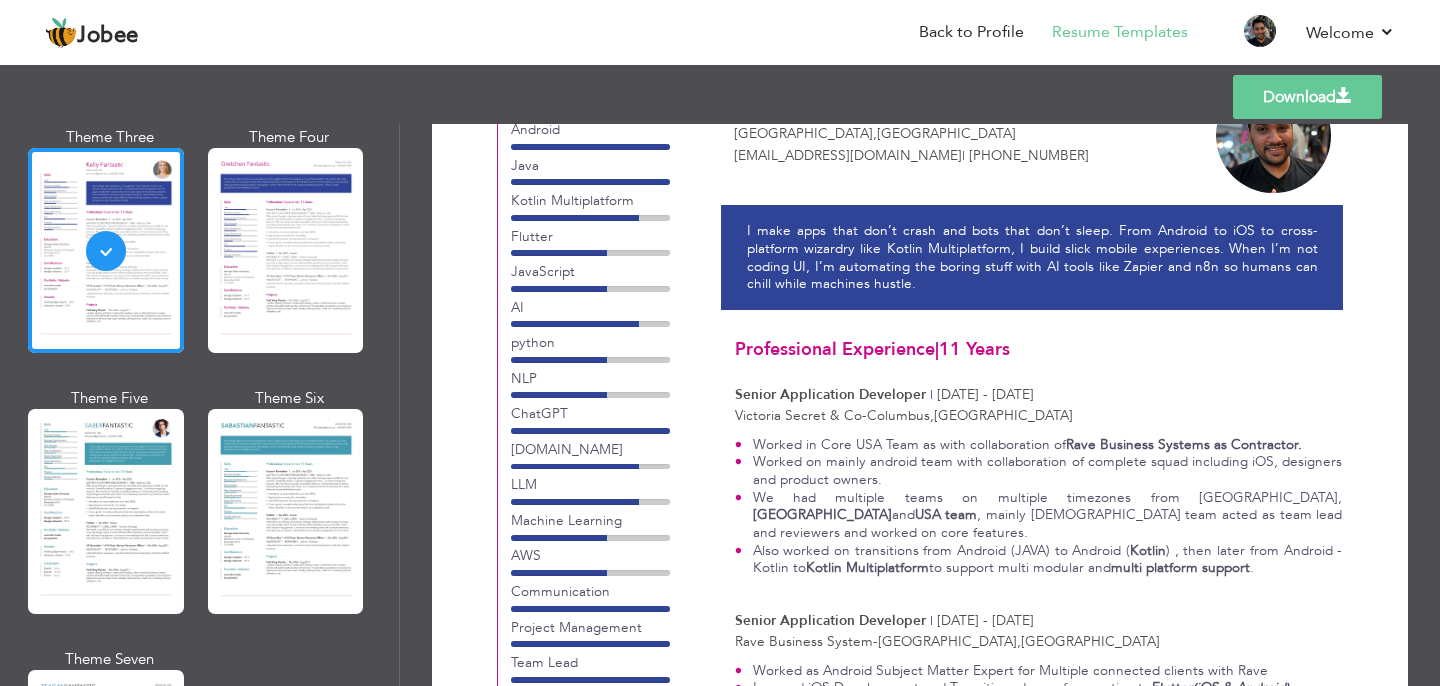 scroll, scrollTop: 0, scrollLeft: 0, axis: both 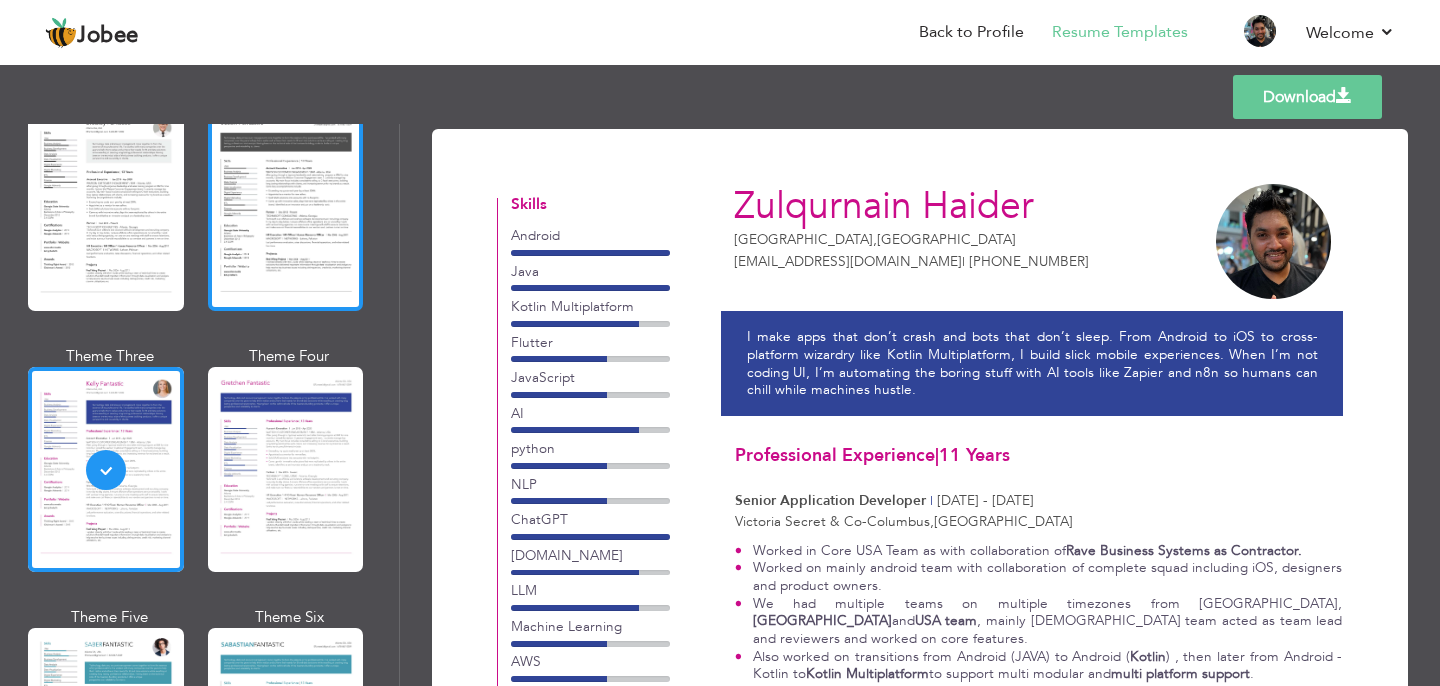 click at bounding box center (286, 208) 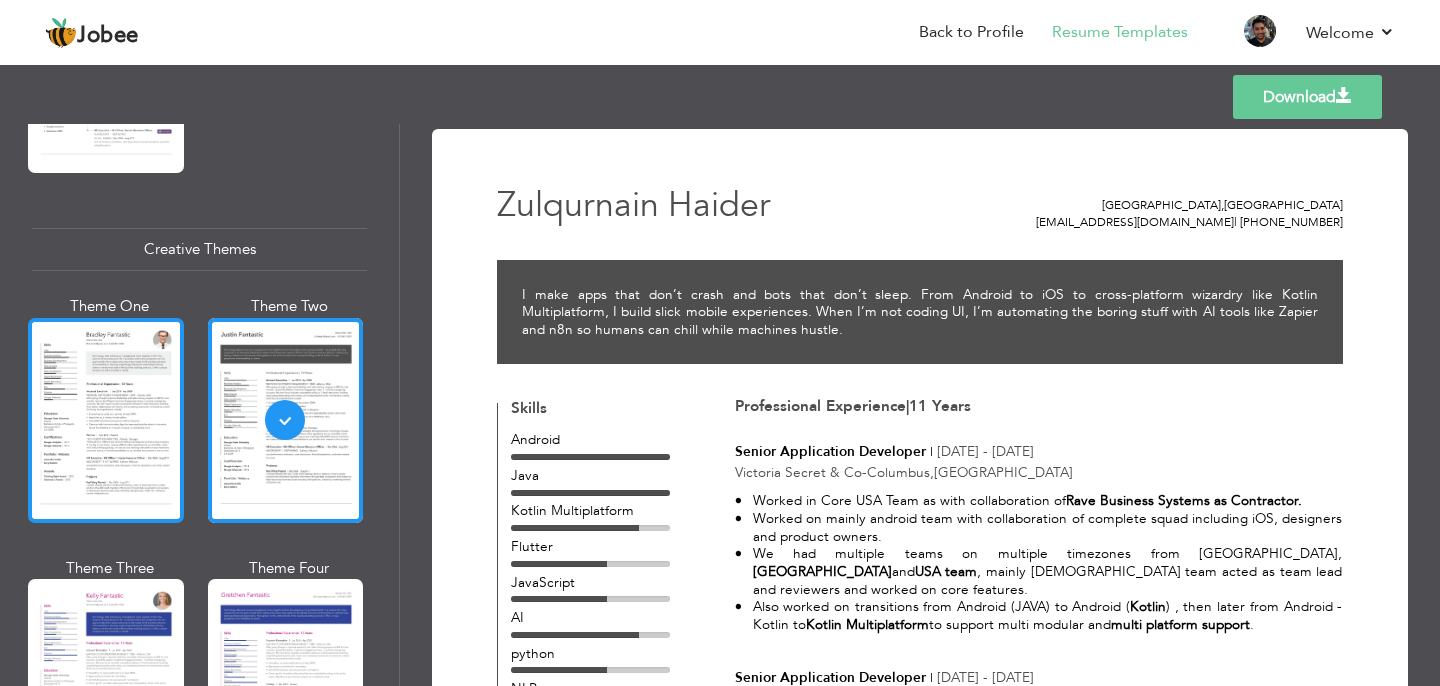scroll, scrollTop: 2285, scrollLeft: 0, axis: vertical 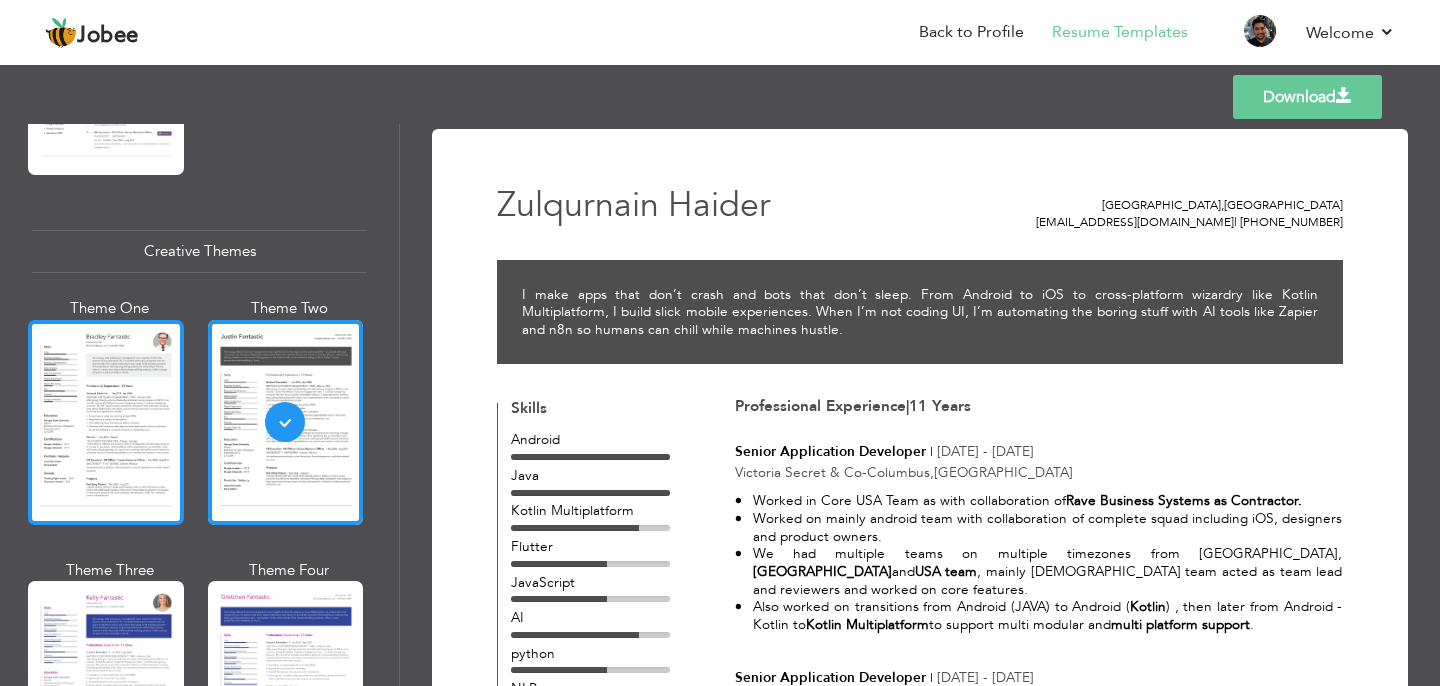click at bounding box center [106, 422] 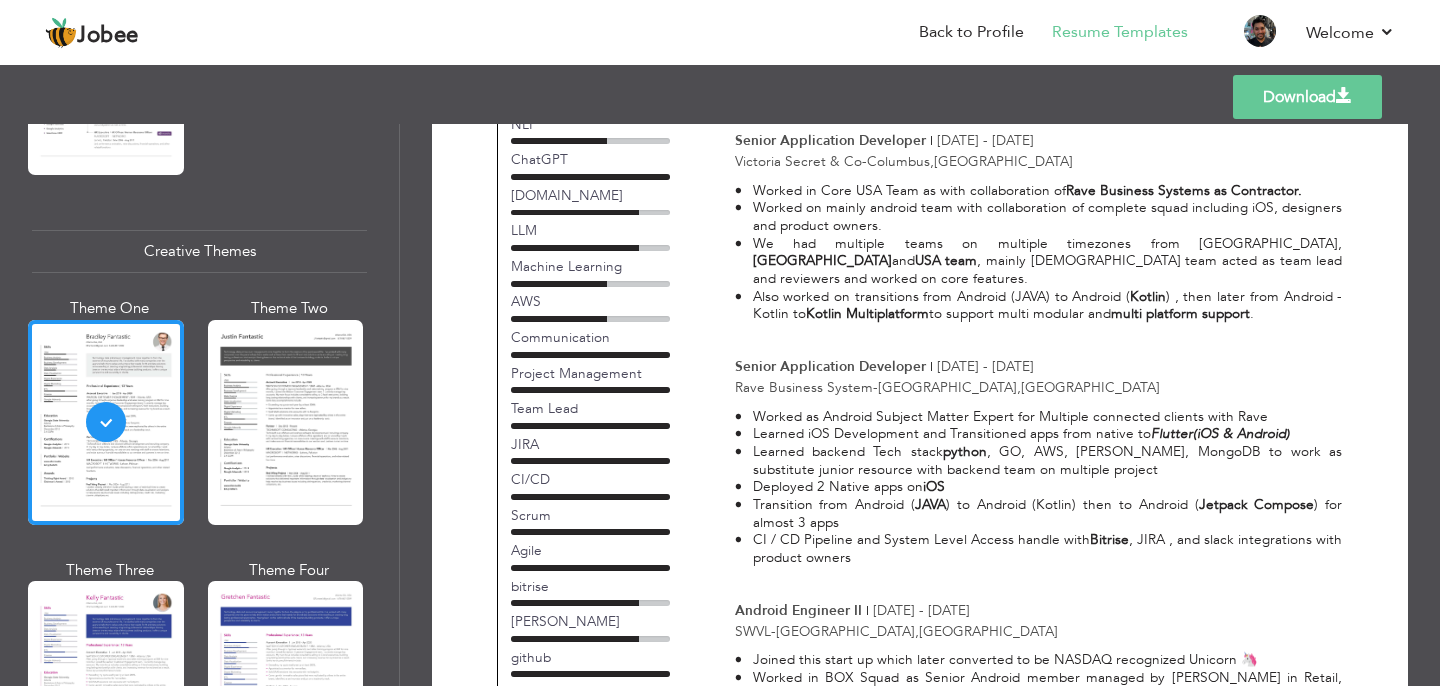 scroll, scrollTop: 363, scrollLeft: 0, axis: vertical 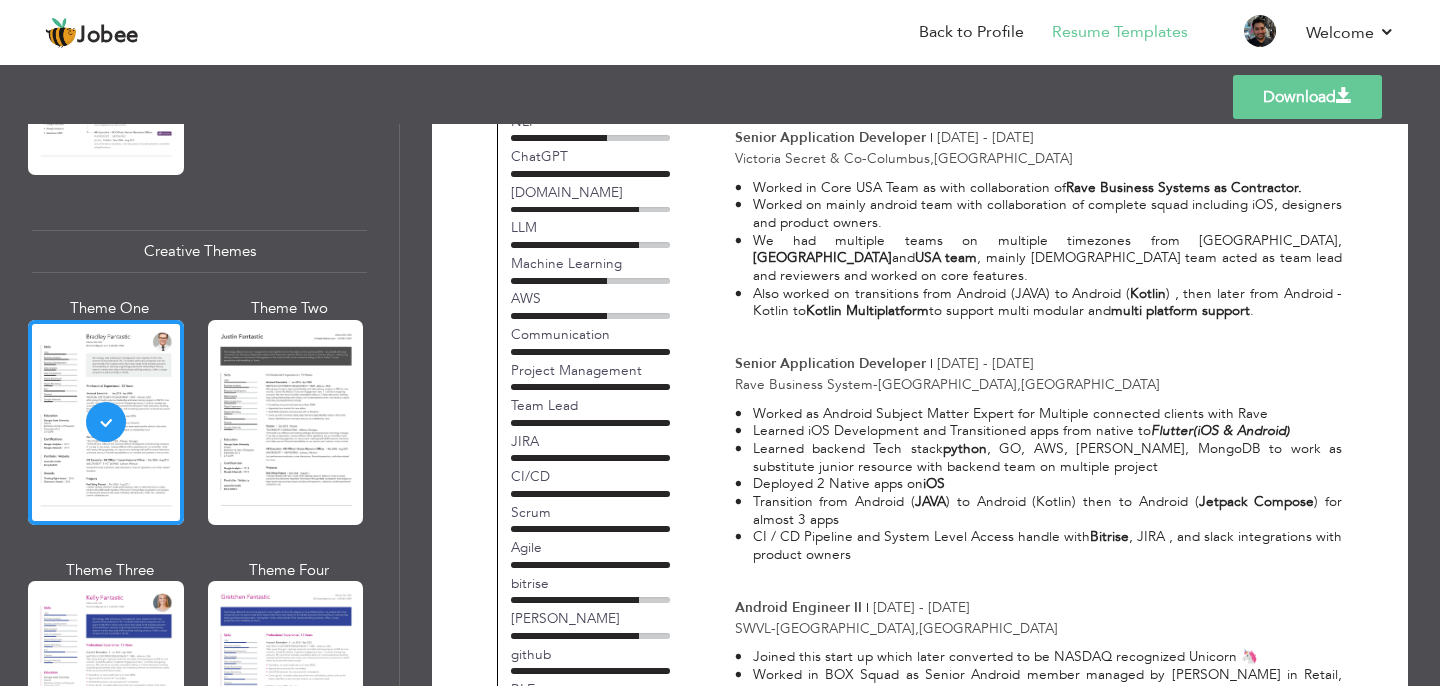 click on "Team Lead" at bounding box center [590, 405] 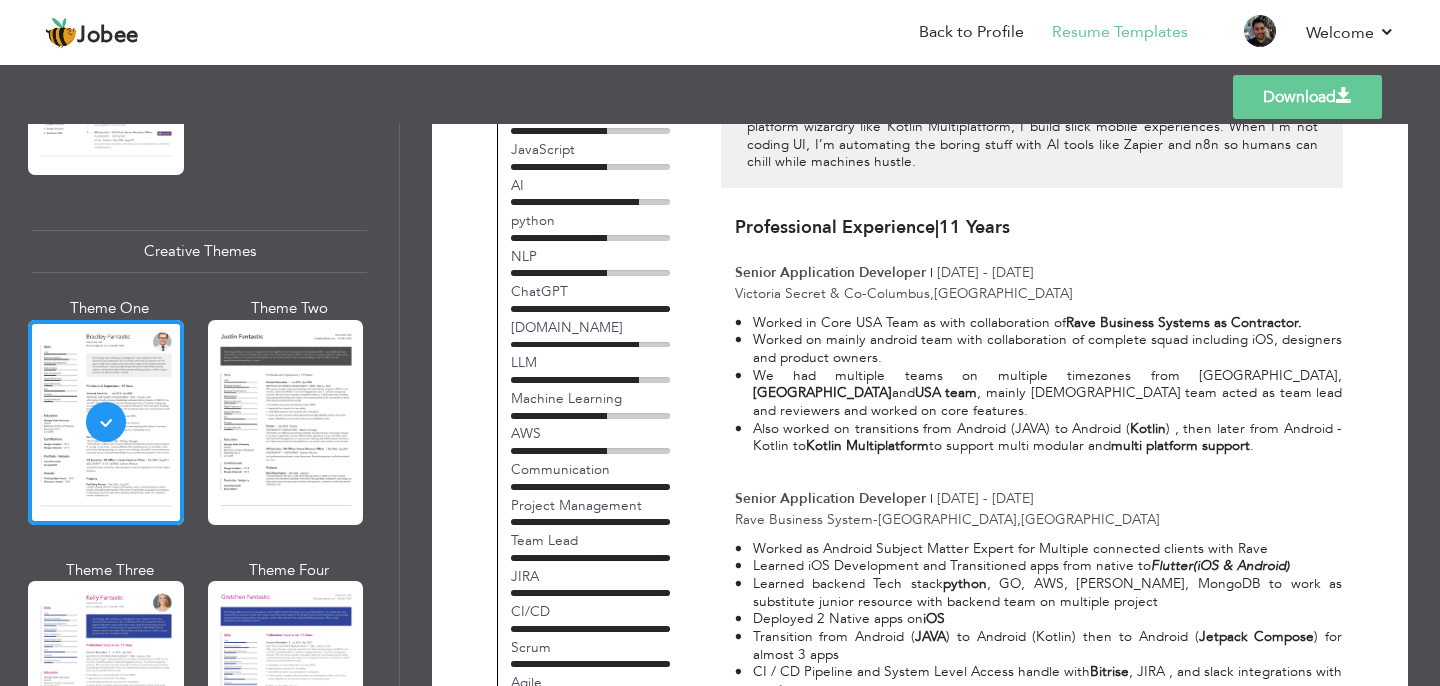 scroll, scrollTop: 241, scrollLeft: 0, axis: vertical 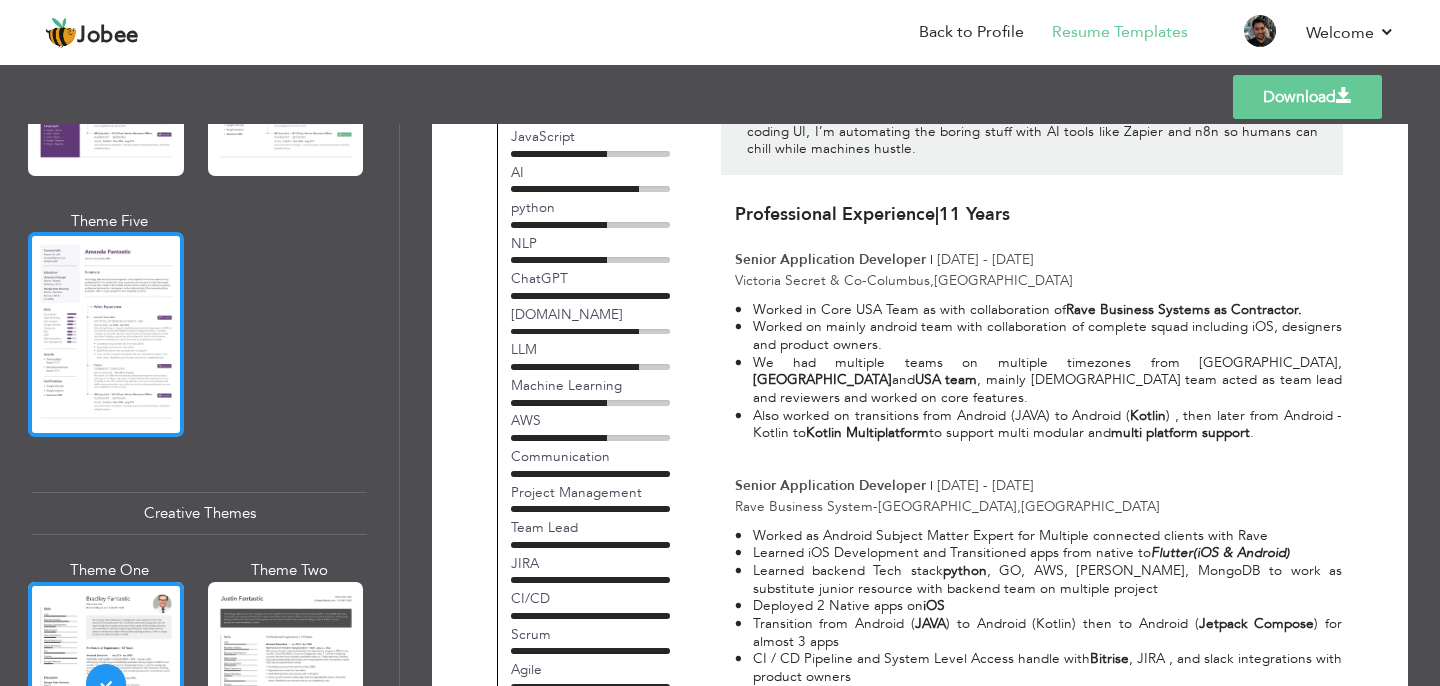 click at bounding box center [106, 334] 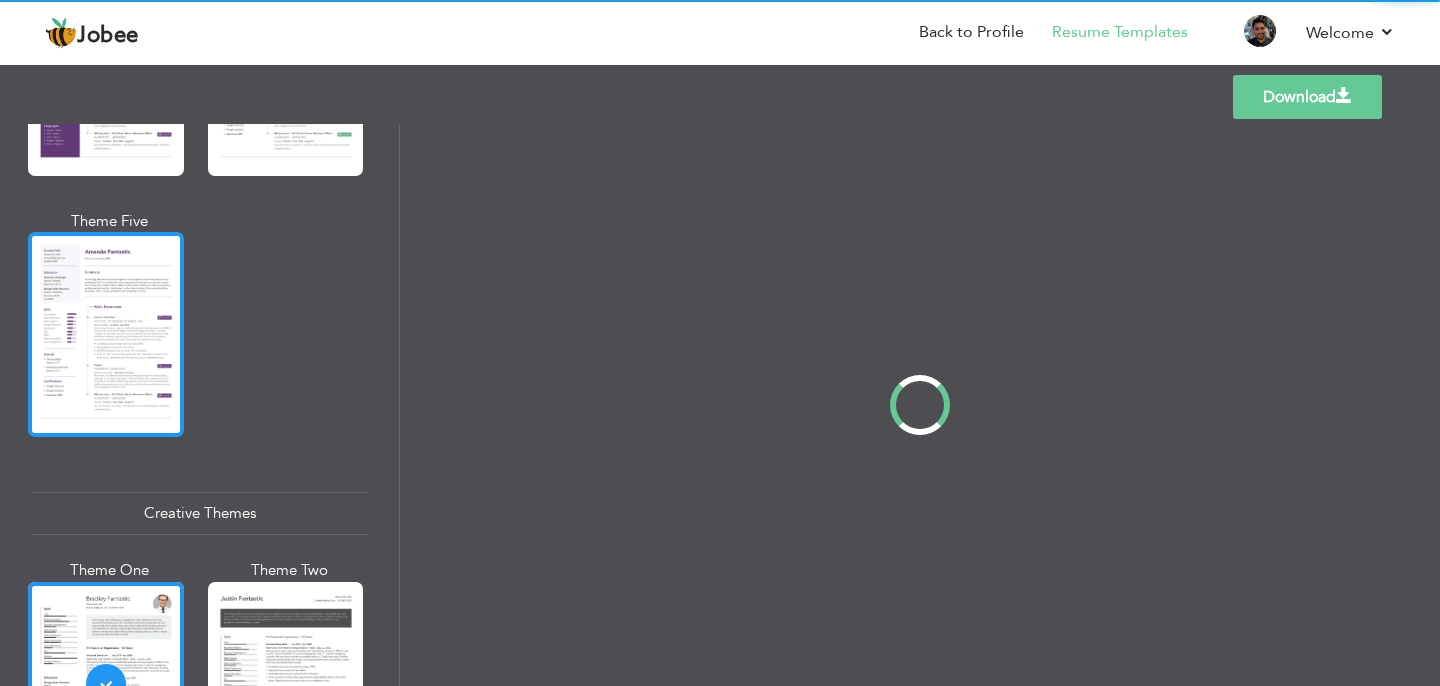 scroll, scrollTop: 0, scrollLeft: 0, axis: both 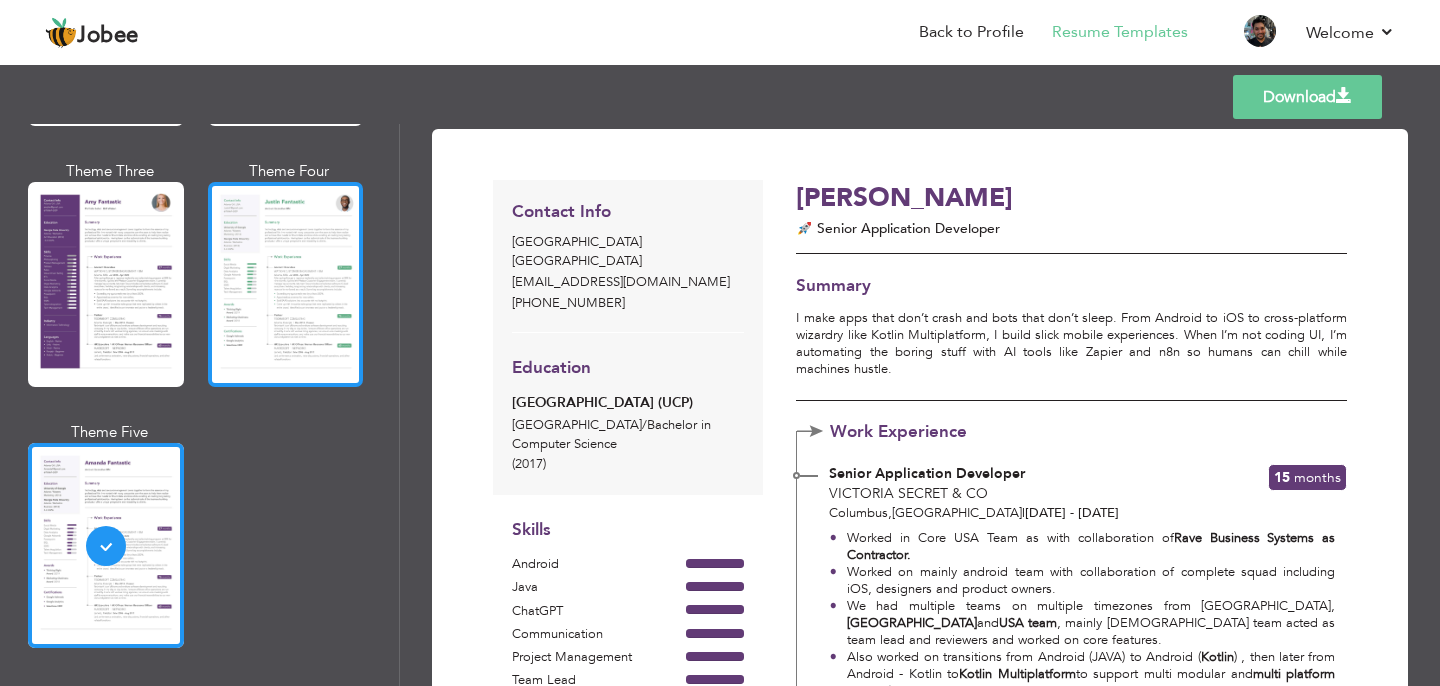 click at bounding box center [286, 284] 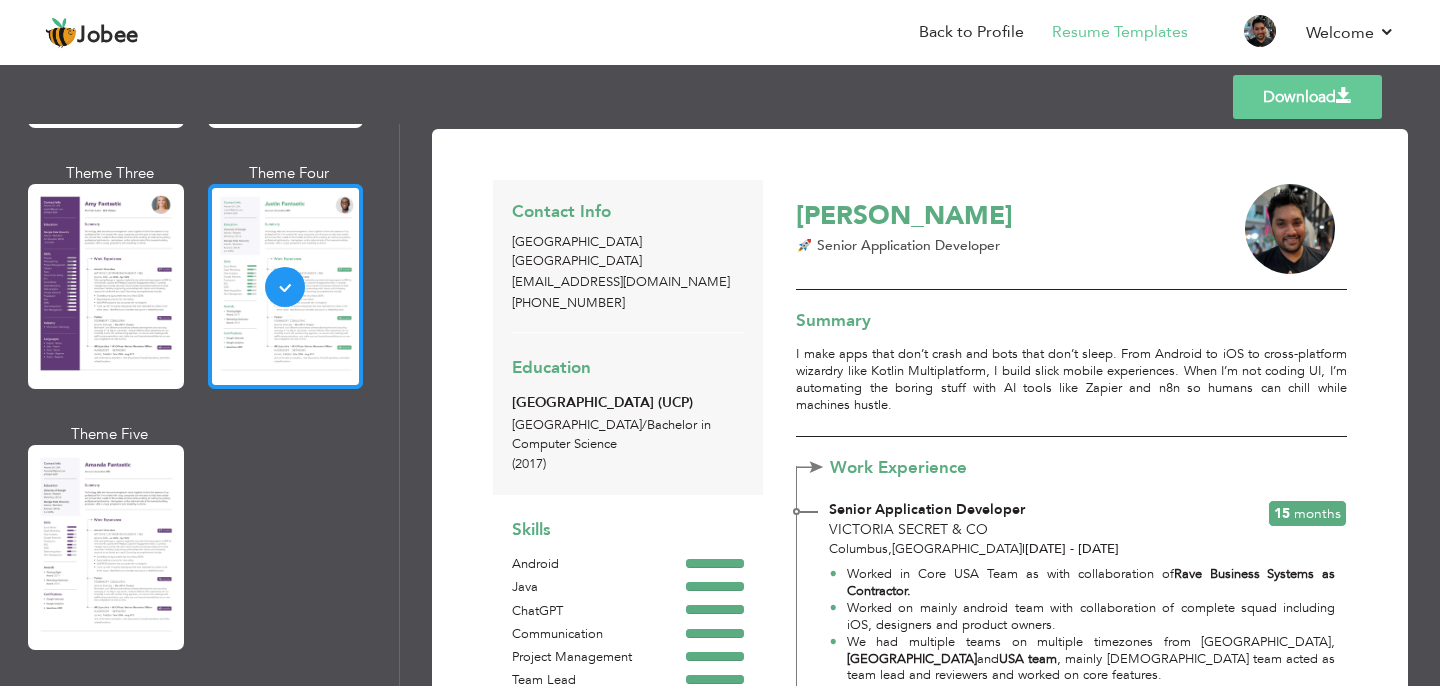 scroll, scrollTop: 1812, scrollLeft: 0, axis: vertical 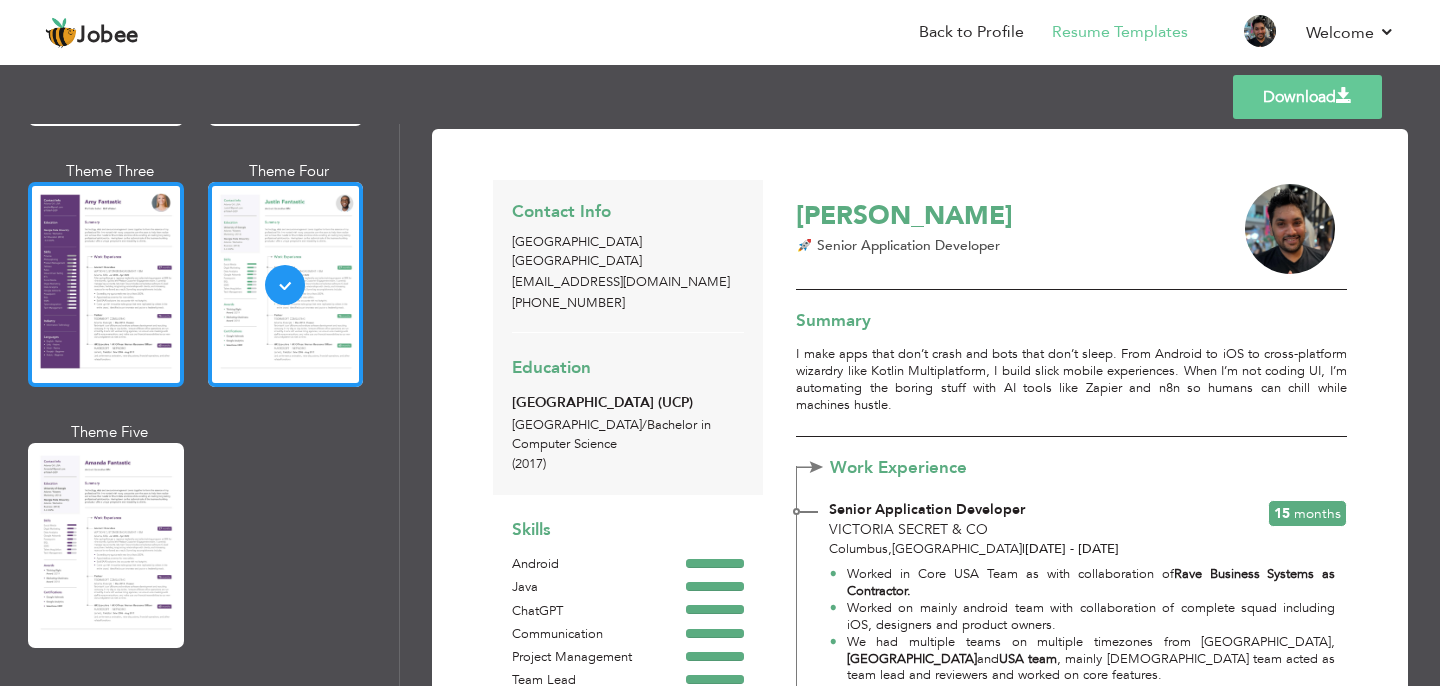 click at bounding box center (106, 284) 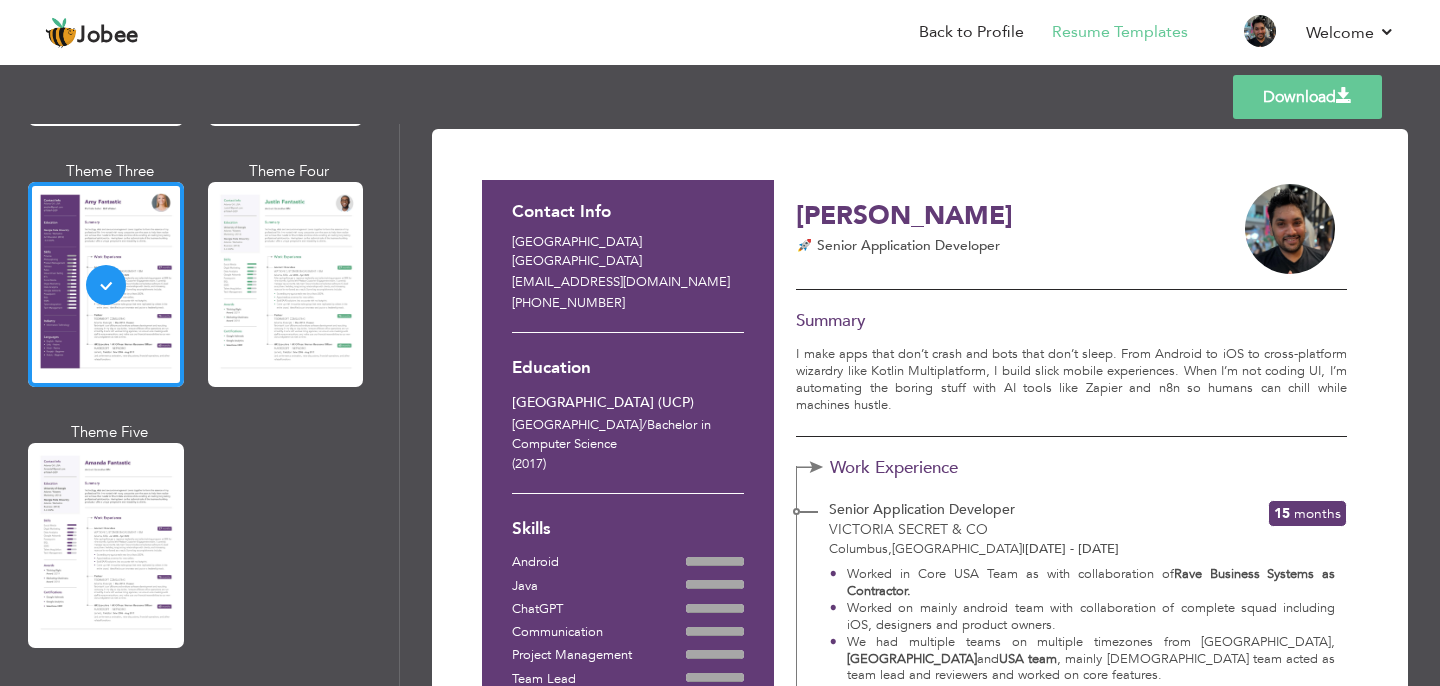 click on "Download" at bounding box center [1307, 97] 